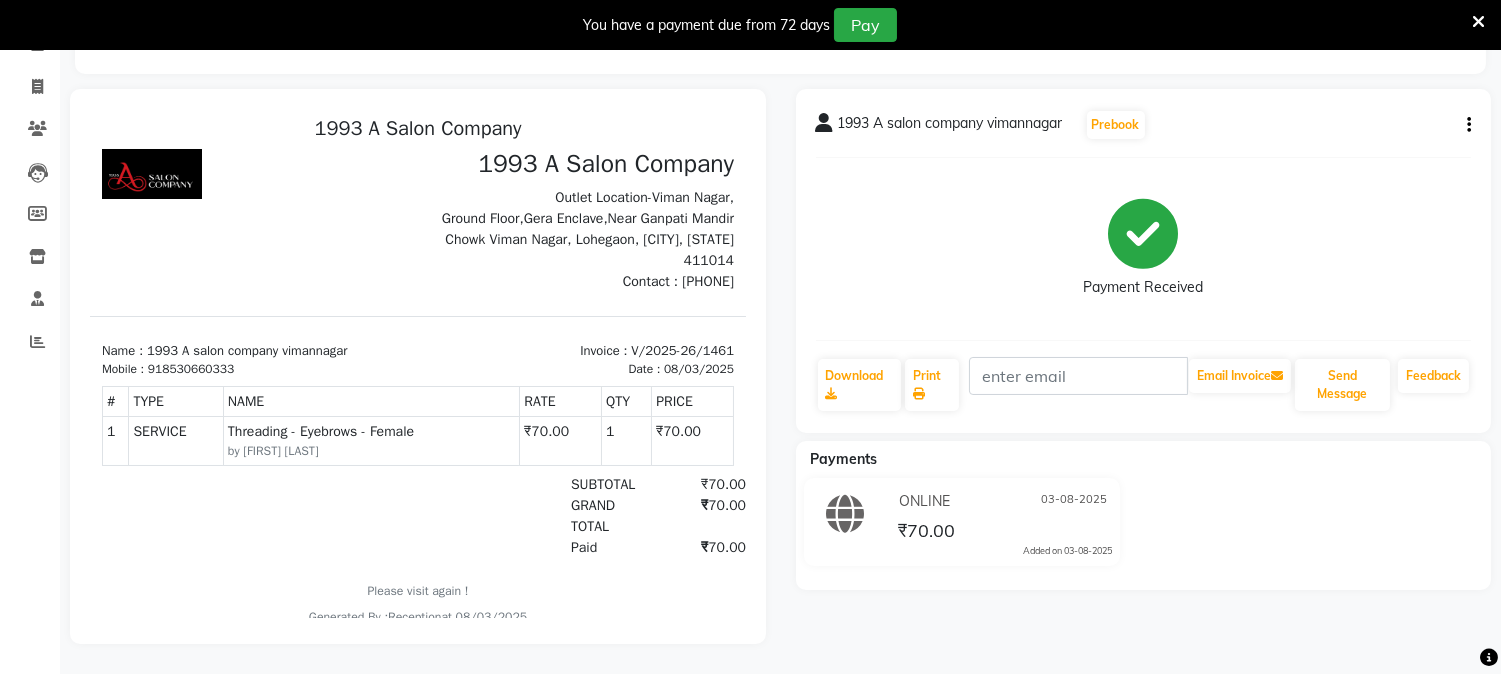scroll, scrollTop: 0, scrollLeft: 0, axis: both 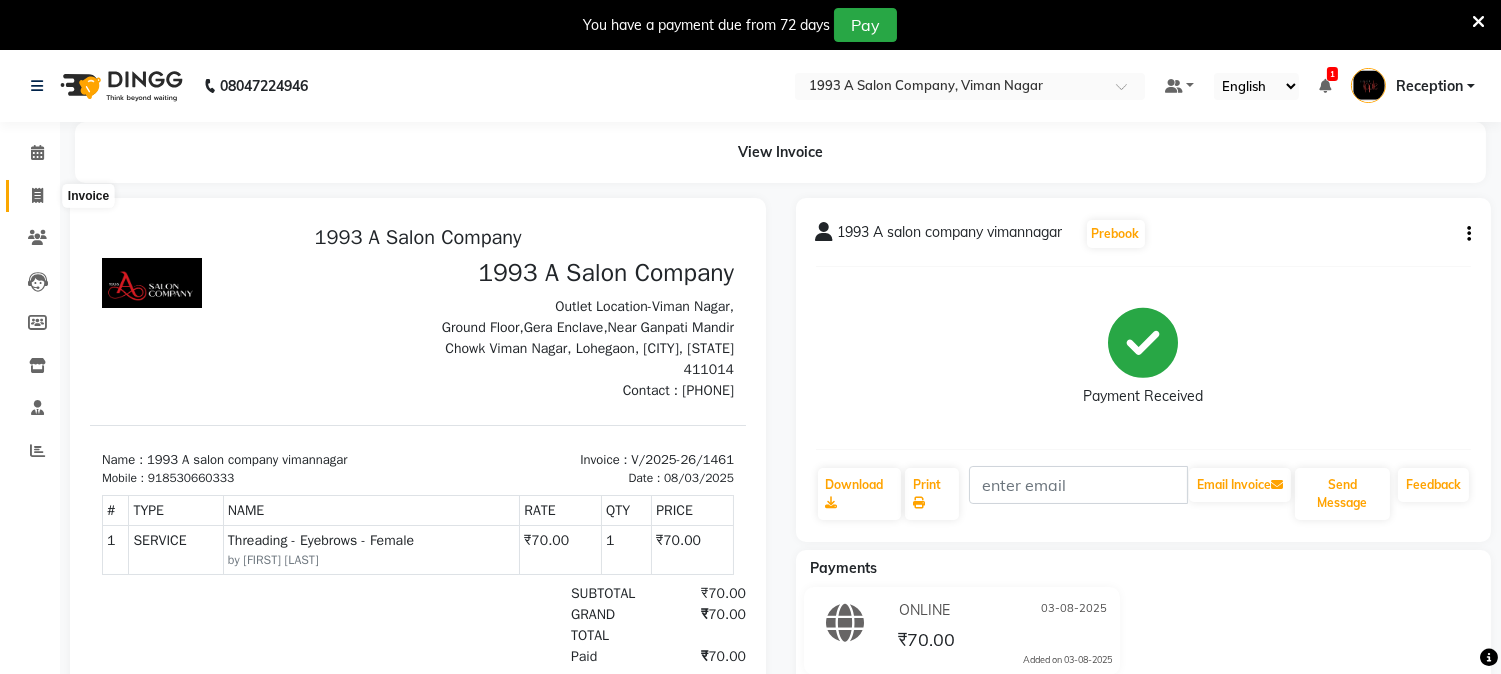 click 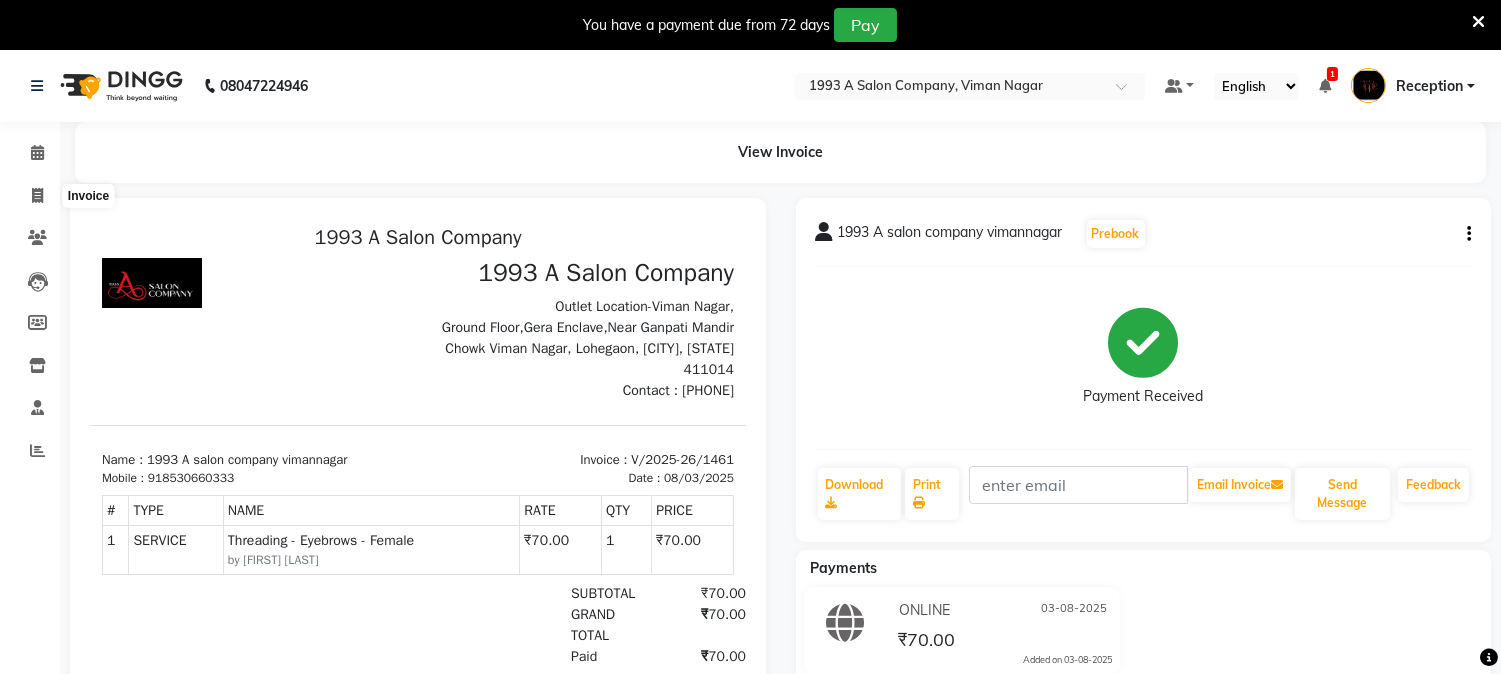 select on "service" 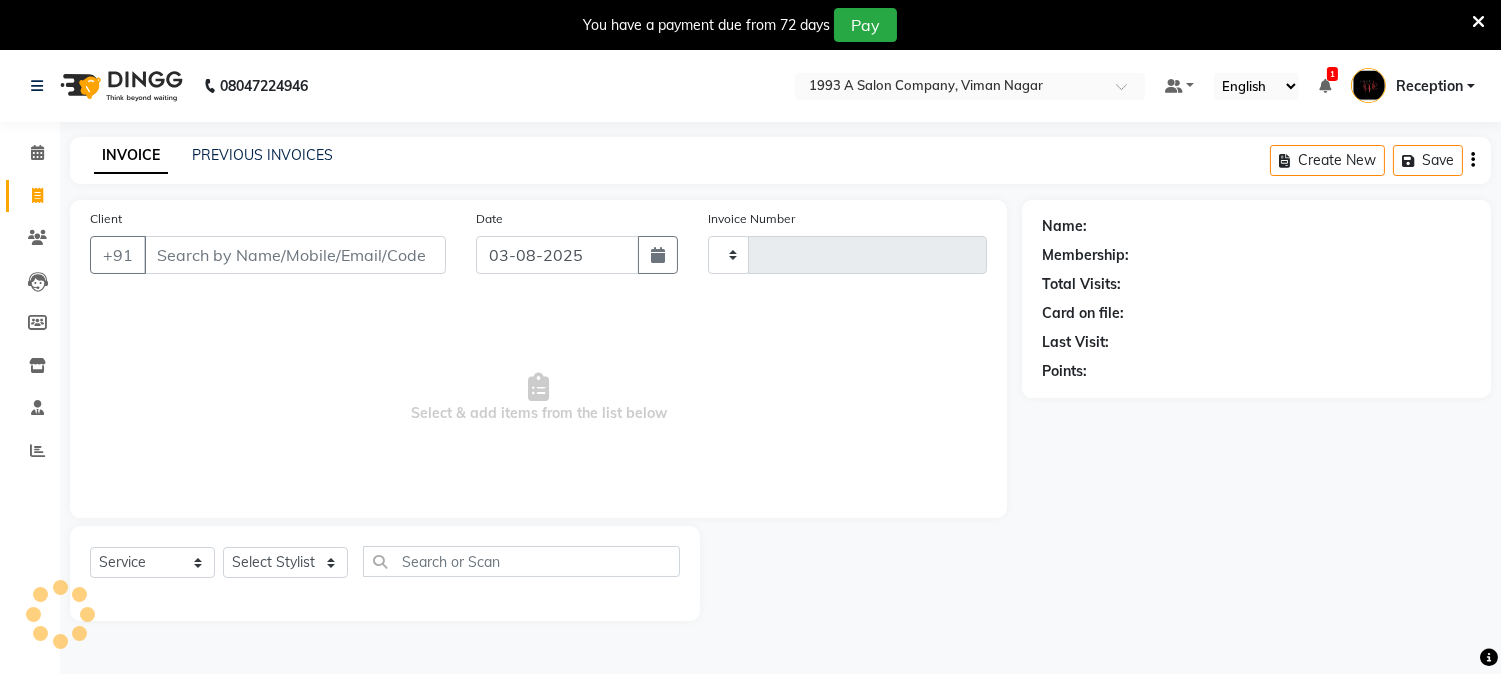 type on "1464" 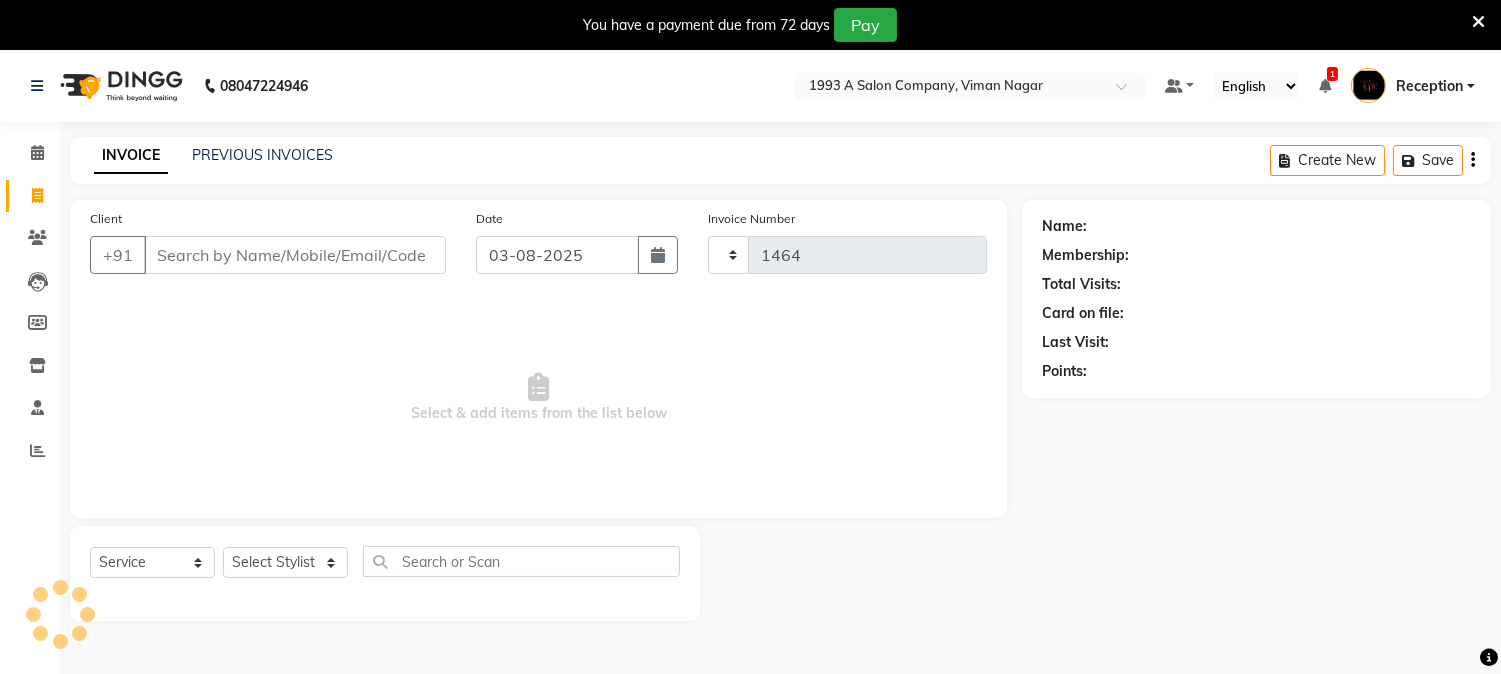 select on "144" 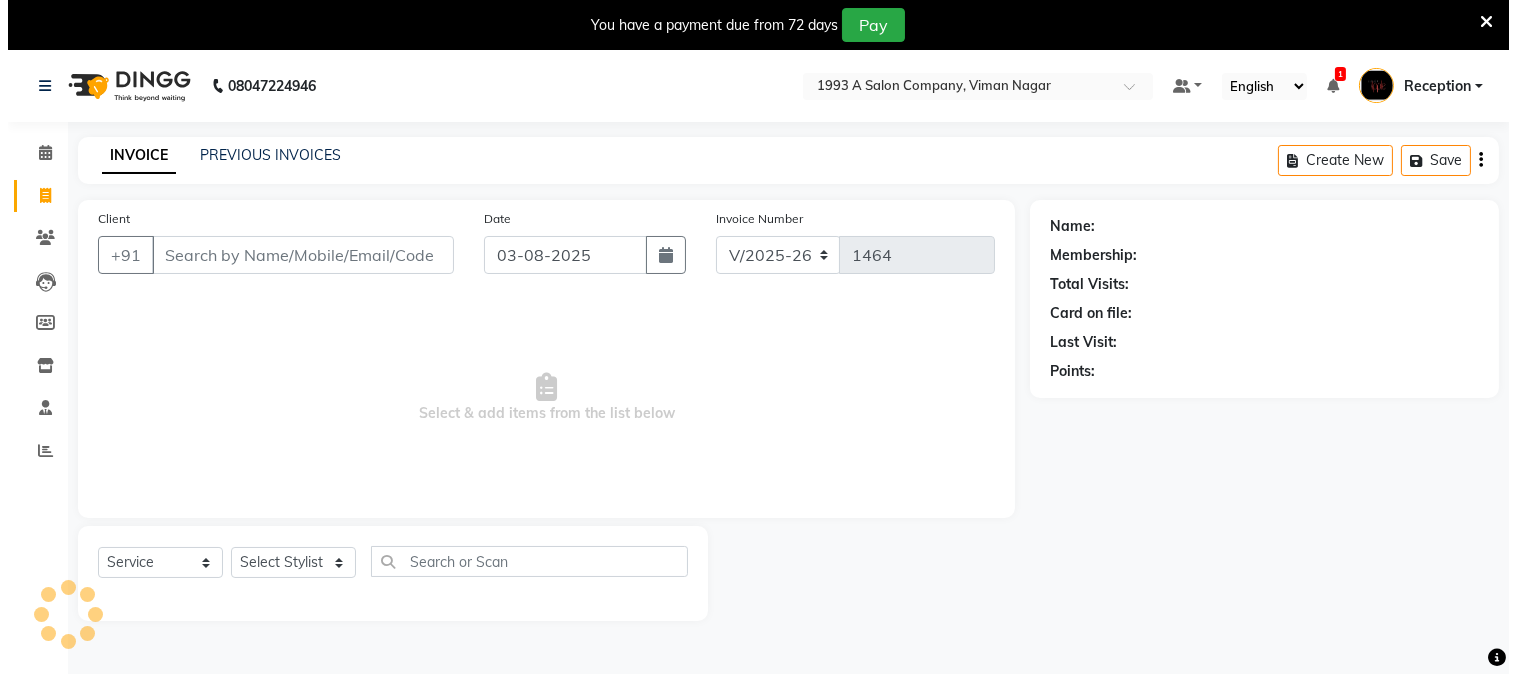 scroll, scrollTop: 50, scrollLeft: 0, axis: vertical 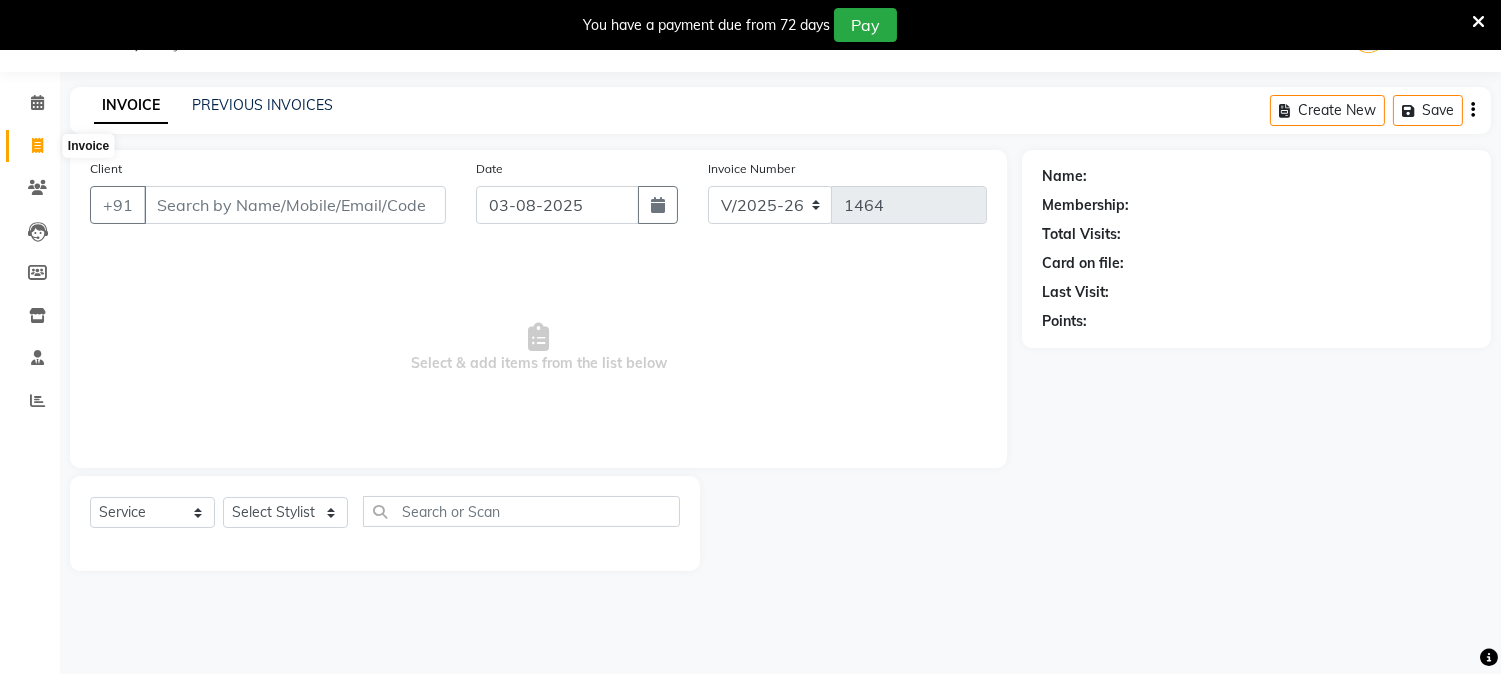 click 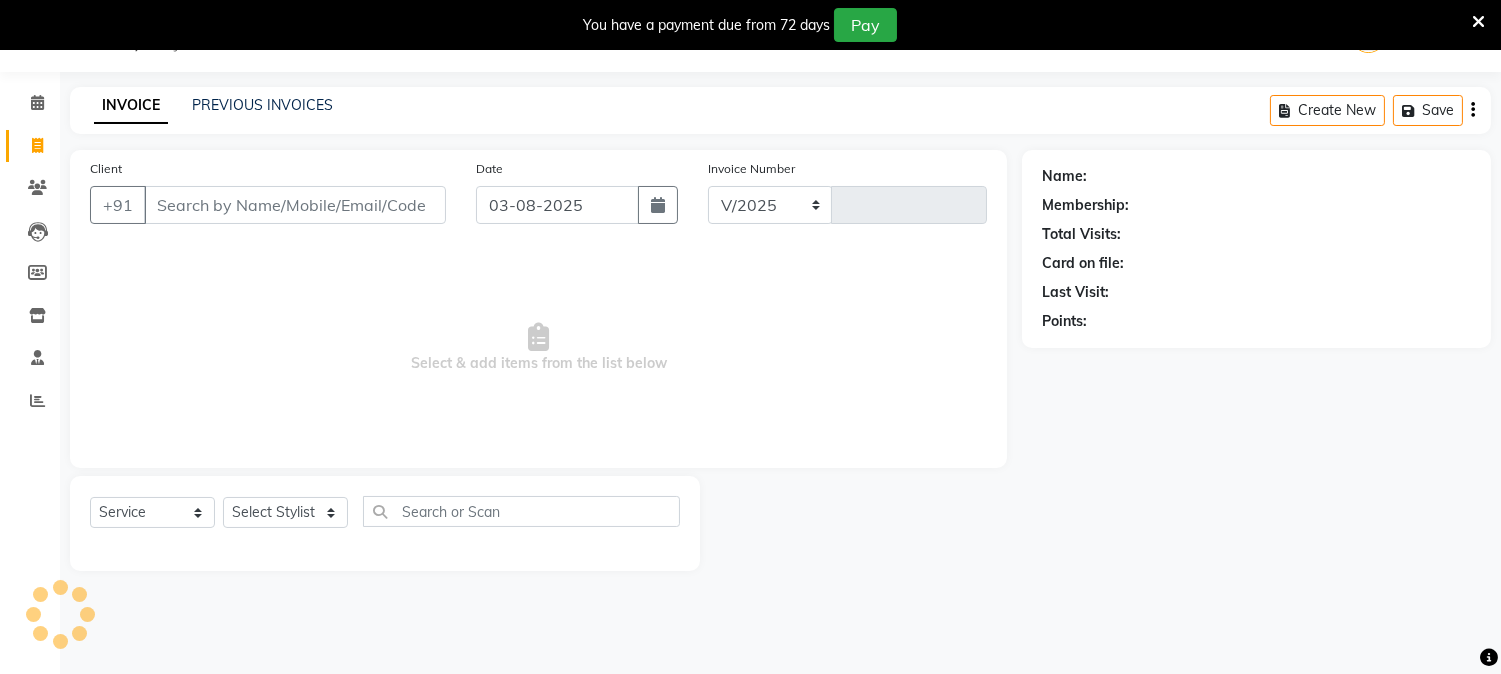 select on "144" 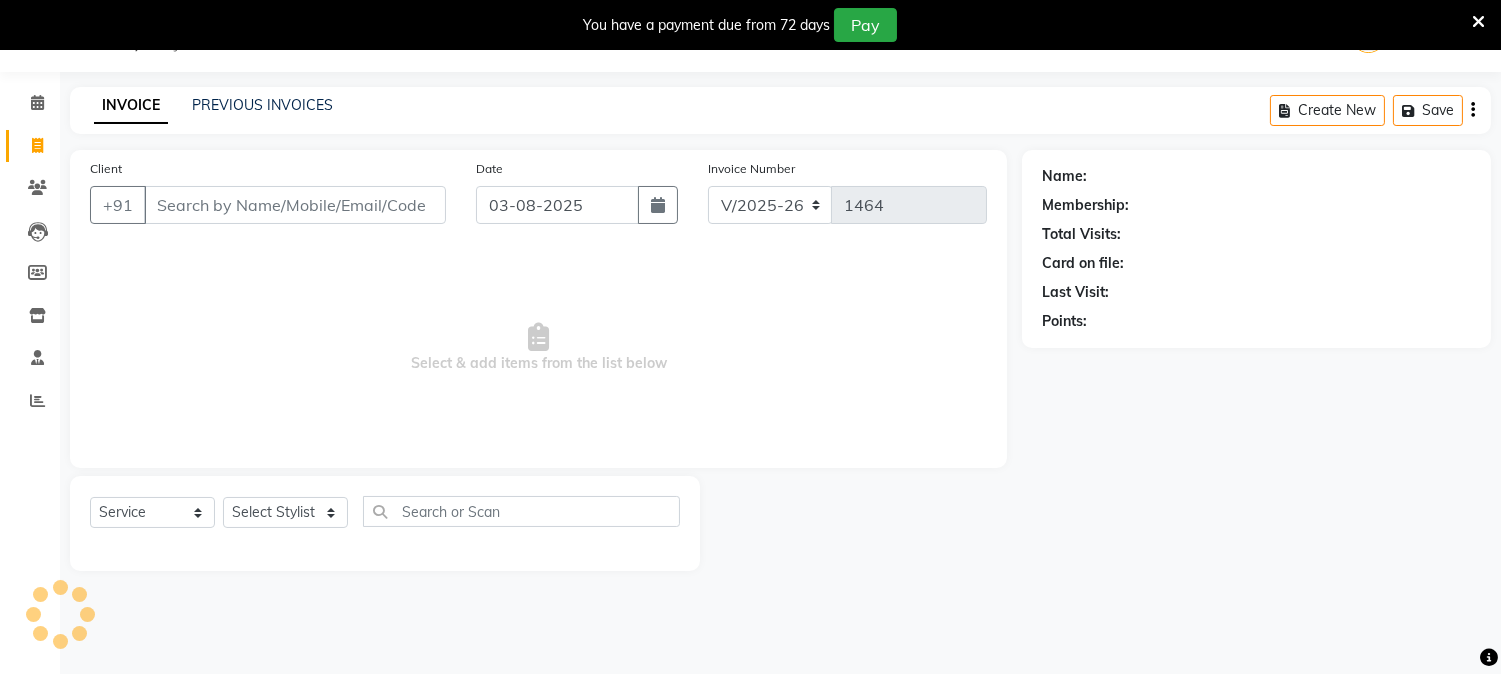 click on "Client" at bounding box center [295, 205] 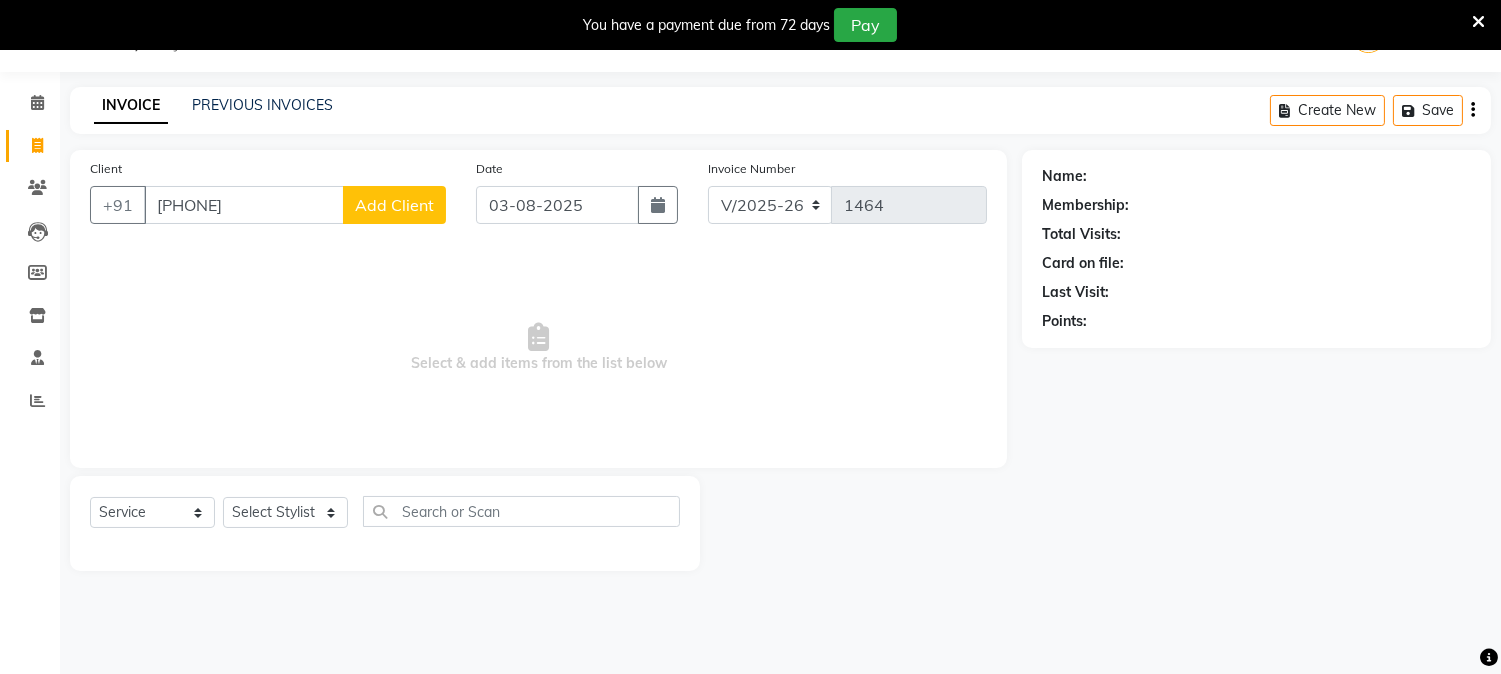 type on "[PHONE]" 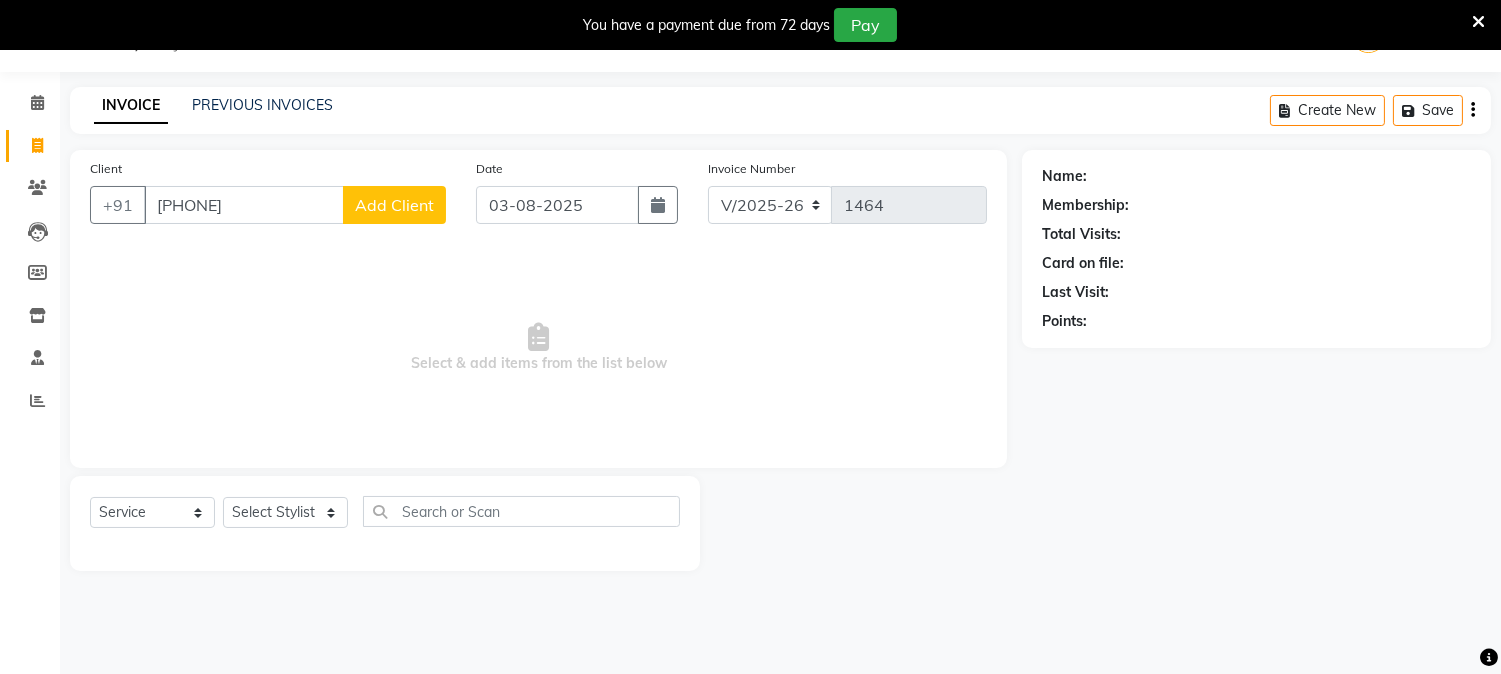 click on "Add Client" 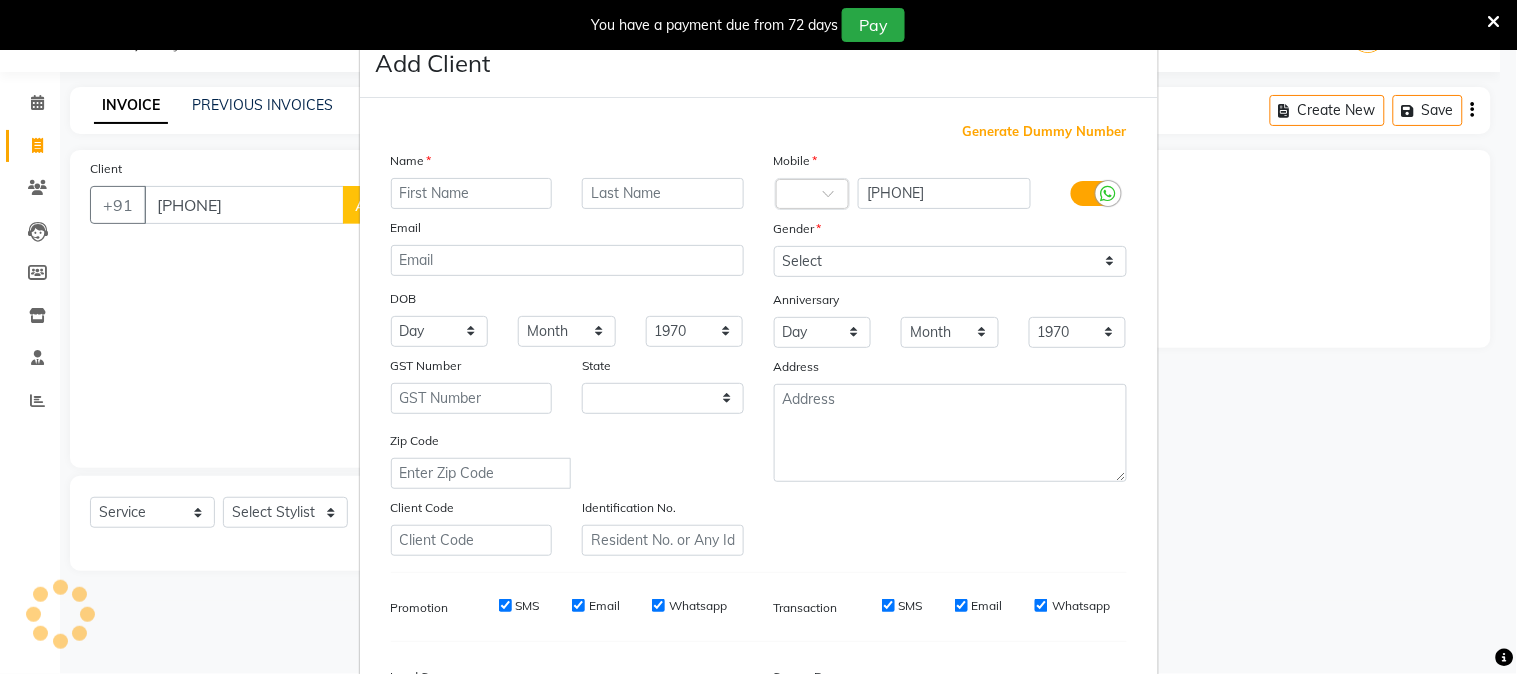 select on "22" 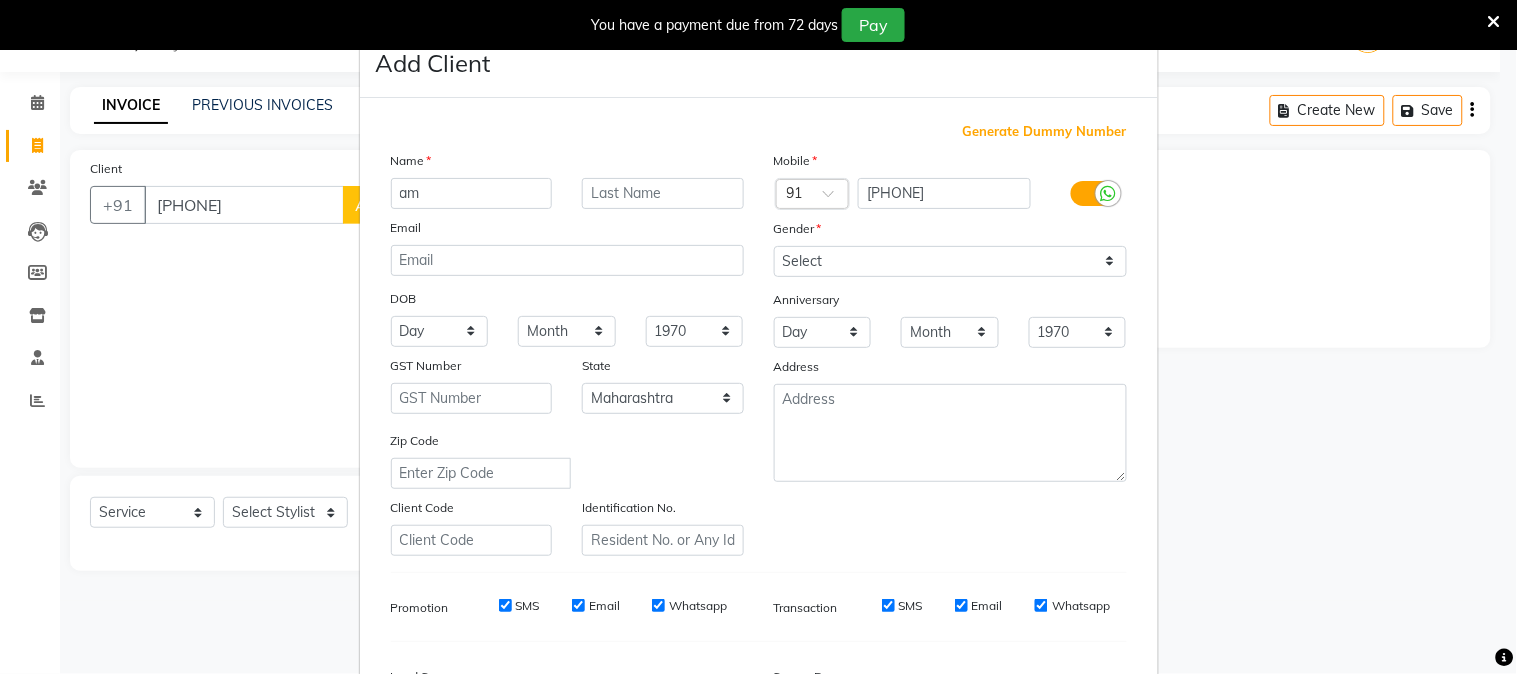 type on "a" 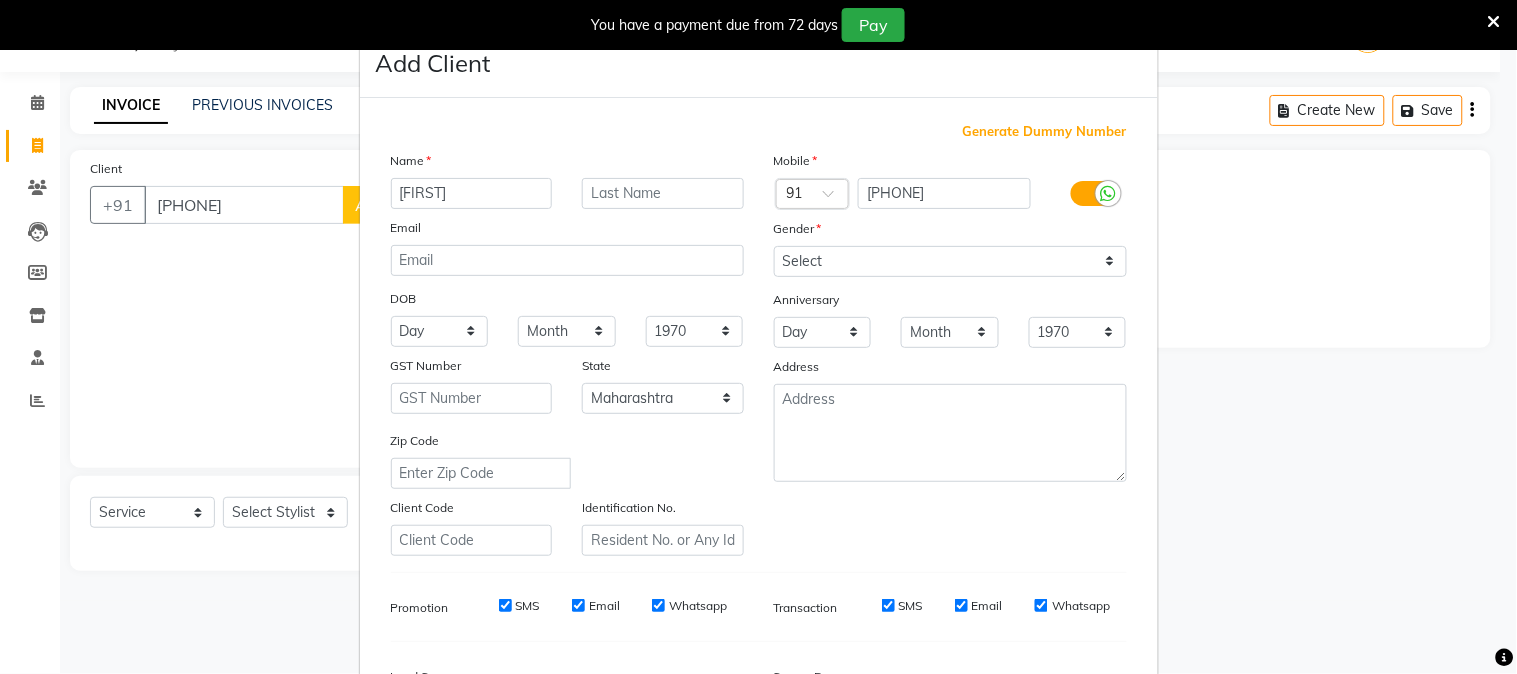 type on "[FIRST]" 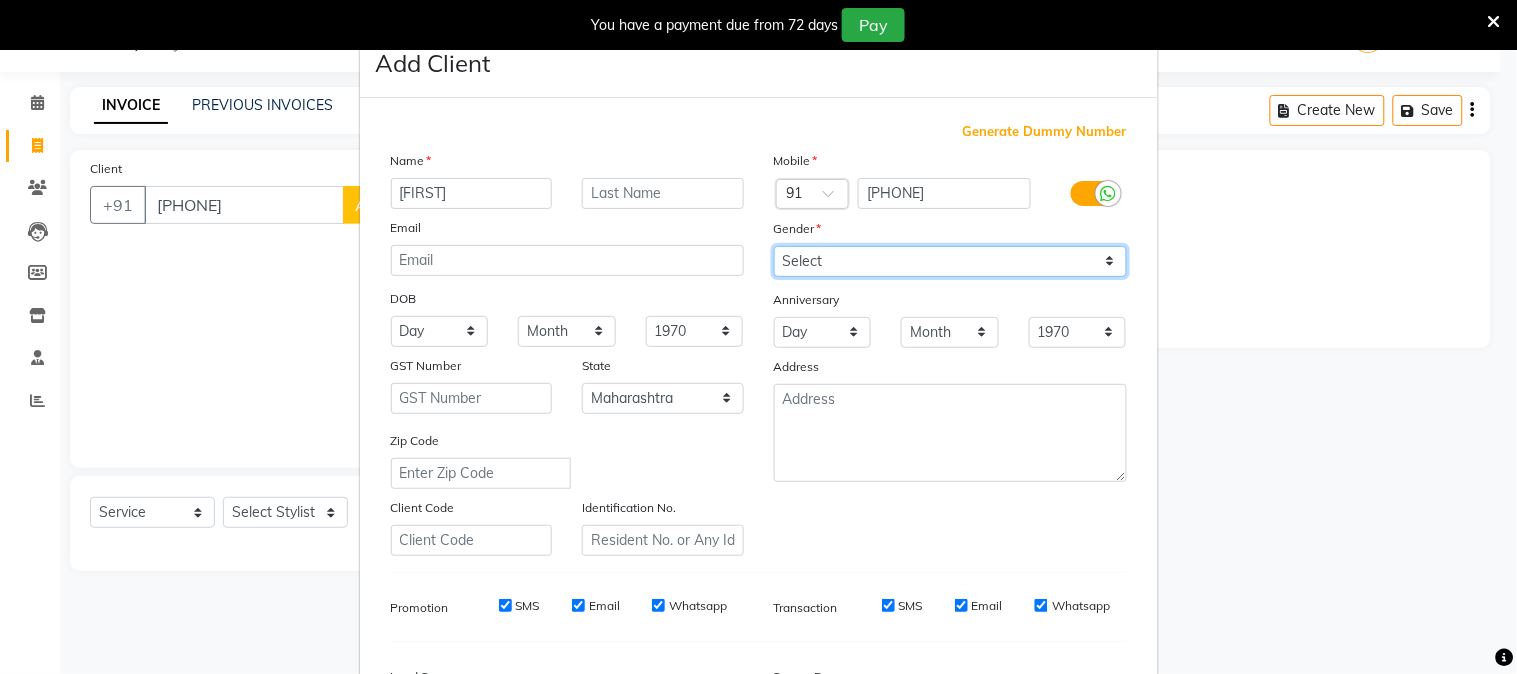click on "Select Male Female Other Prefer Not To Say" at bounding box center [950, 261] 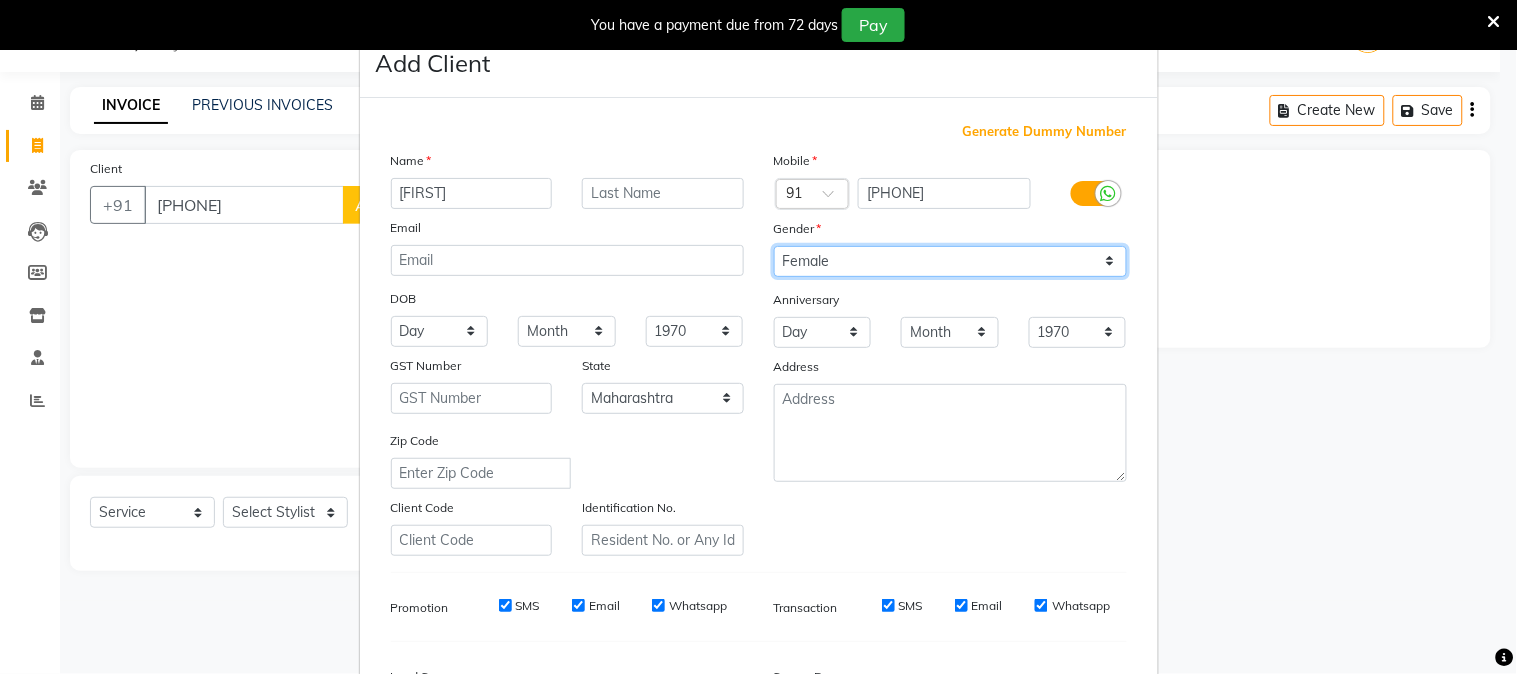 click on "Select Male Female Other Prefer Not To Say" at bounding box center [950, 261] 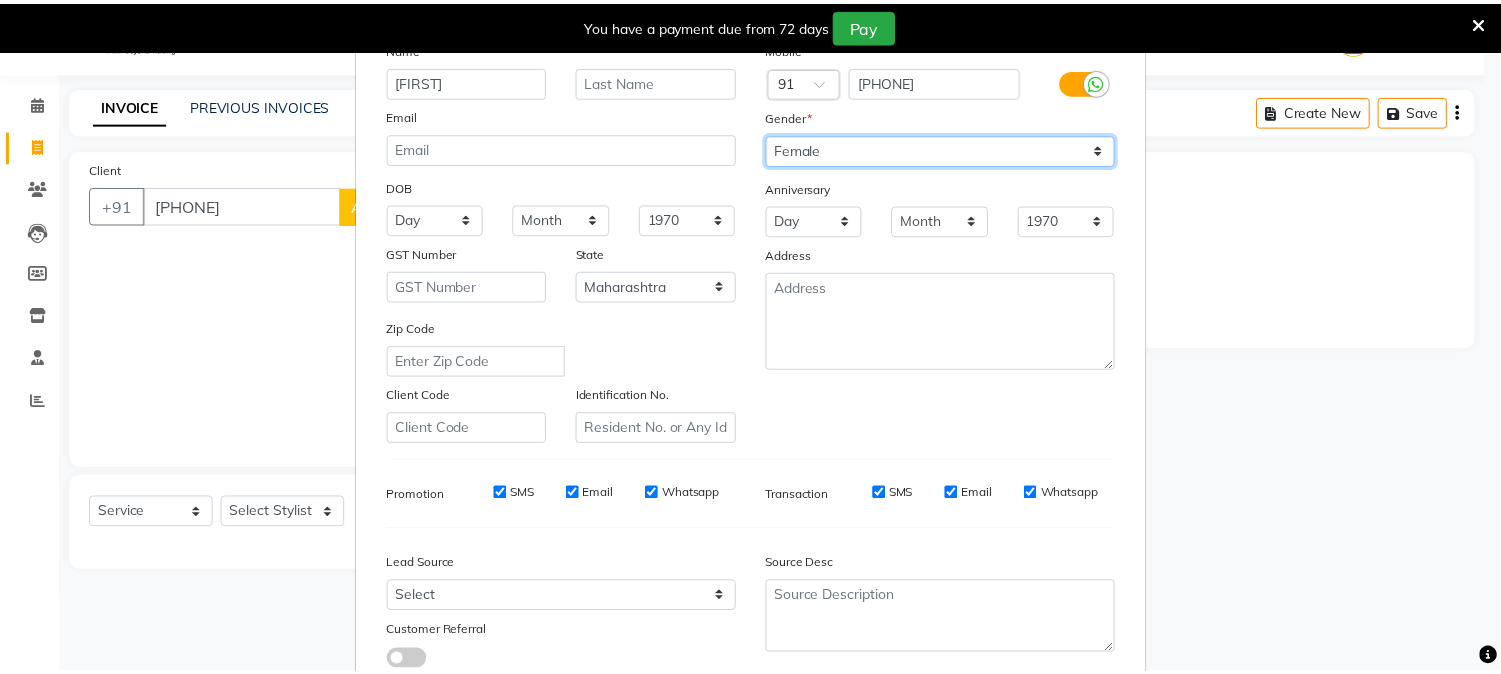 scroll, scrollTop: 250, scrollLeft: 0, axis: vertical 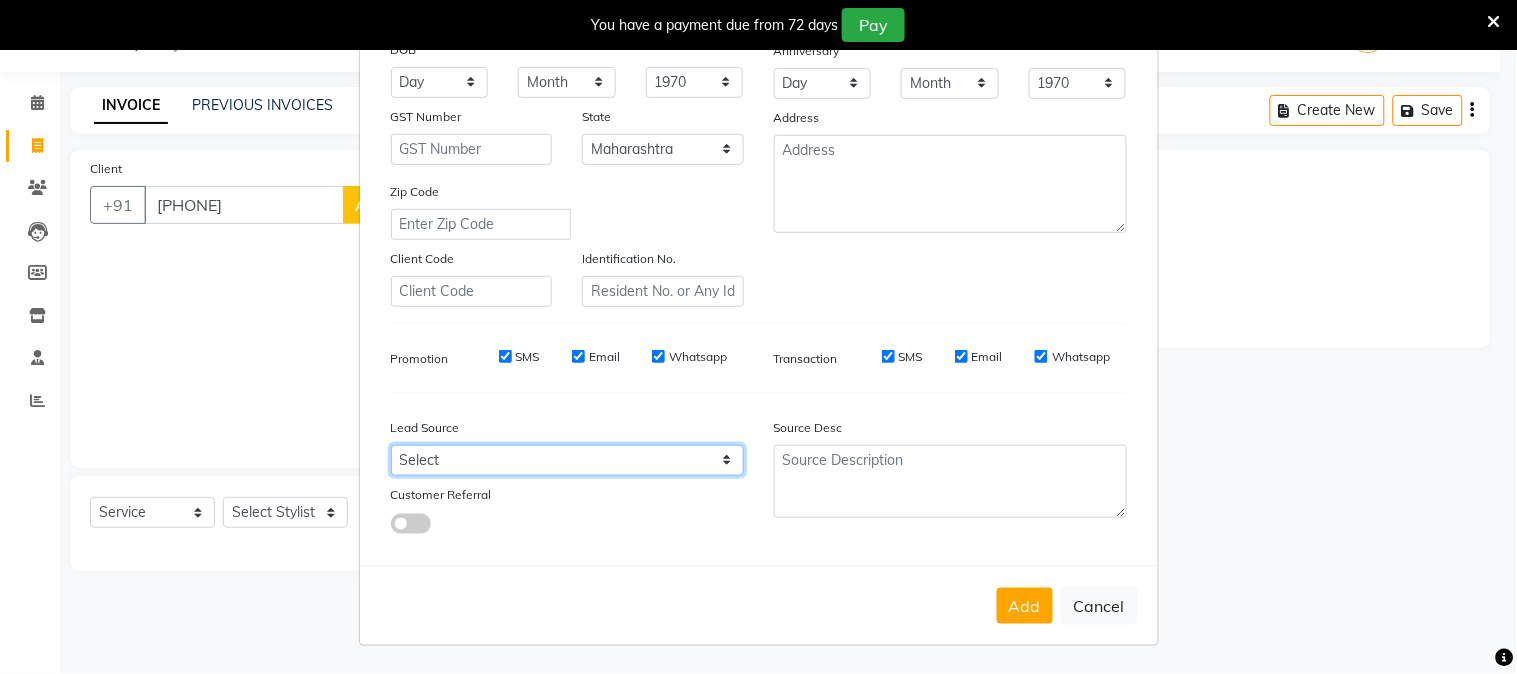 click on "Select Walk-in Referral Internet Friend Word of Mouth Advertisement Facebook Justdial Google Other Direct Call Instagram Chat Website Repeated WedmeGood Signage Newspaper Ad CRM Chat Bot IVR Call WhatsApp YouTube" at bounding box center (567, 460) 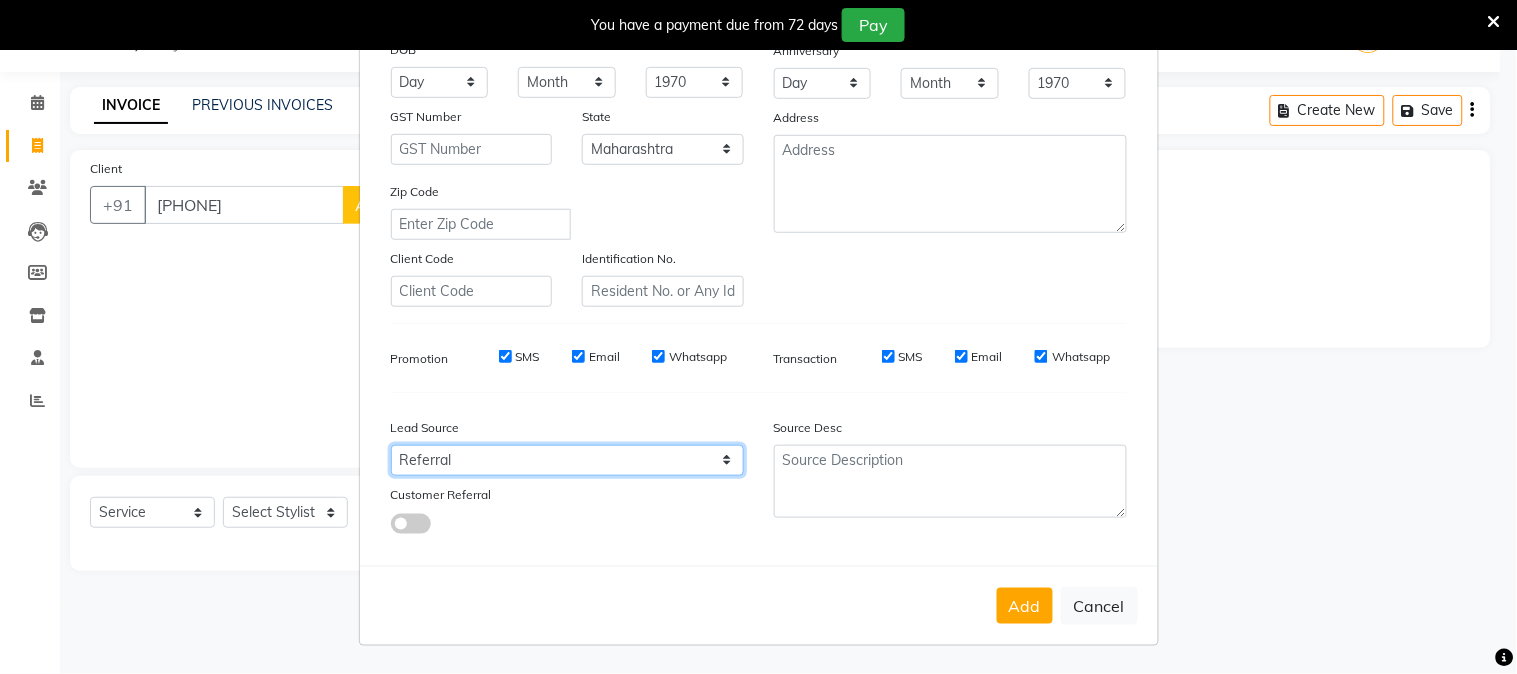 click on "Select Walk-in Referral Internet Friend Word of Mouth Advertisement Facebook Justdial Google Other Direct Call Instagram Chat Website Repeated WedmeGood Signage Newspaper Ad CRM Chat Bot IVR Call WhatsApp YouTube" at bounding box center (567, 460) 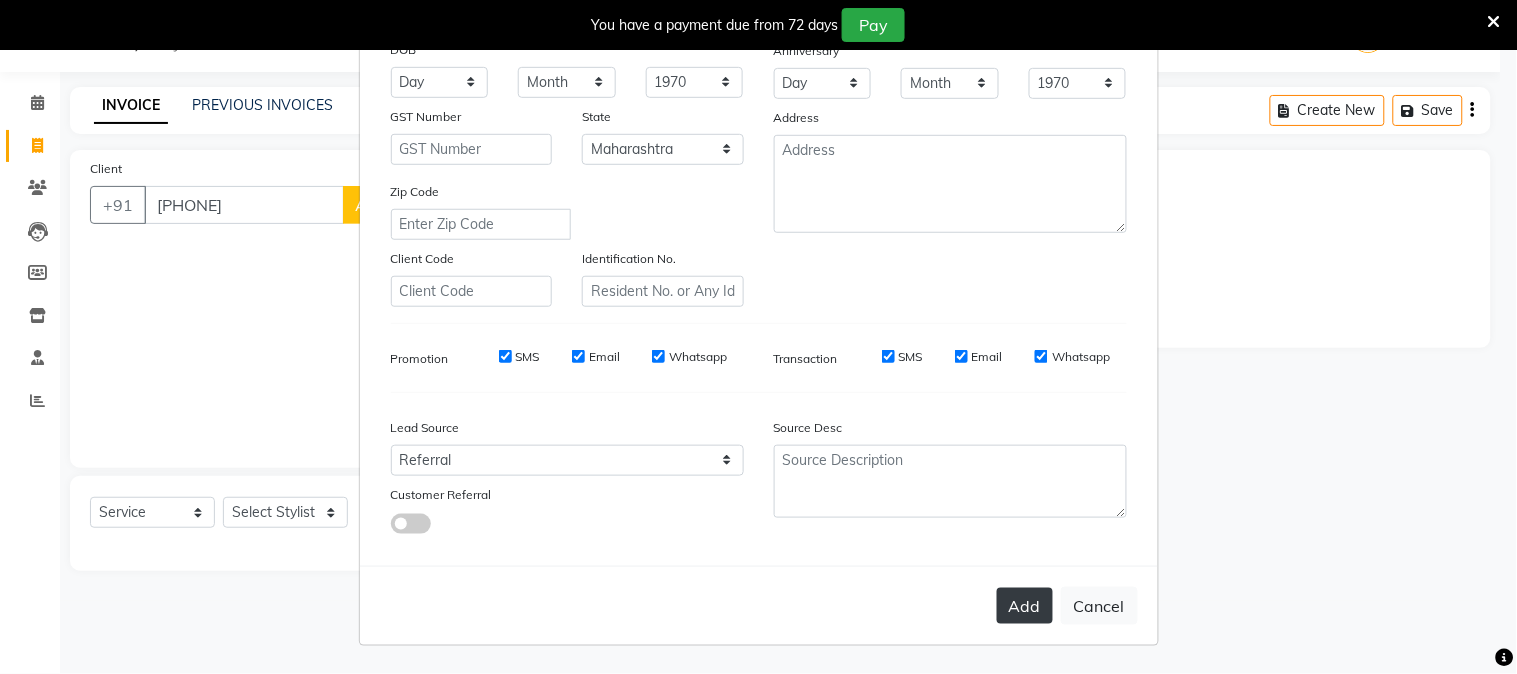click on "Add" at bounding box center (1025, 606) 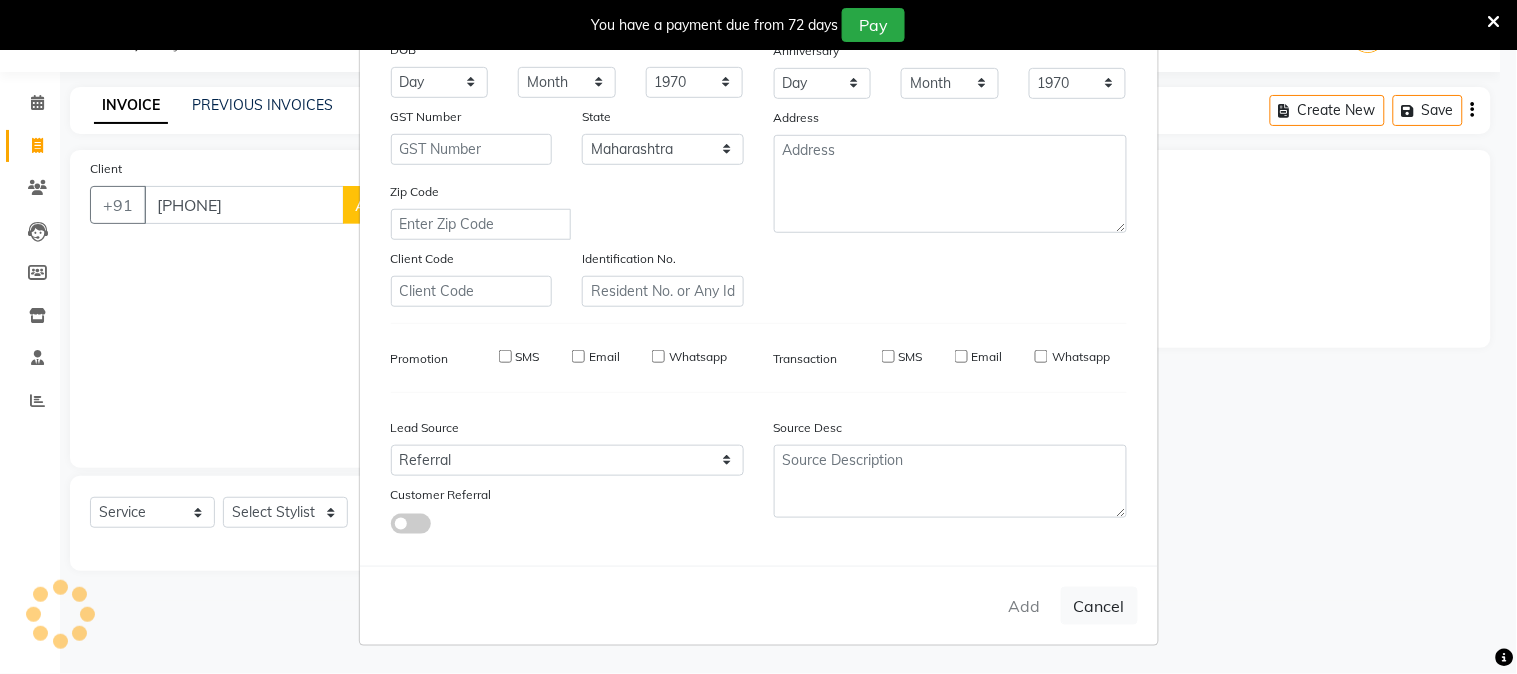 type 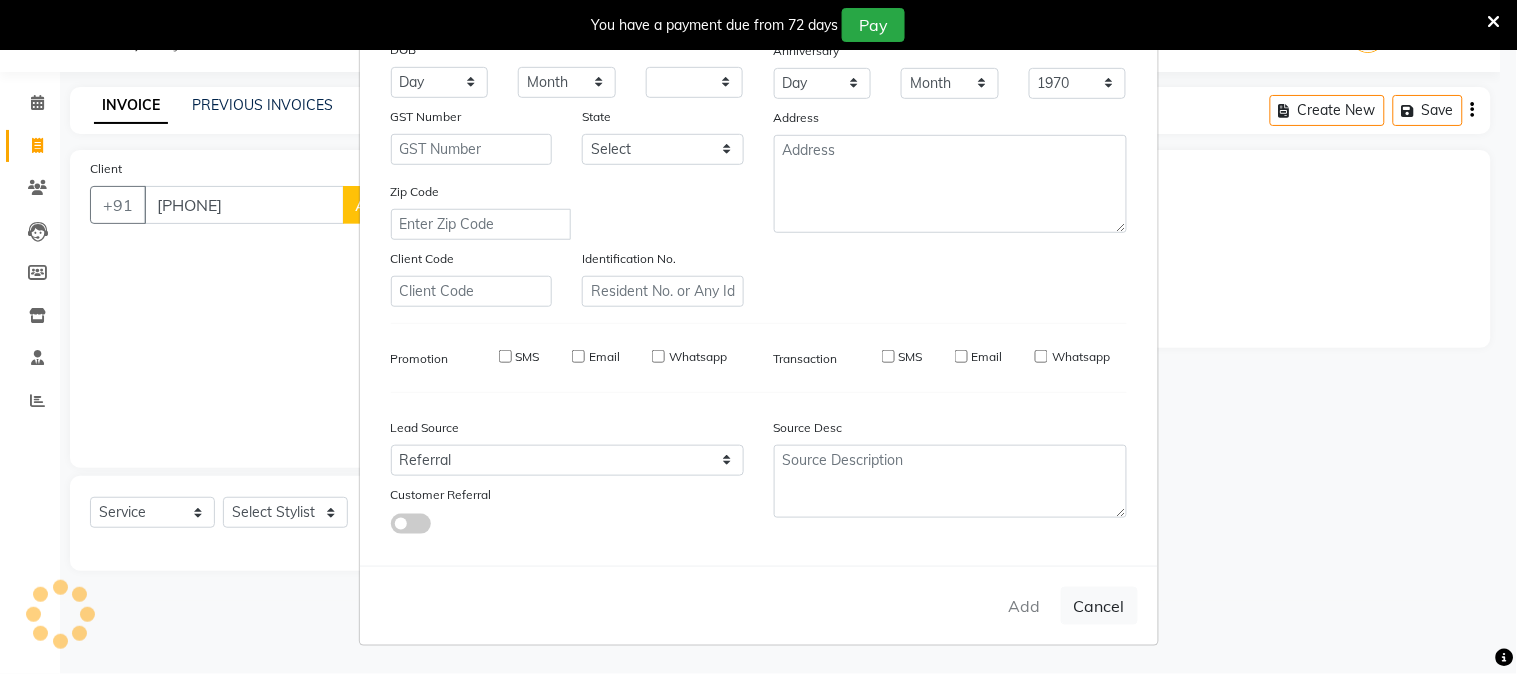 type 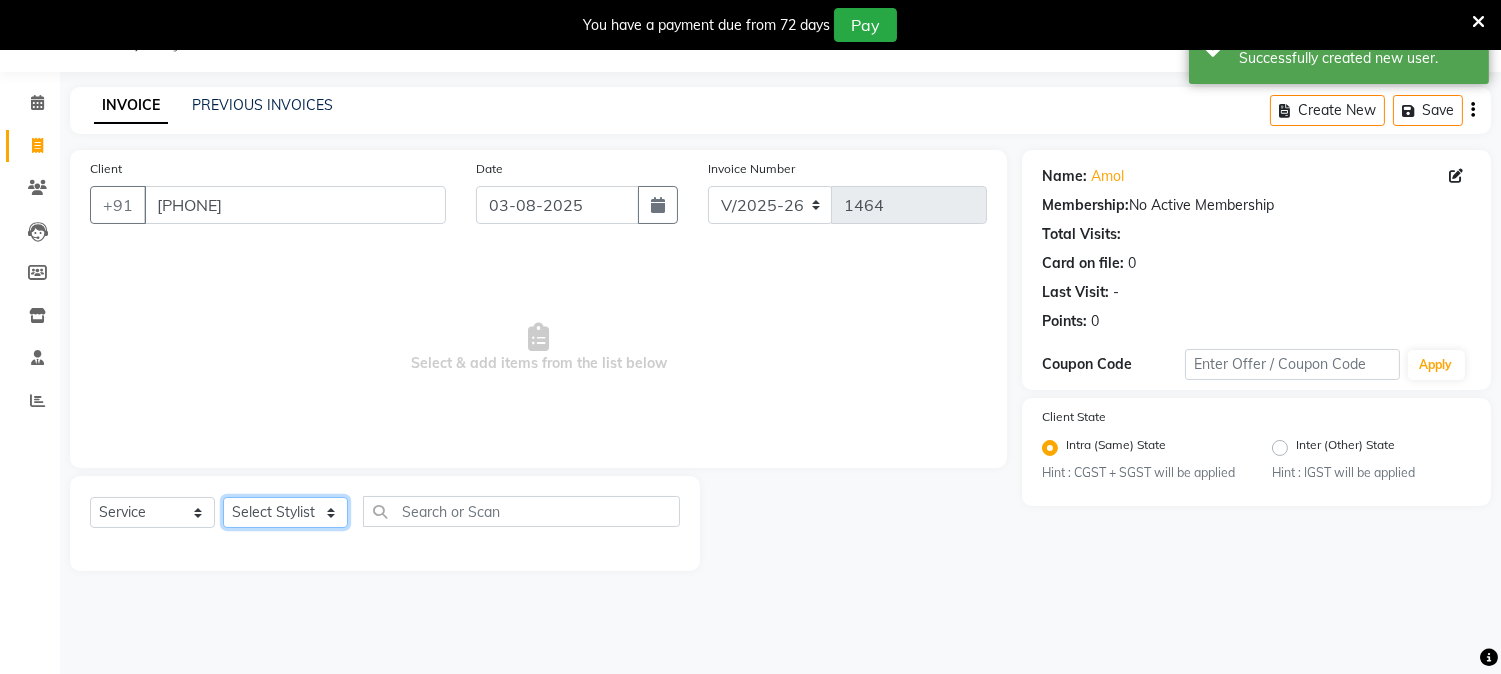 click on "Select Stylist [FIRST] [LAST] [FIRST] [LAST] [FIRST] [LAST]  Reception [FIRST] [LAST] [FIRST] [LAST] [FIRST] [LAST] [FIRST] [LAST] [FIRST] Sir" 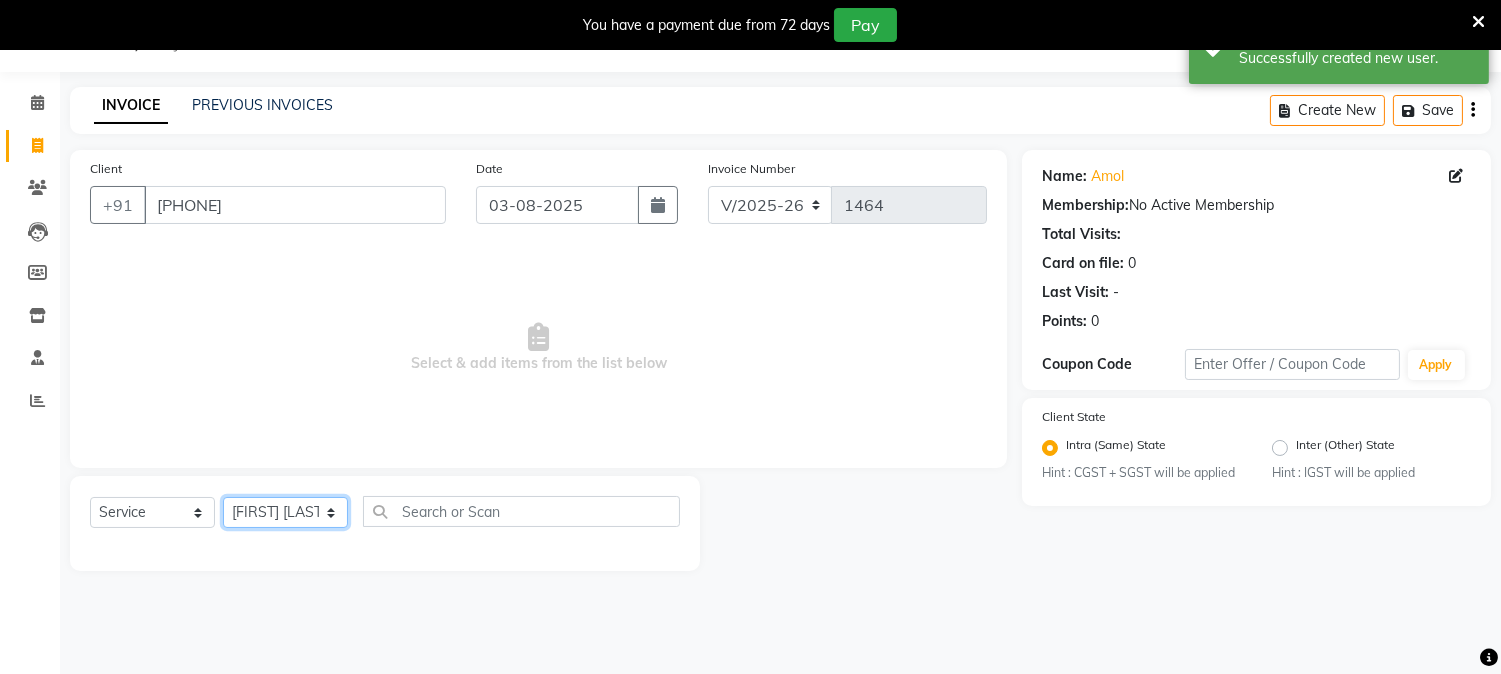 click on "Select Stylist [FIRST] [LAST] [FIRST] [LAST] [FIRST] [LAST]  Reception [FIRST] [LAST] [FIRST] [LAST] [FIRST] [LAST] [FIRST] [LAST] [FIRST] Sir" 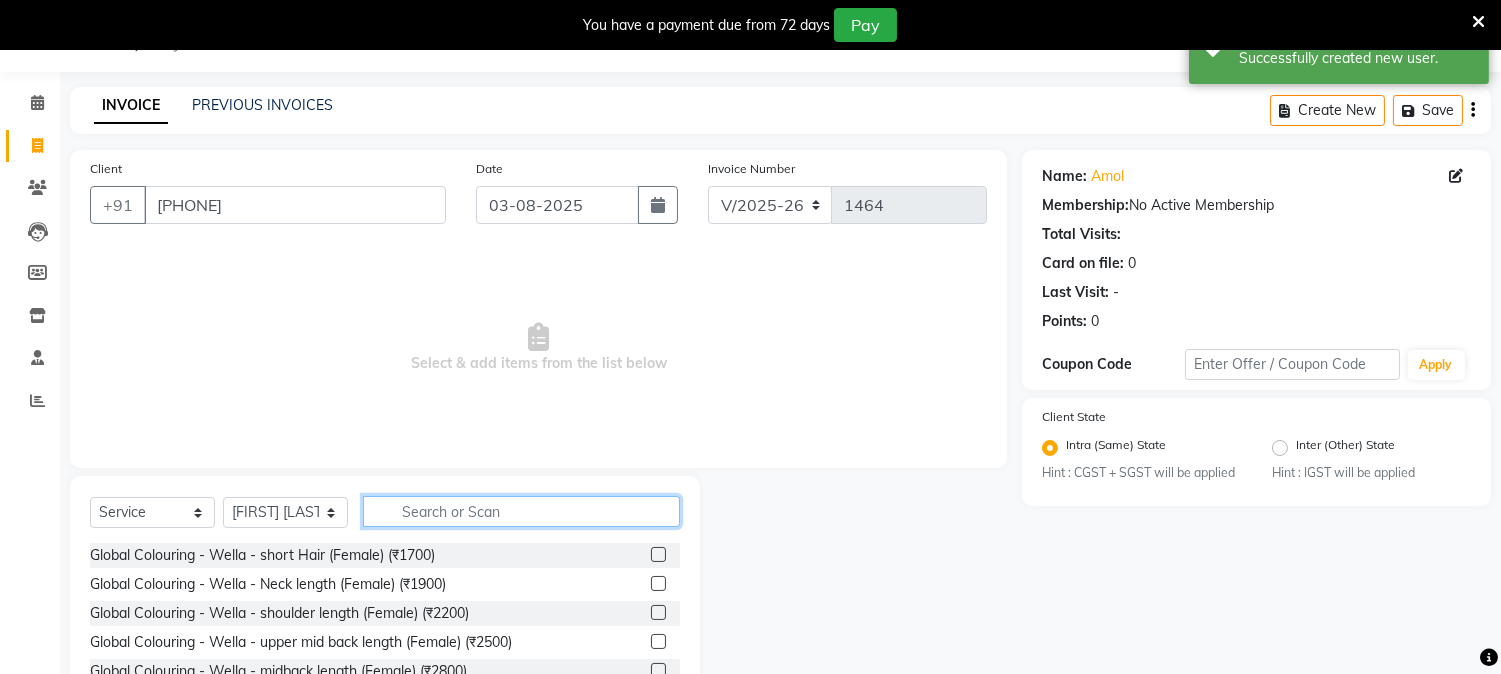 click 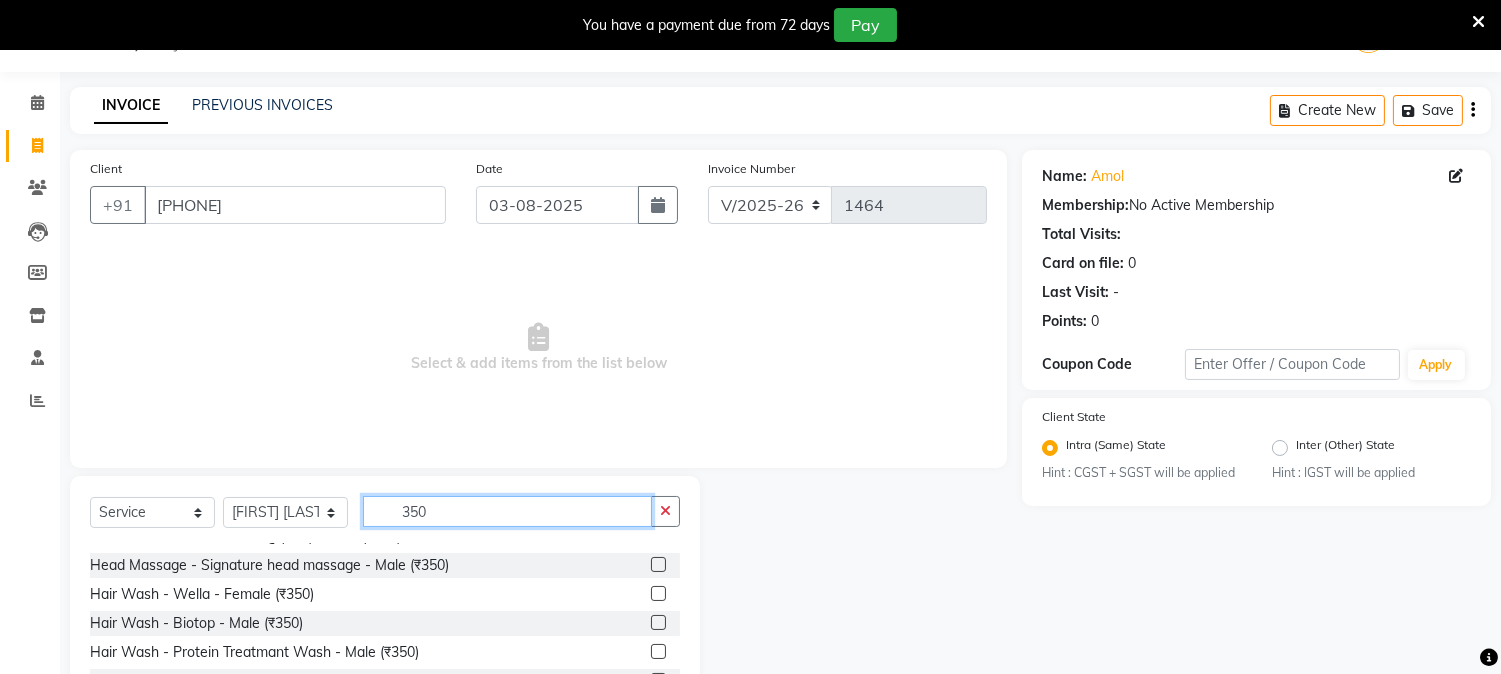 scroll, scrollTop: 333, scrollLeft: 0, axis: vertical 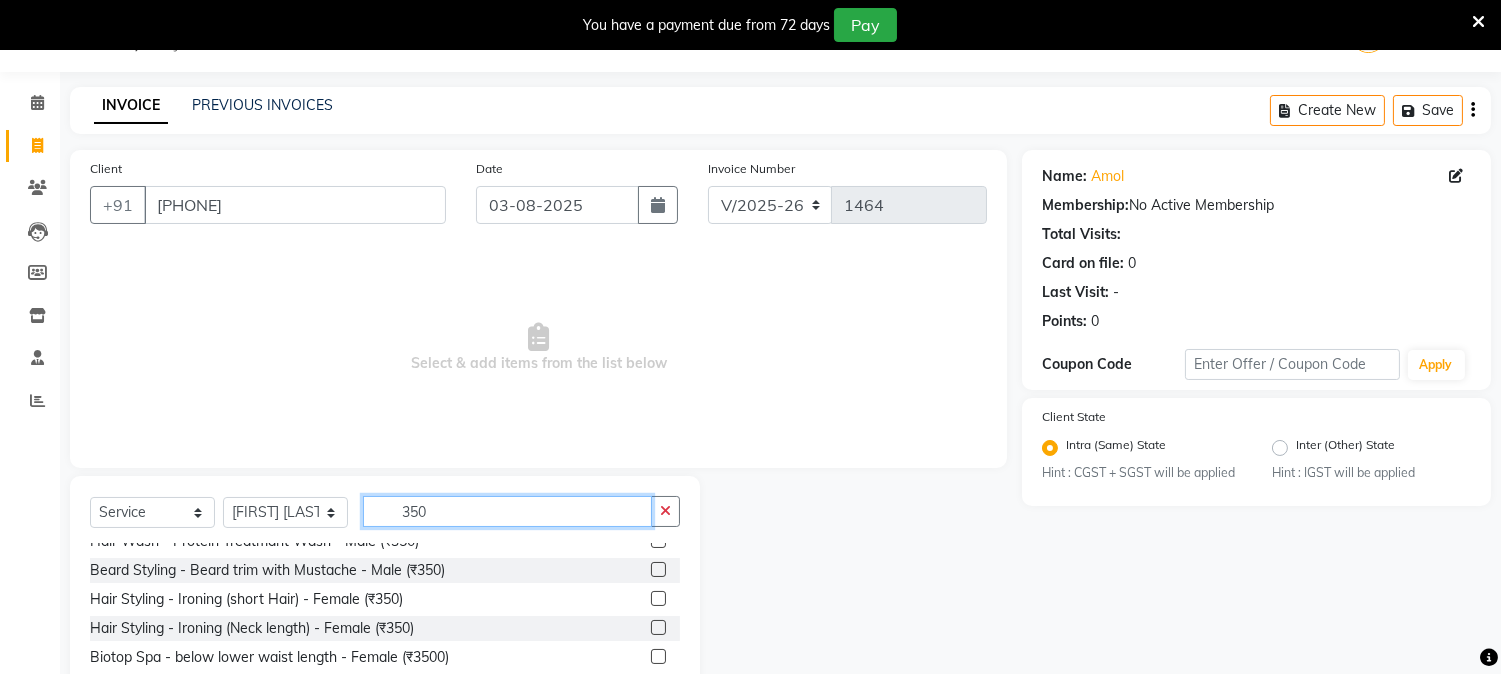 type on "350" 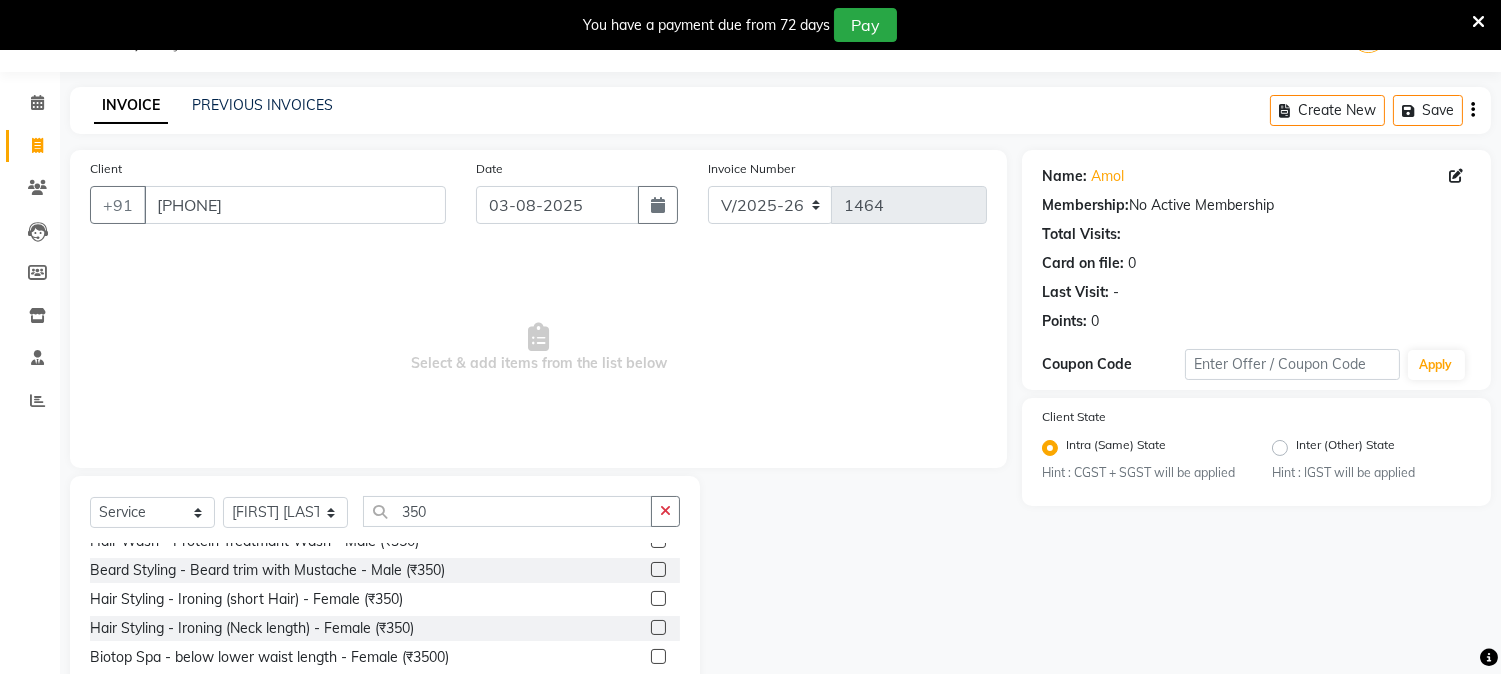 click 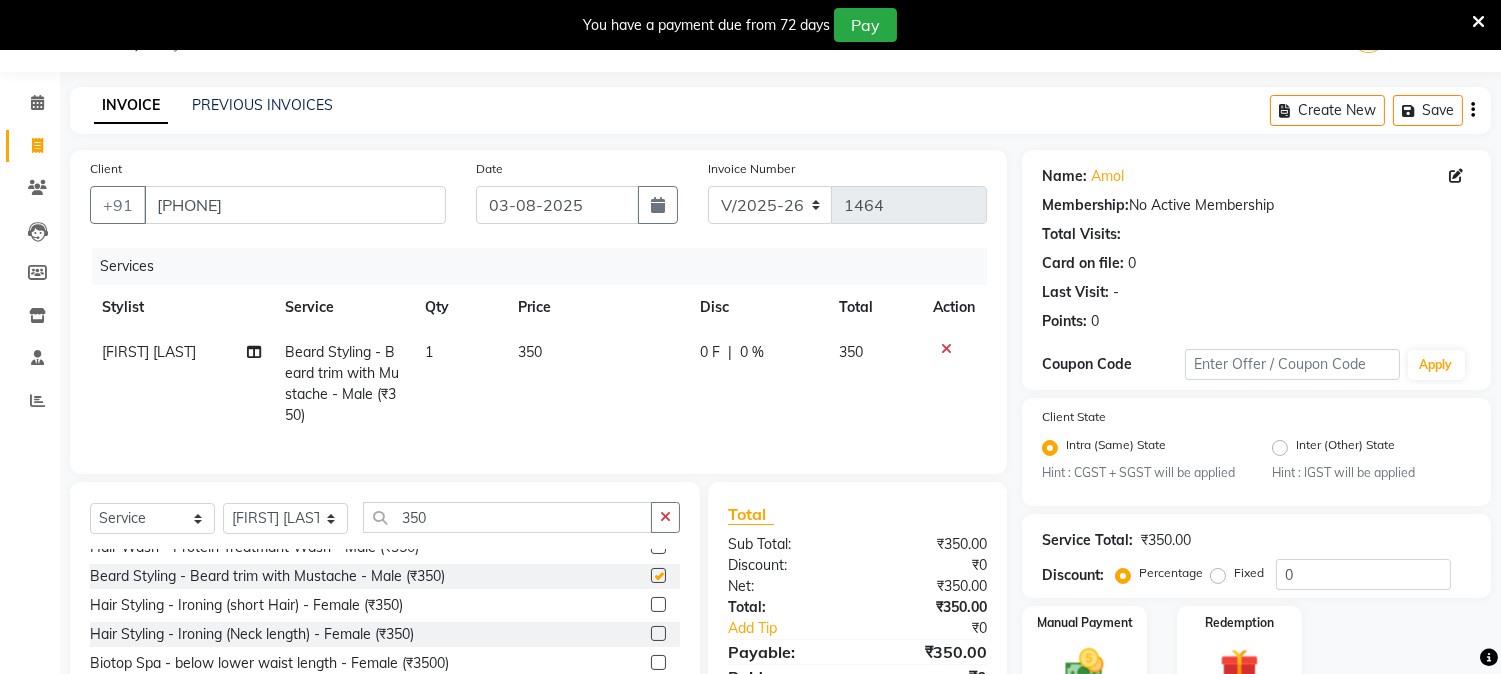 checkbox on "false" 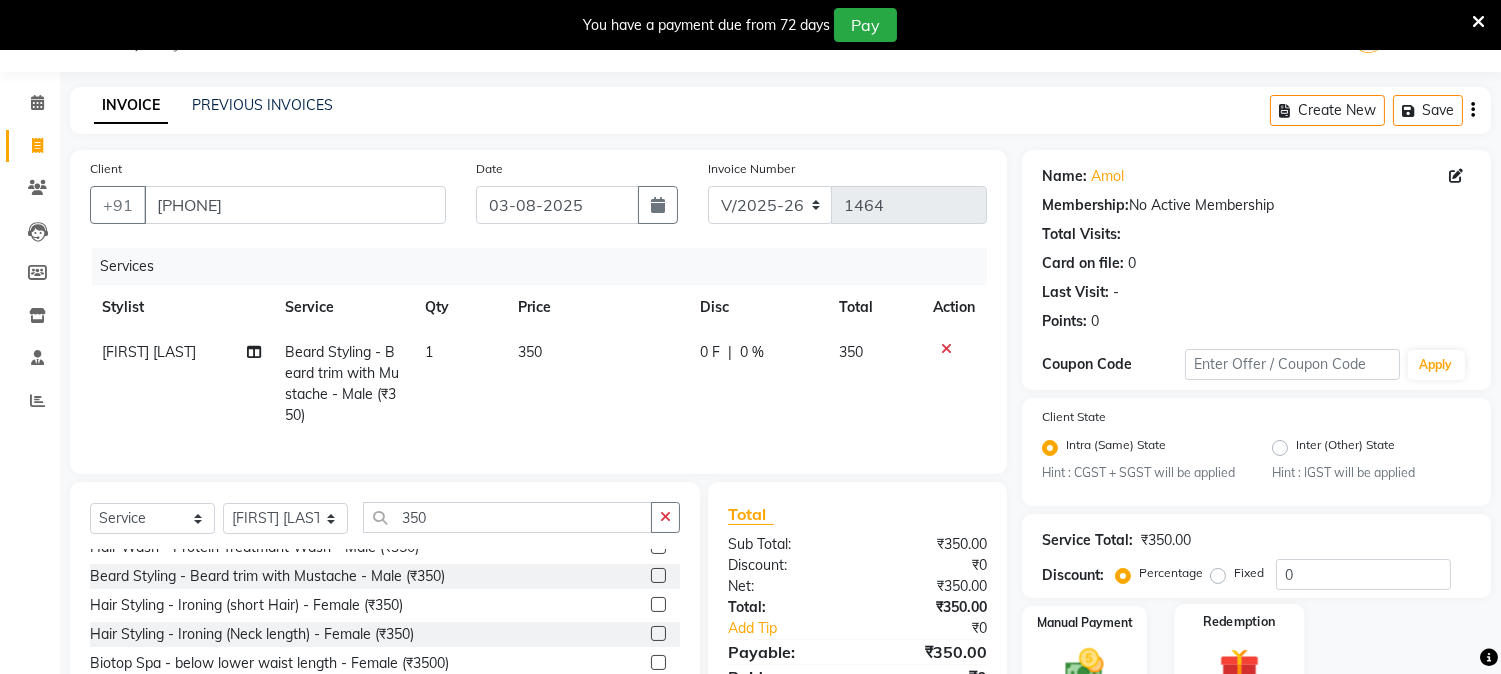 scroll, scrollTop: 200, scrollLeft: 0, axis: vertical 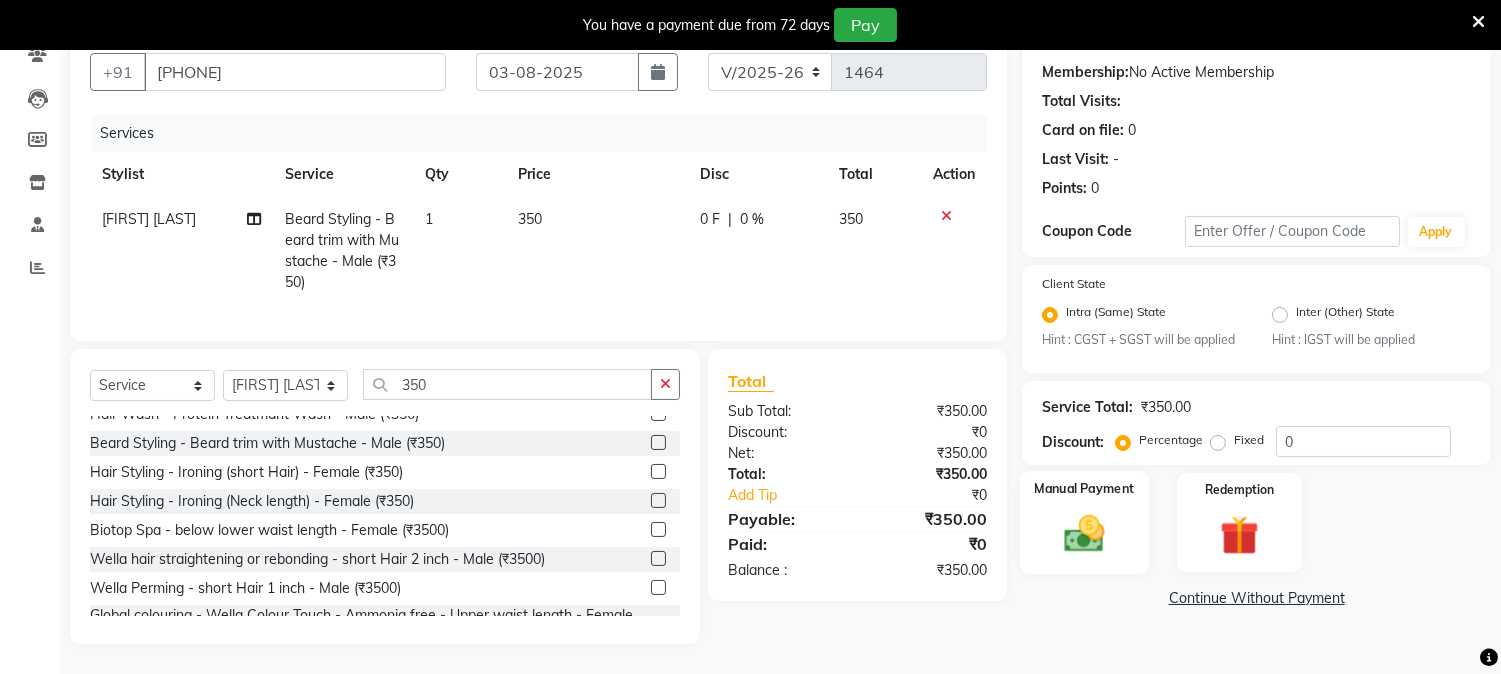 click 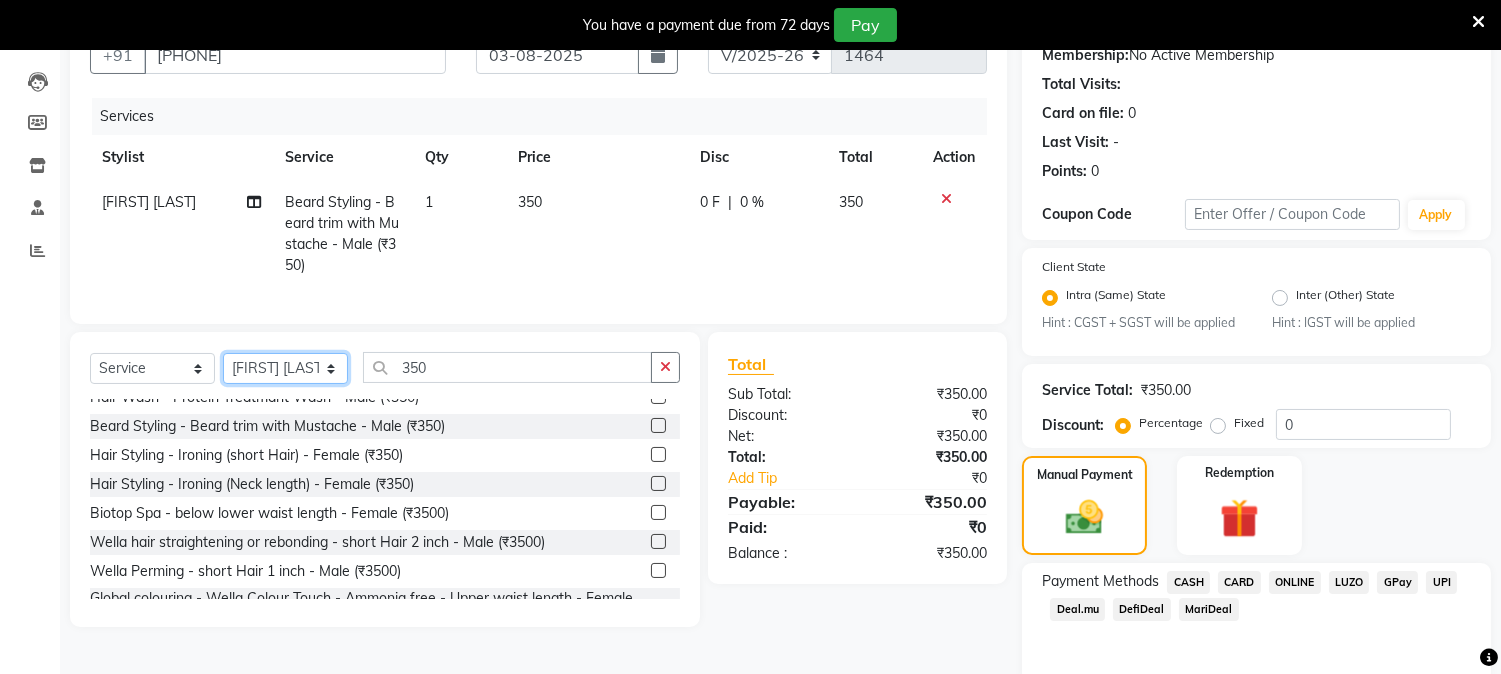 click on "Select Stylist [FIRST] [LAST] [FIRST] [LAST] [FIRST] [LAST]  Reception [FIRST] [LAST] [FIRST] [LAST] [FIRST] [LAST] [FIRST] [LAST] [FIRST] Sir" 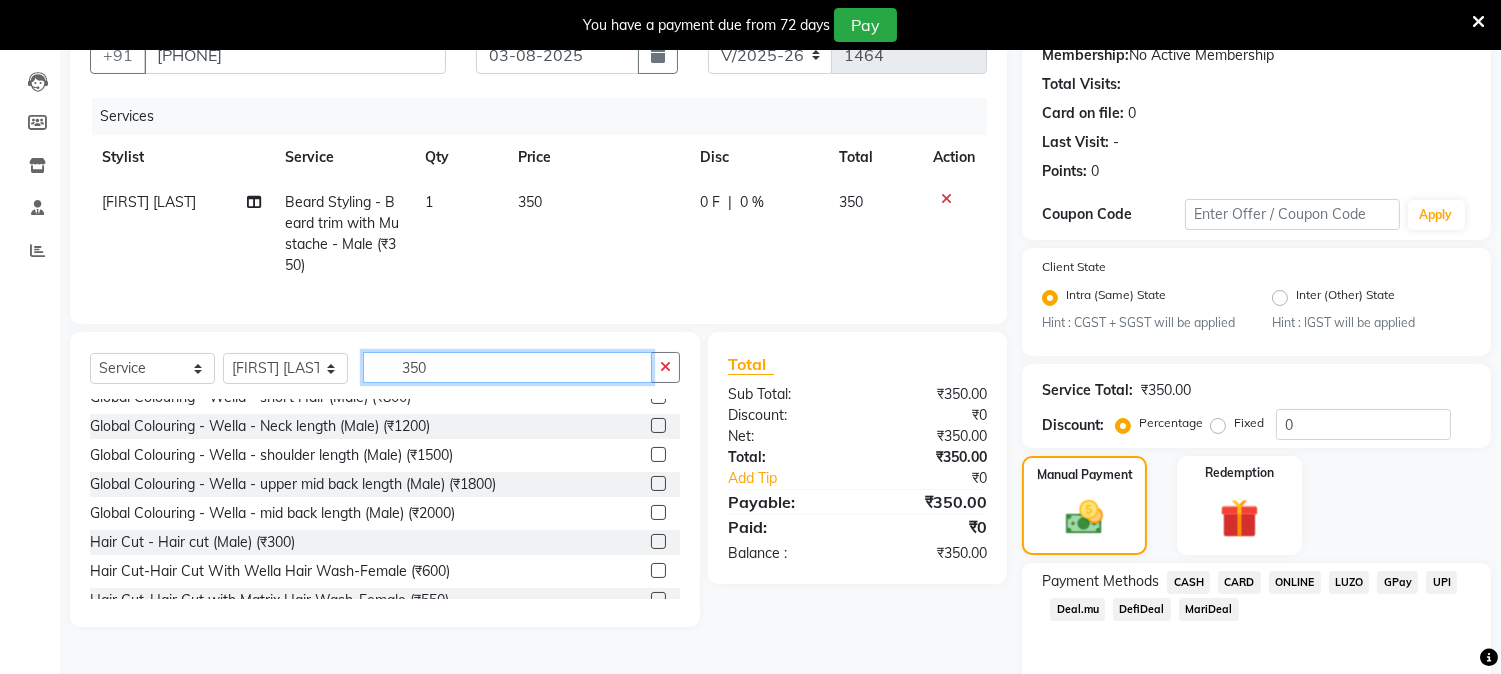 click on "350" 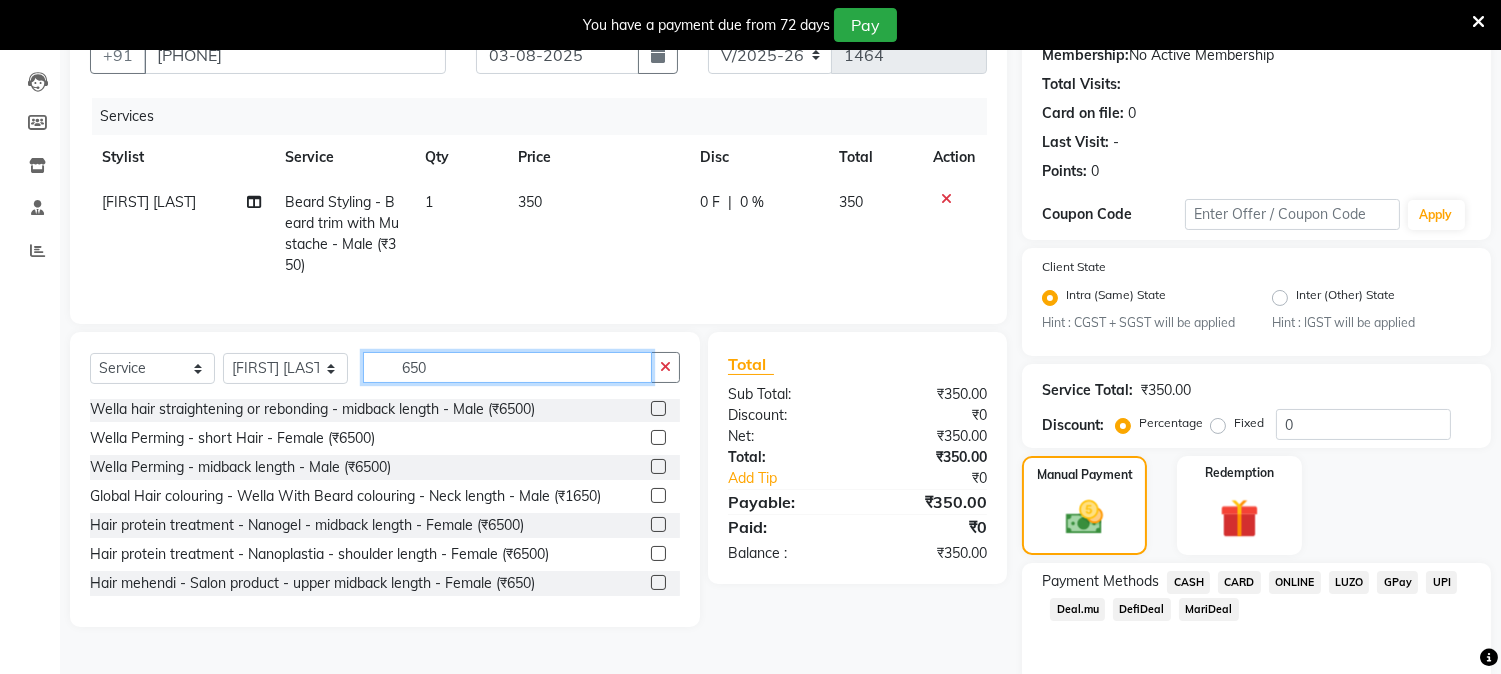 scroll, scrollTop: 263, scrollLeft: 0, axis: vertical 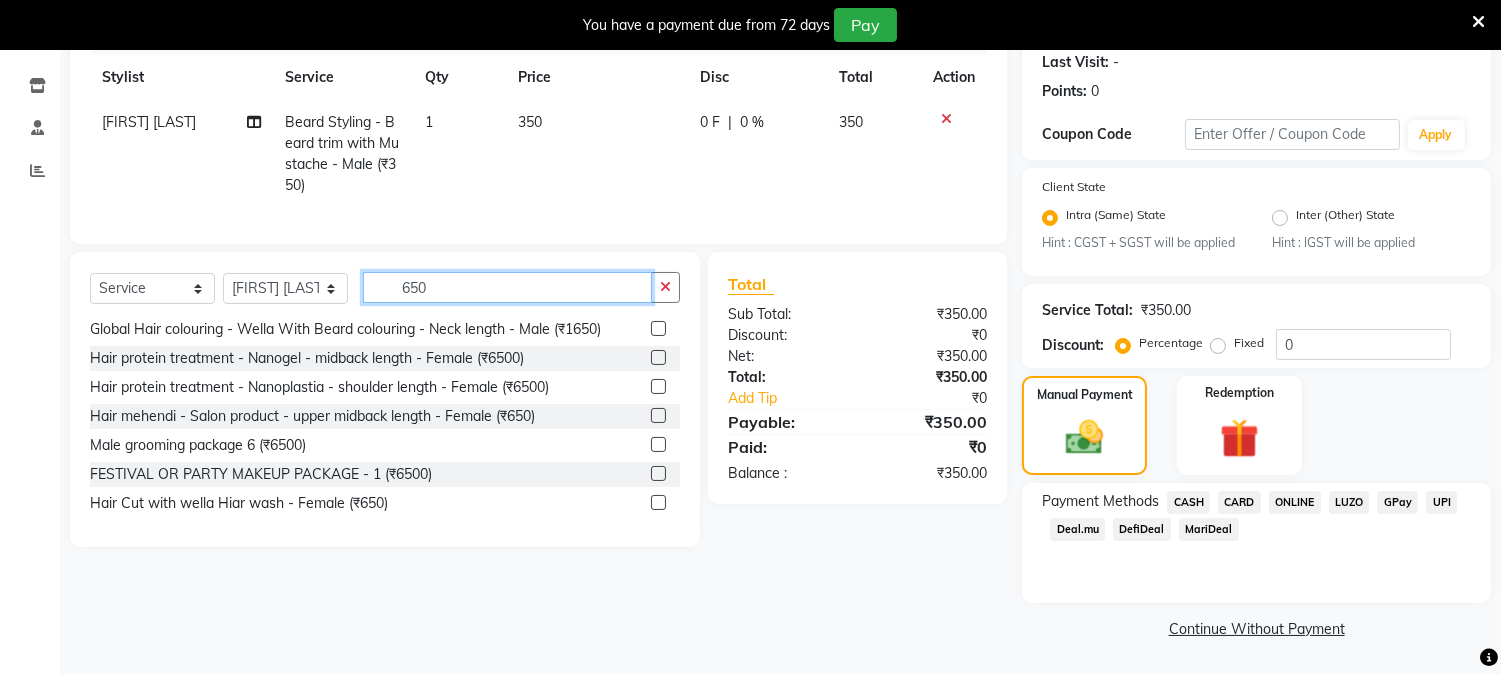 type on "650" 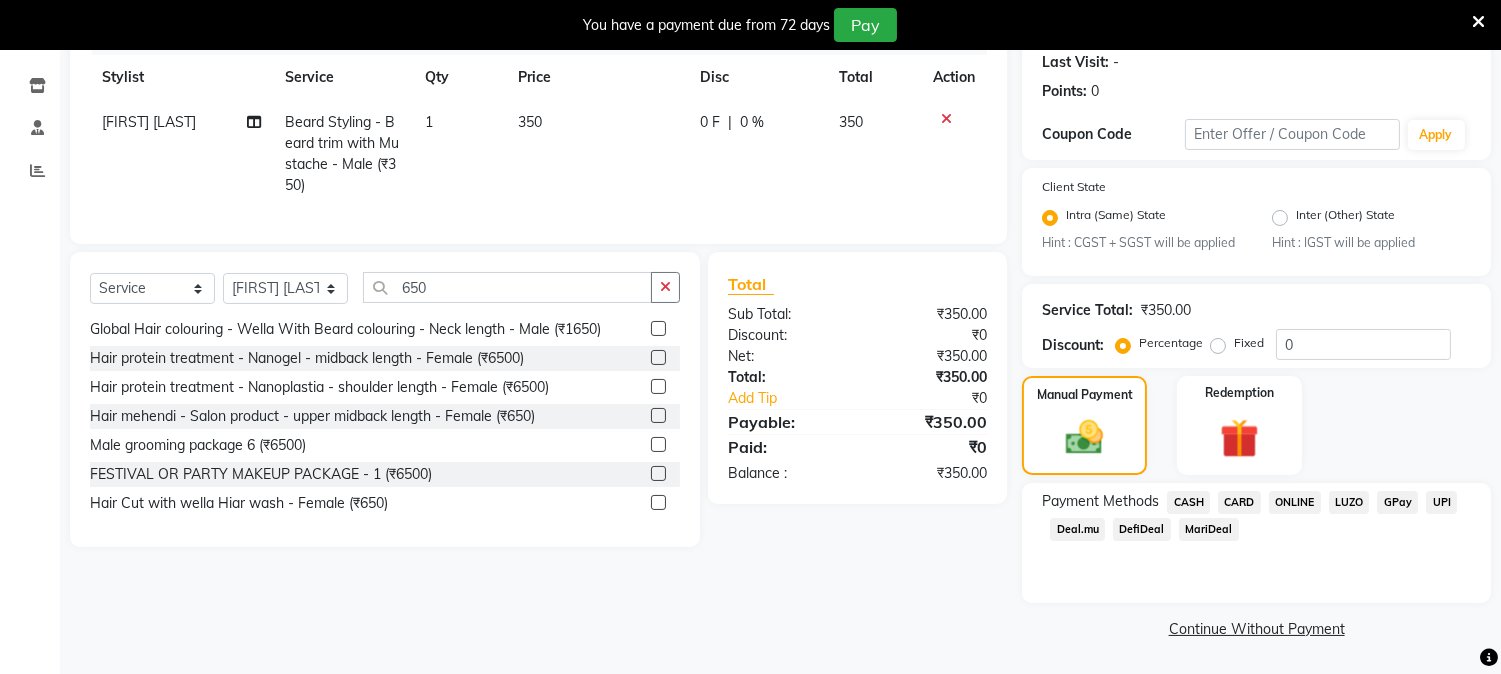 click 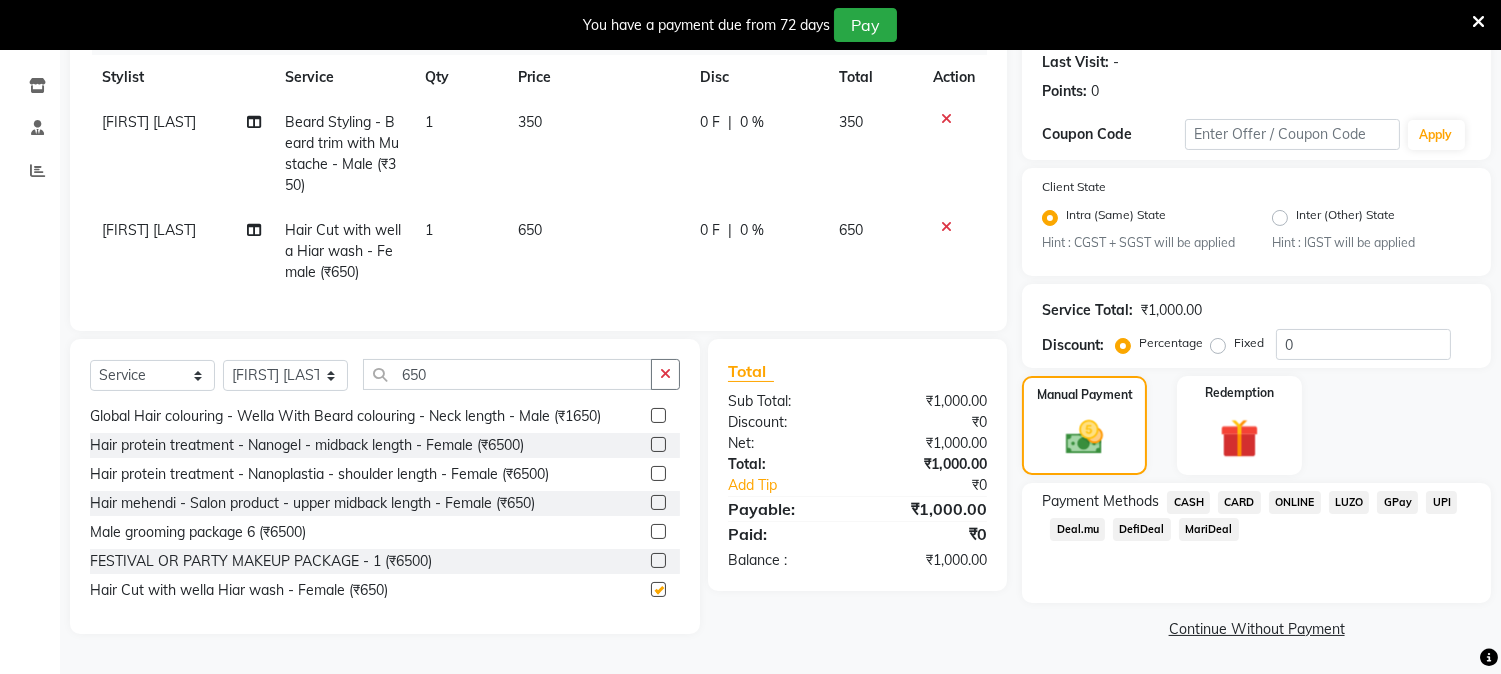 checkbox on "false" 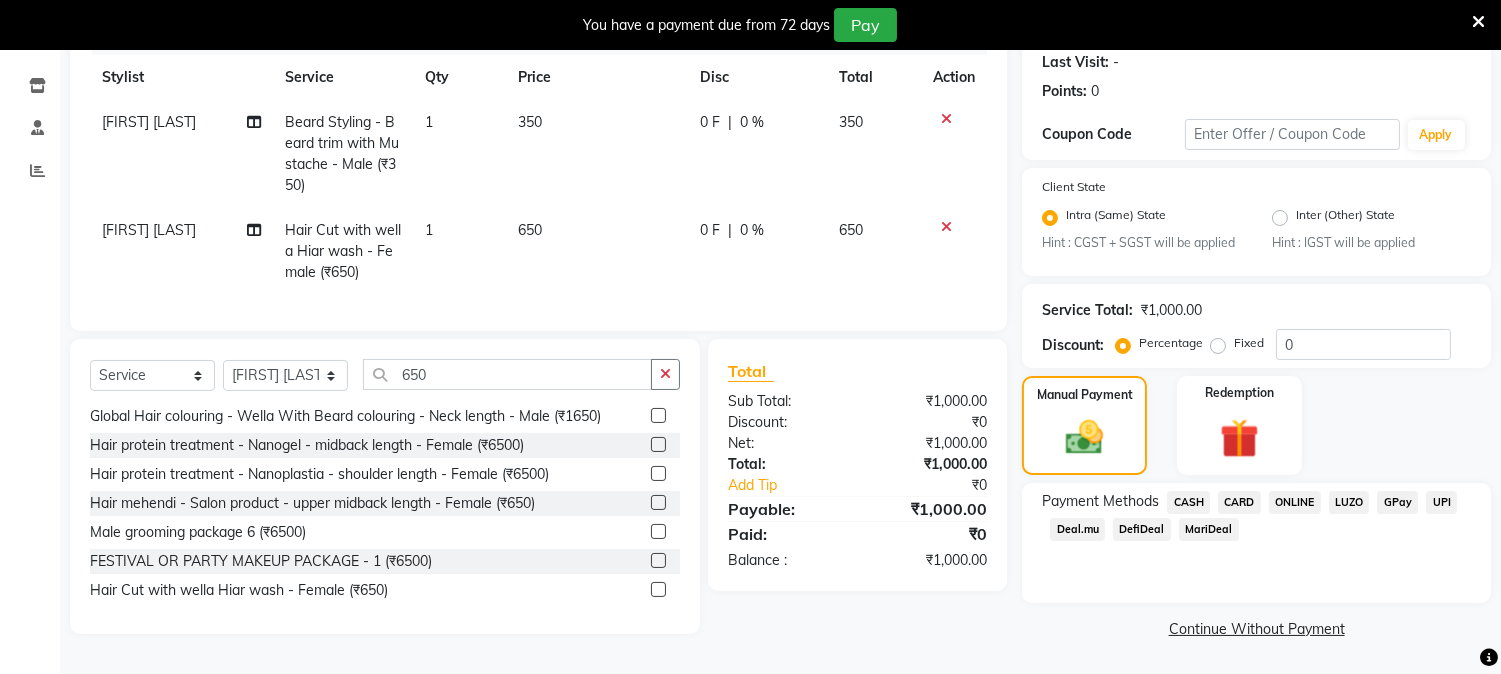 click on "ONLINE" 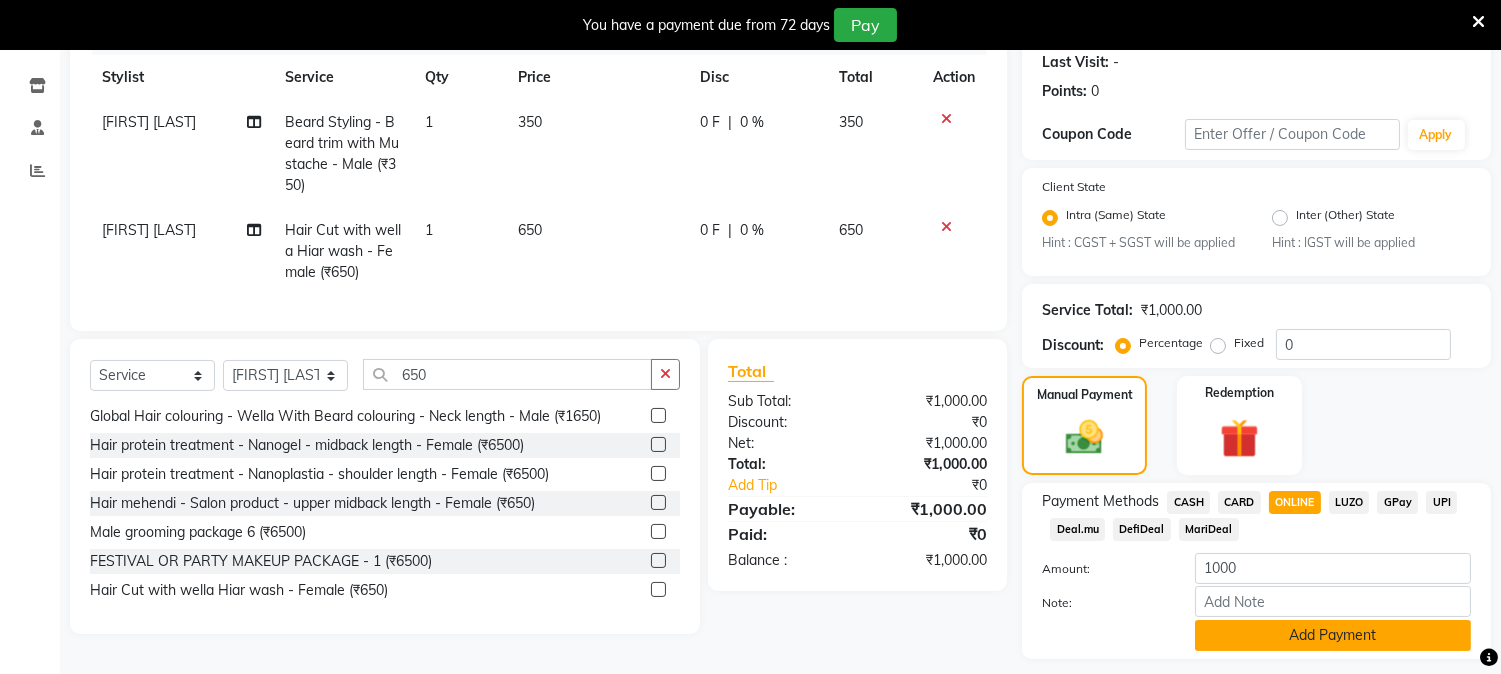 click on "Add Payment" 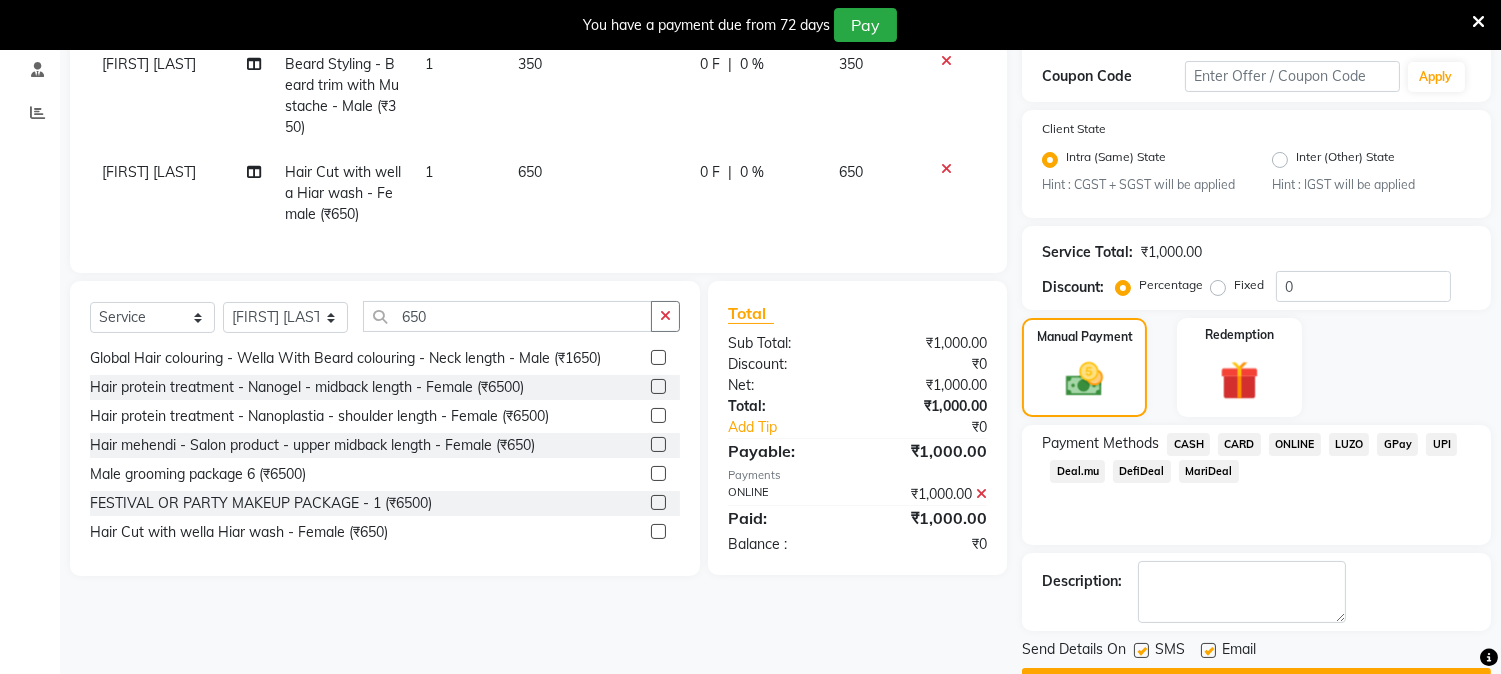 scroll, scrollTop: 393, scrollLeft: 0, axis: vertical 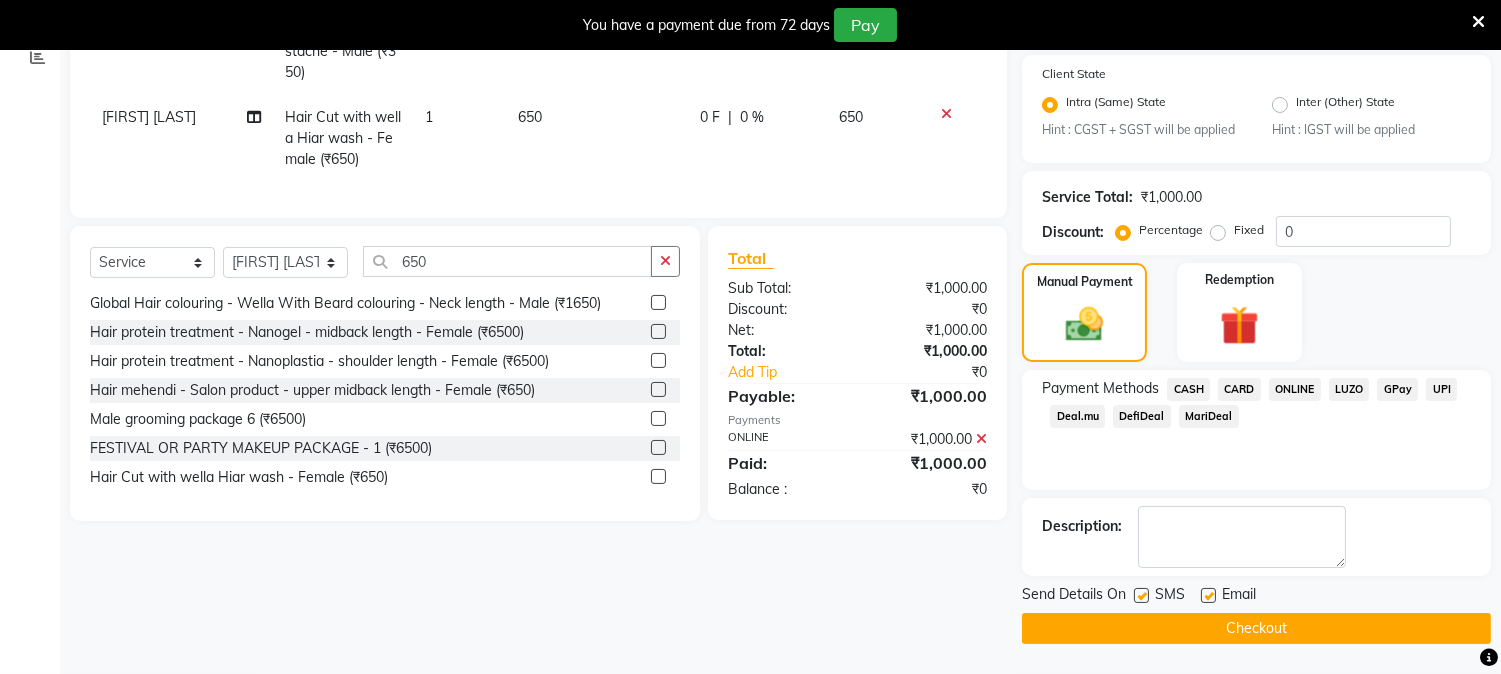 click on "Checkout" 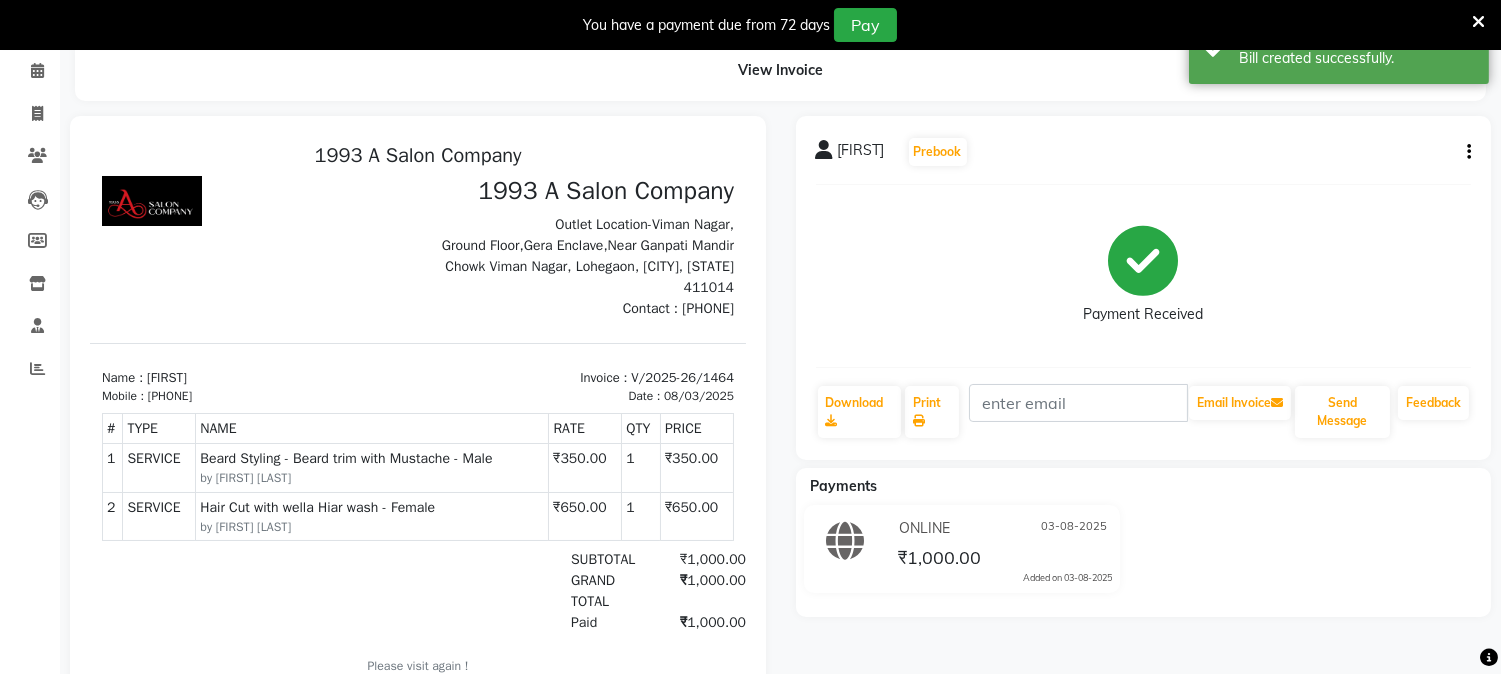 scroll, scrollTop: 0, scrollLeft: 0, axis: both 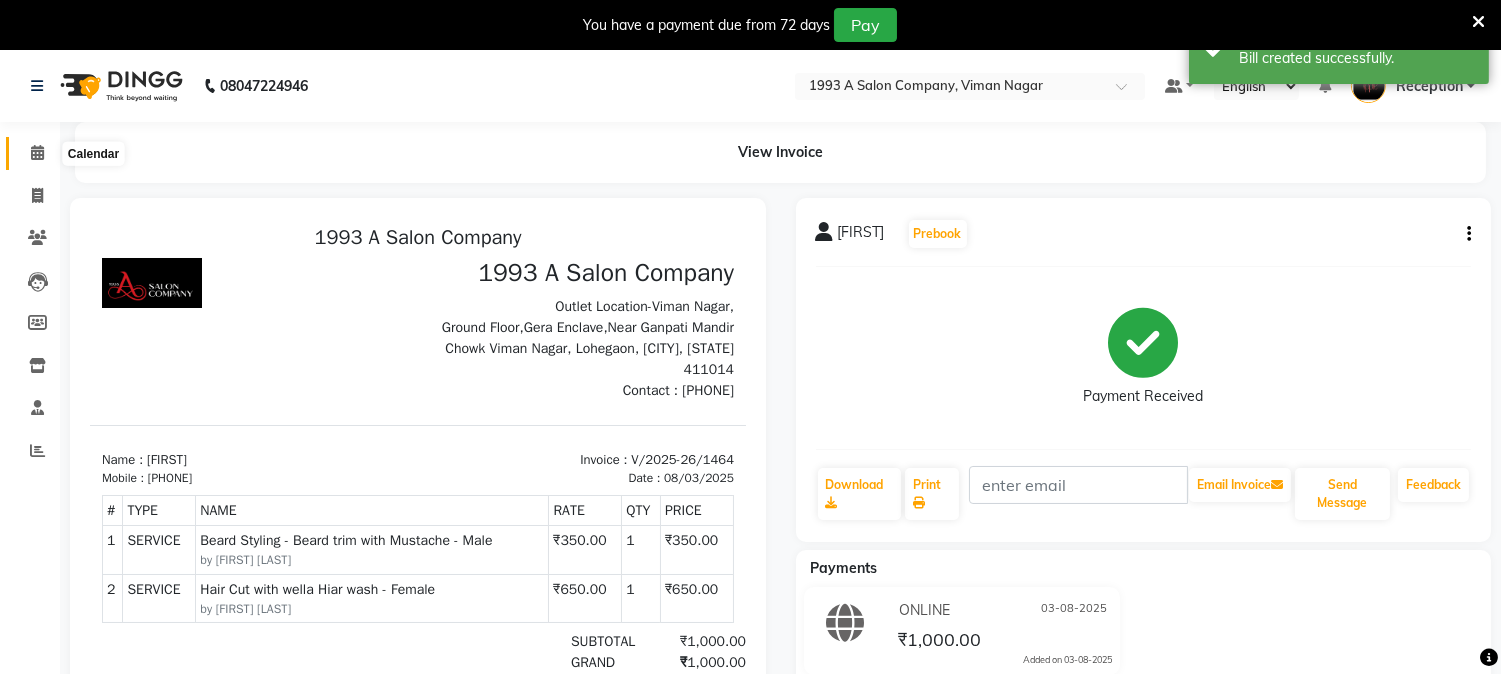 click 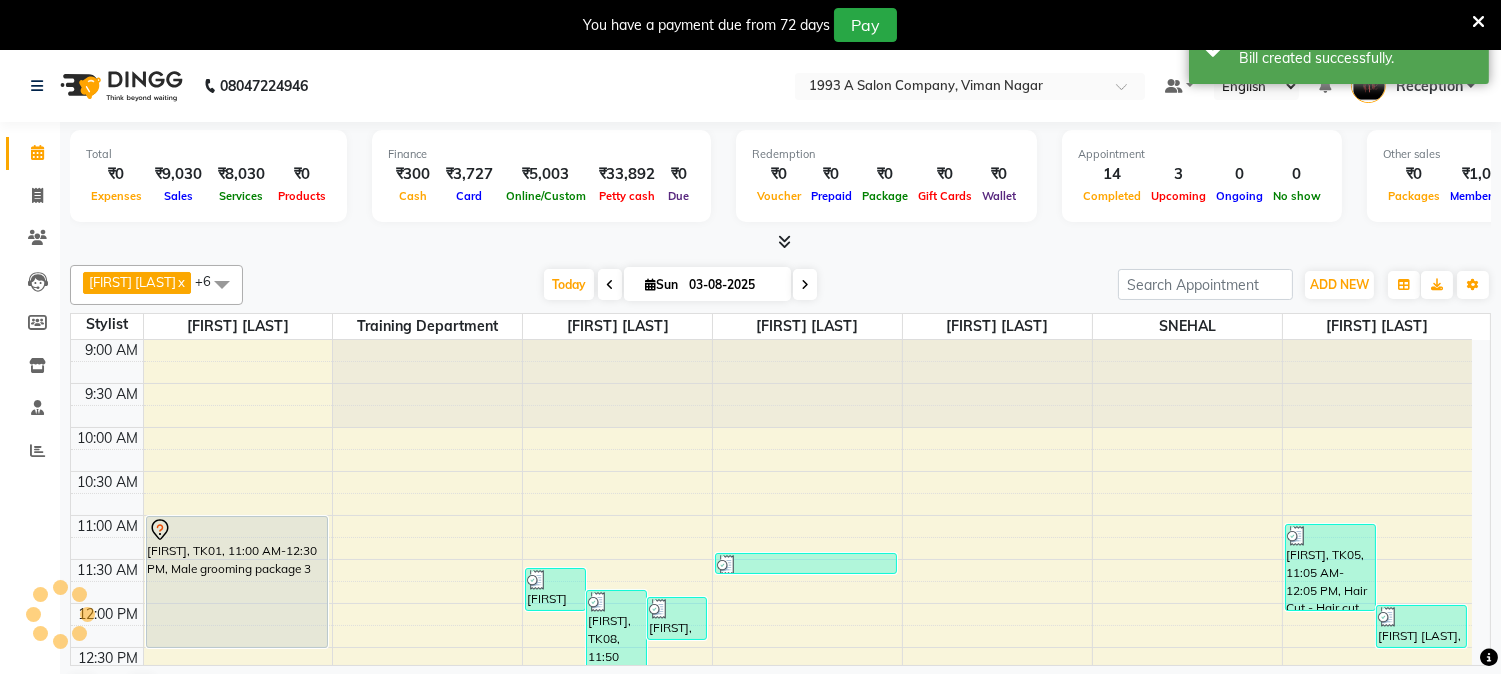 scroll, scrollTop: 0, scrollLeft: 0, axis: both 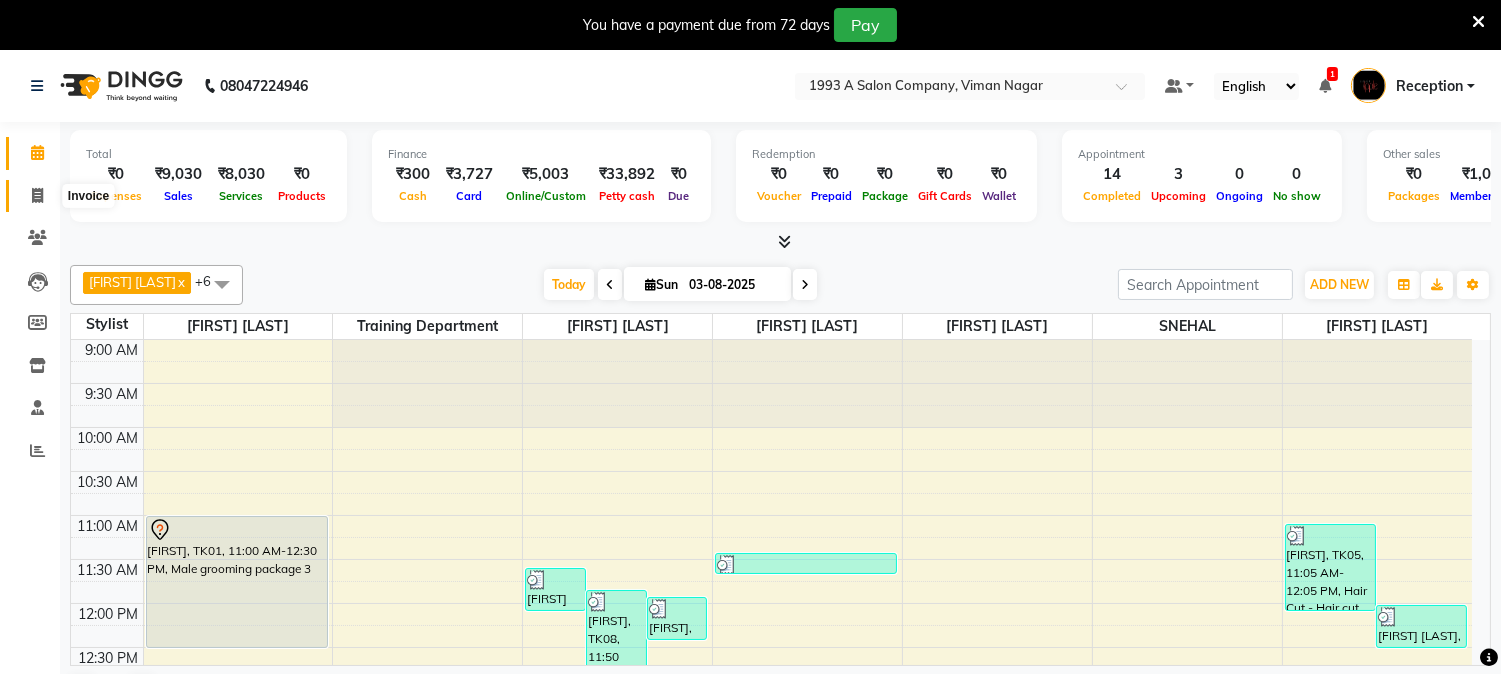click 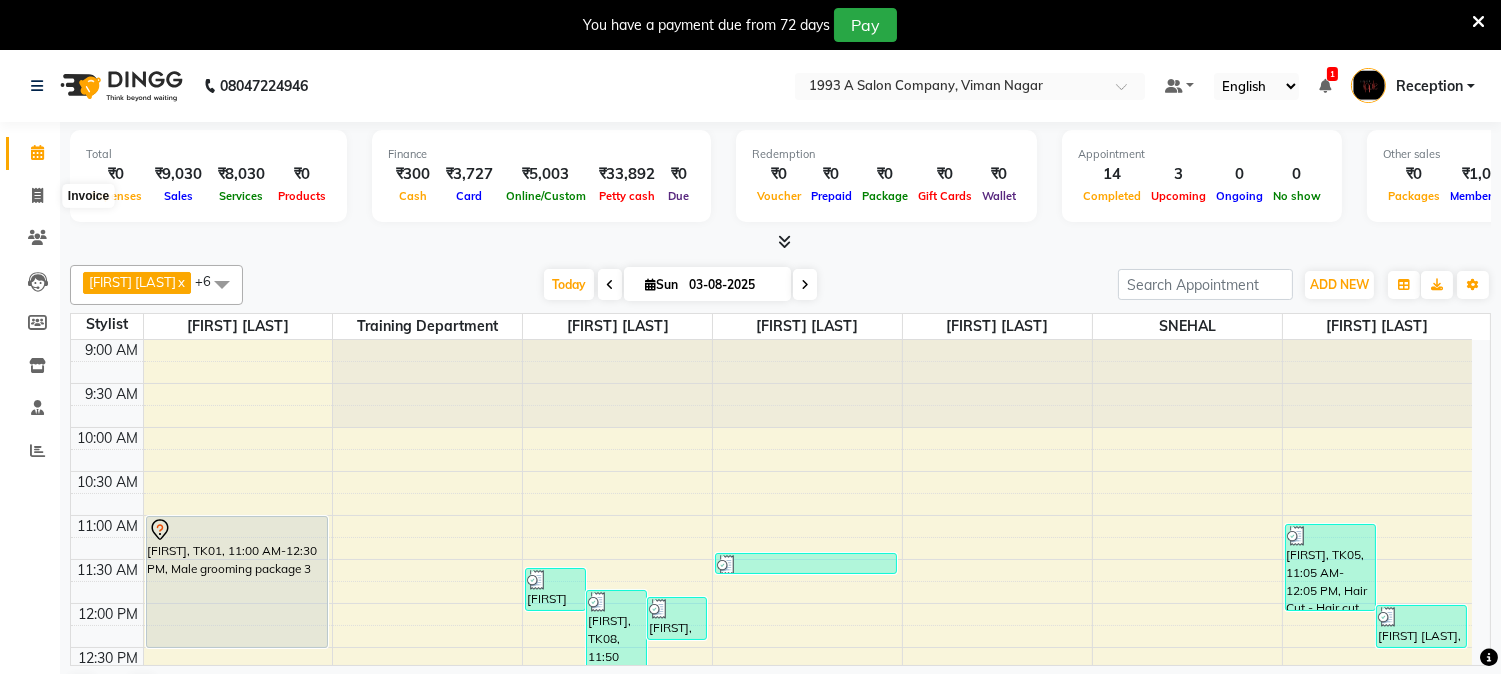 select on "service" 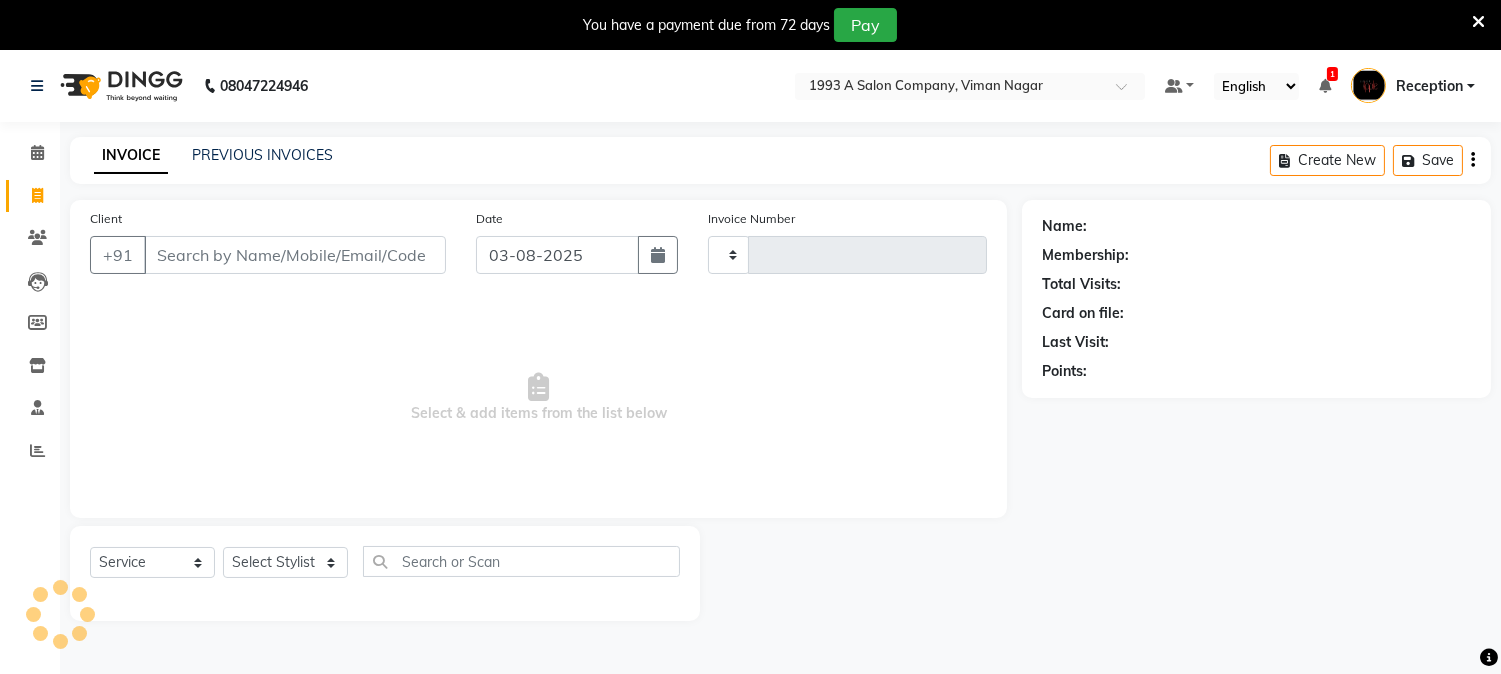 type on "1465" 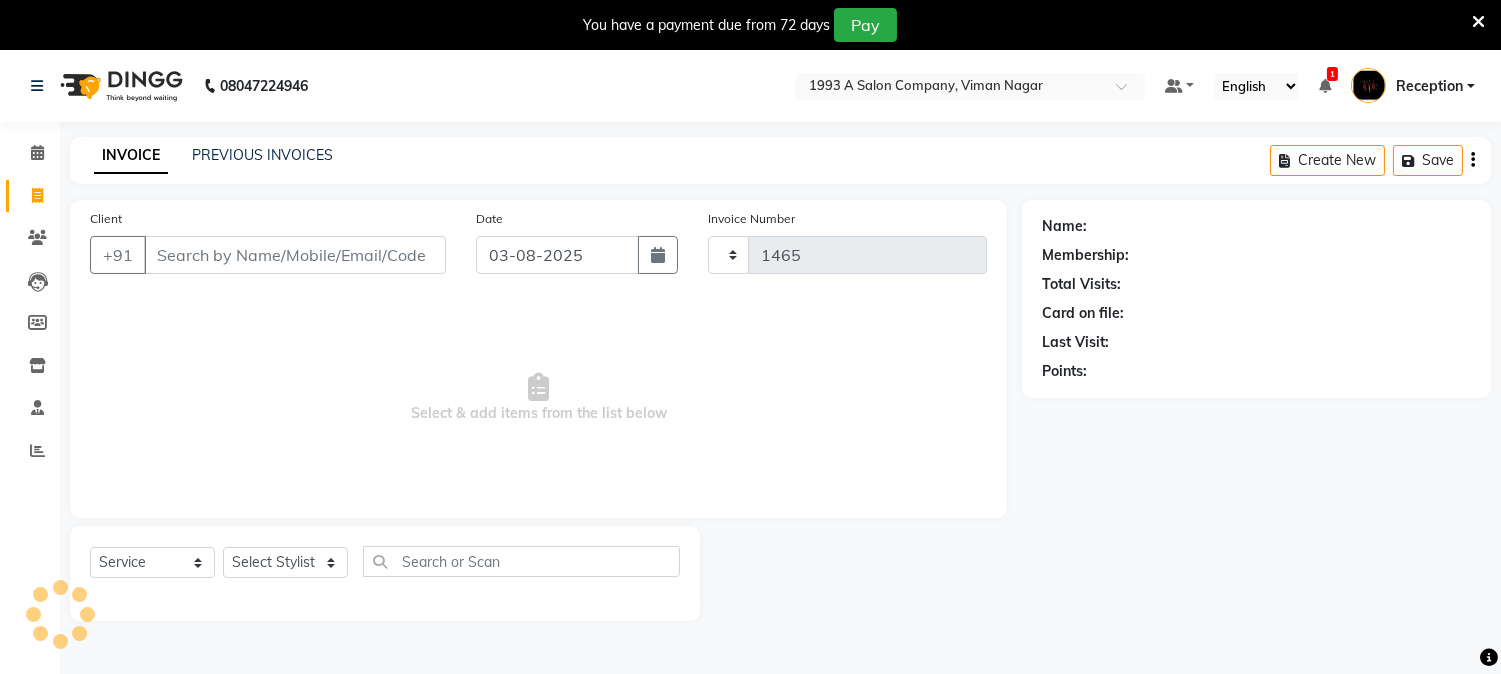 select on "144" 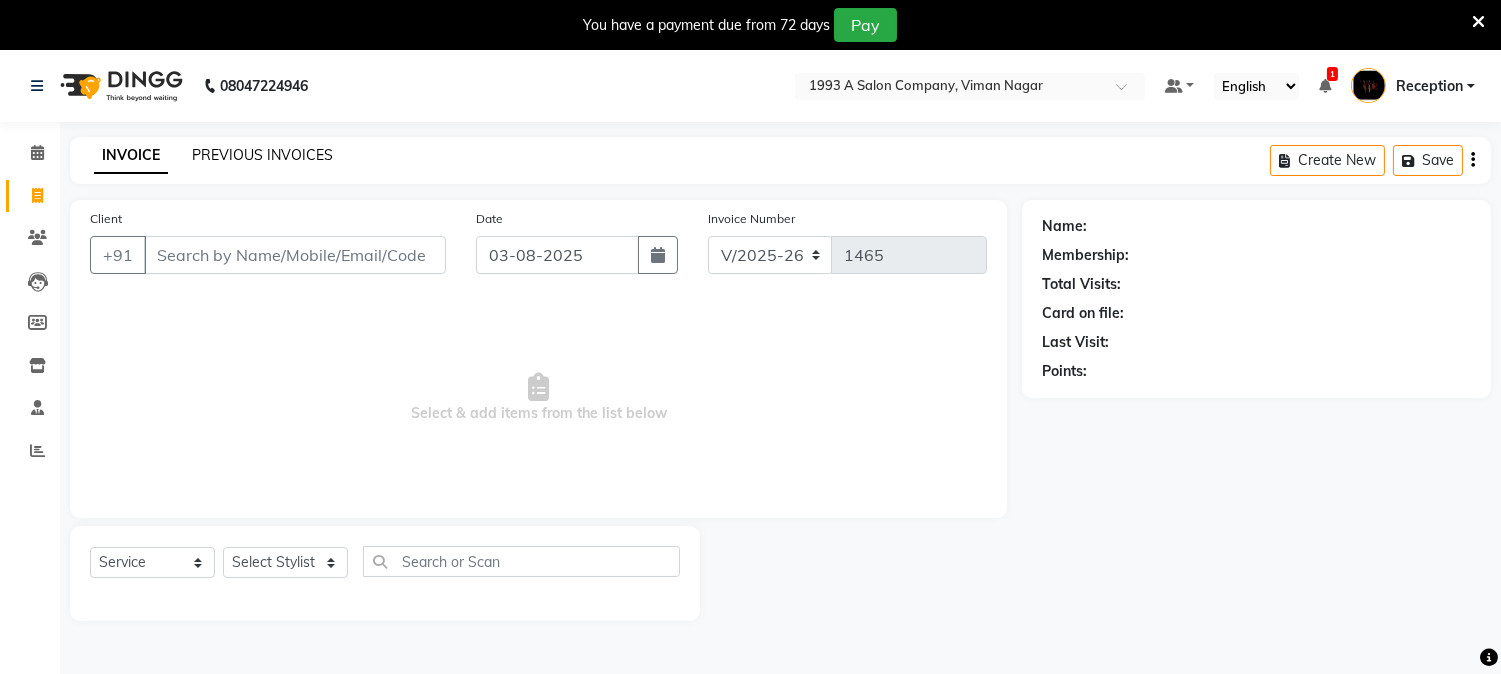 click on "PREVIOUS INVOICES" 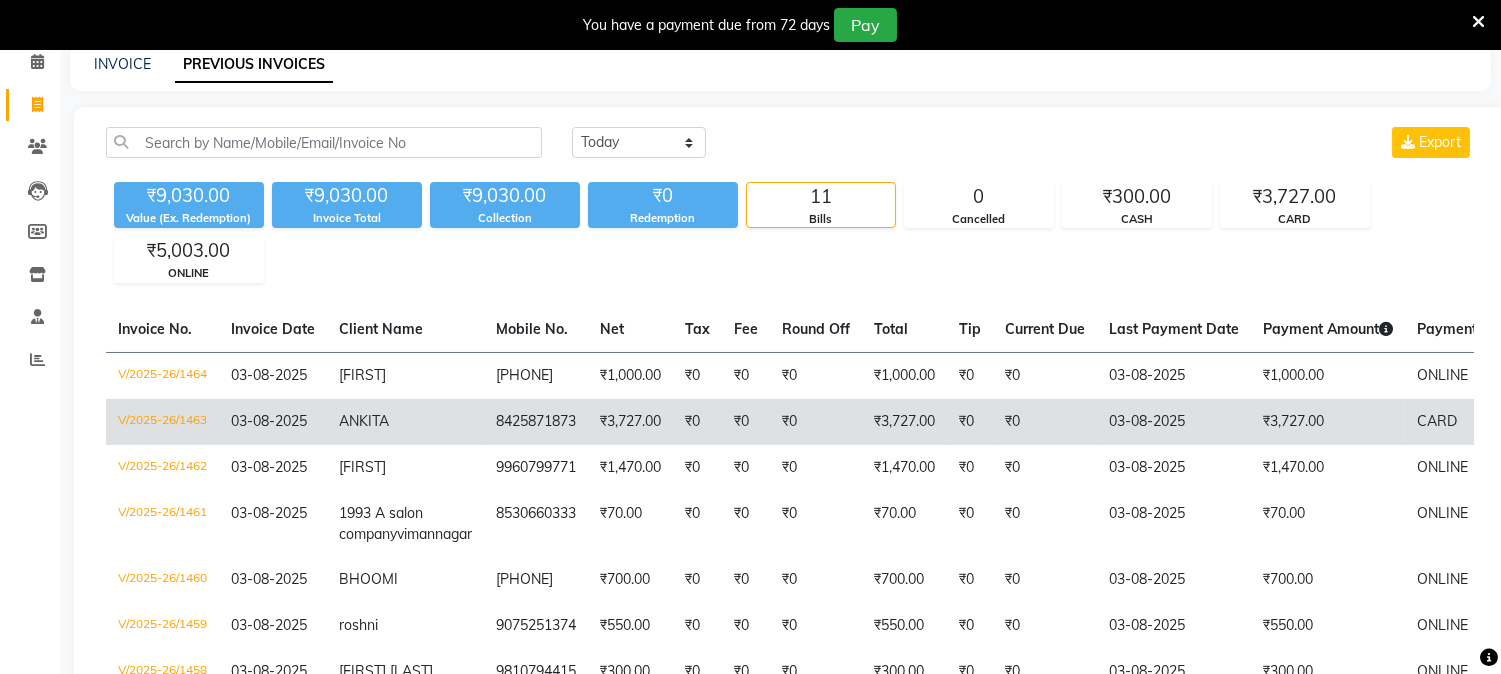scroll, scrollTop: 146, scrollLeft: 0, axis: vertical 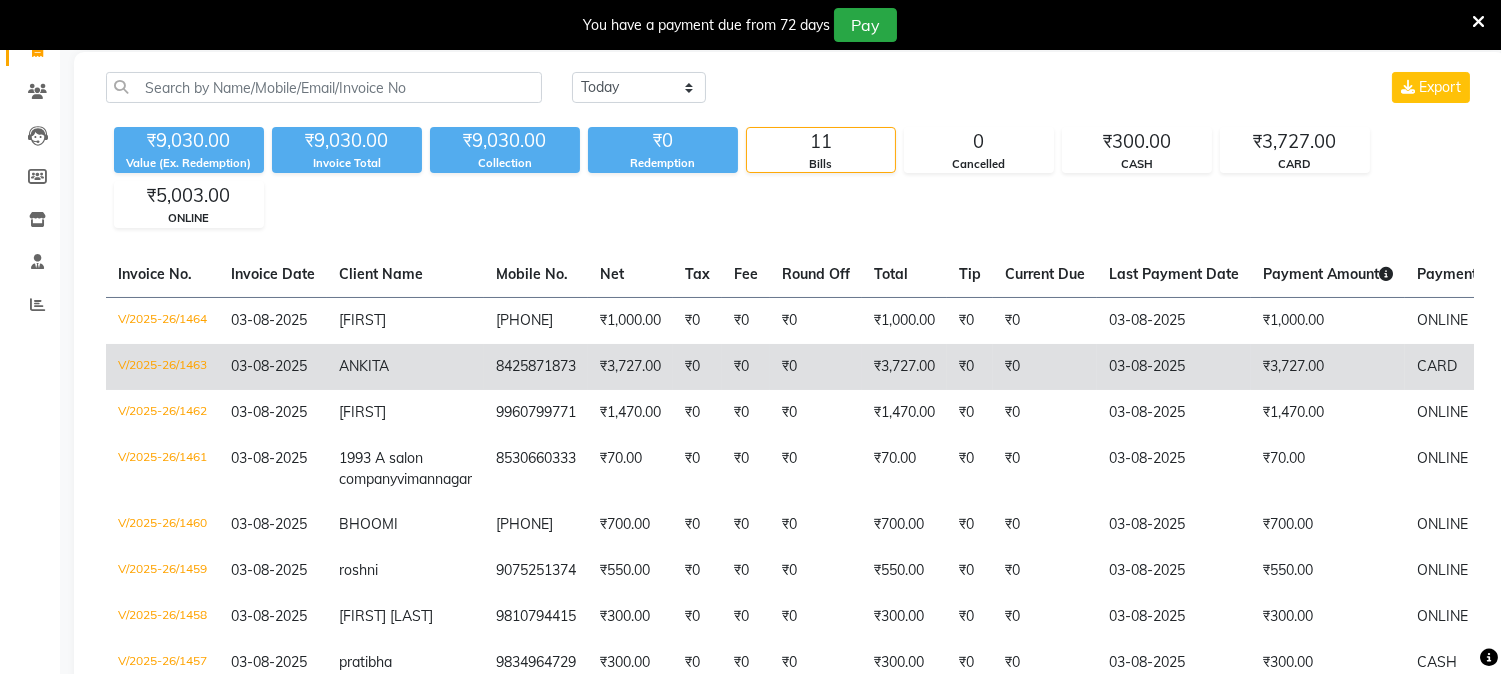 click on "₹3,727.00" 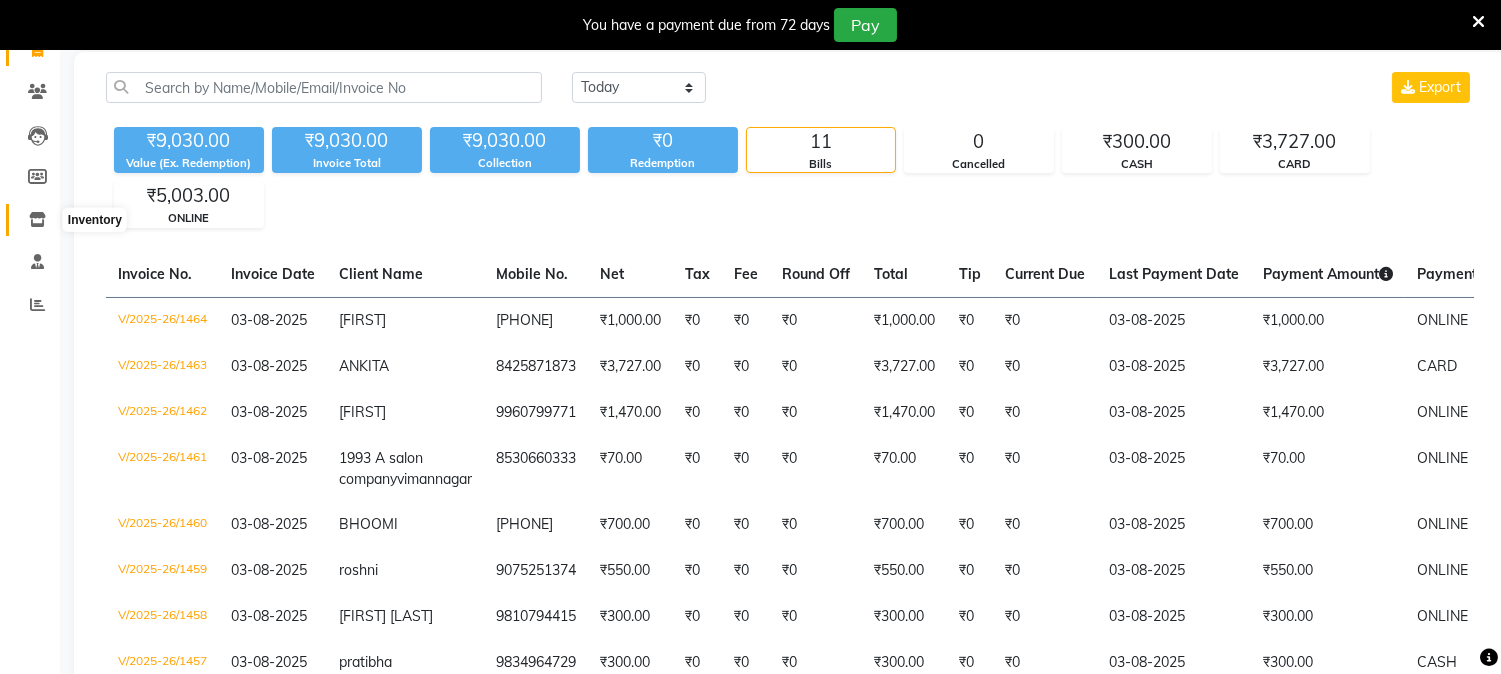 click 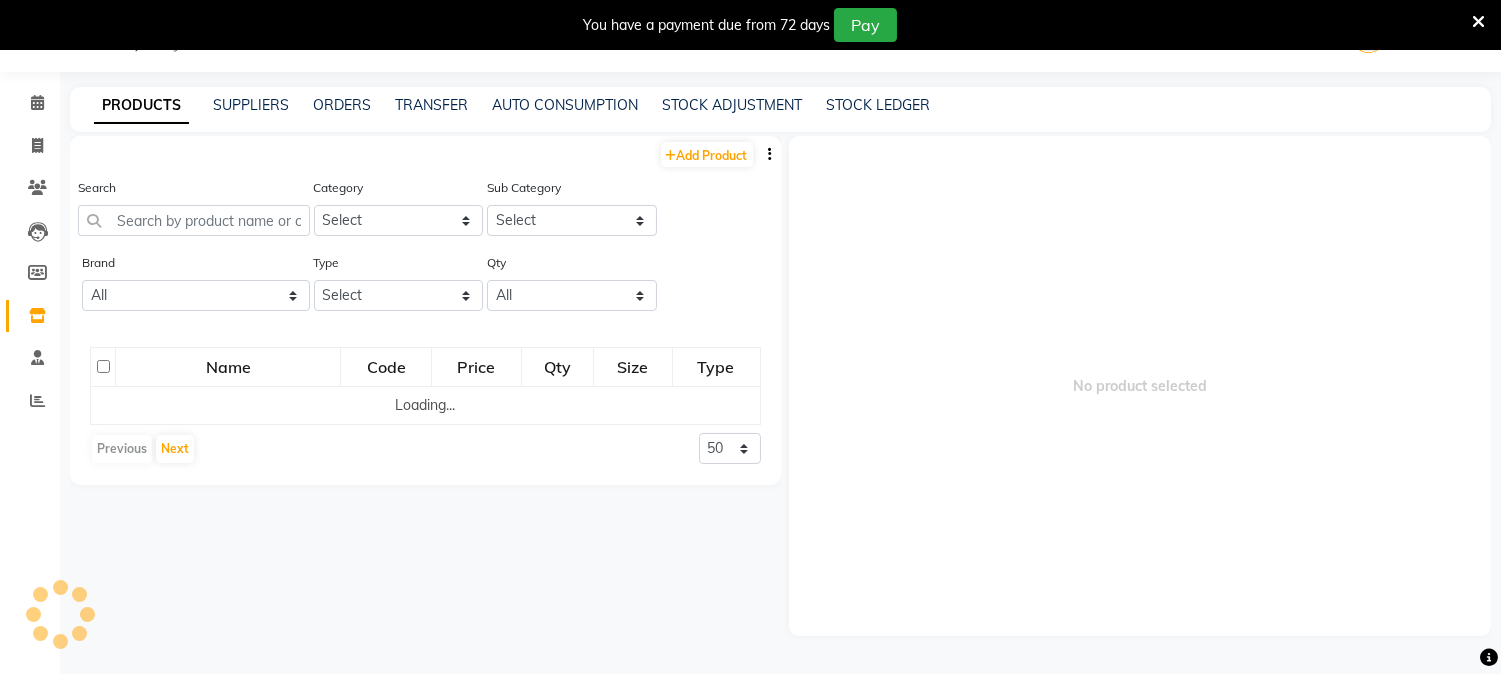 scroll, scrollTop: 62, scrollLeft: 0, axis: vertical 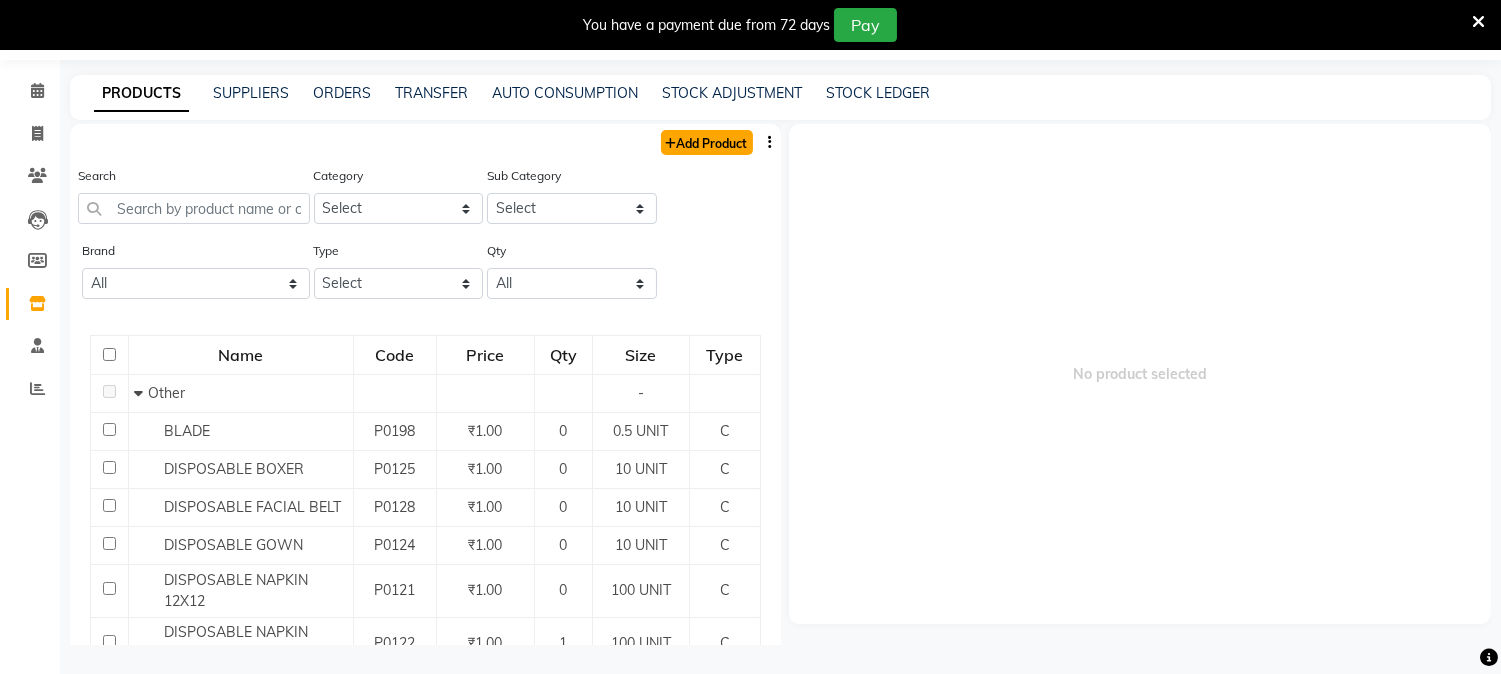 click on "Add Product" 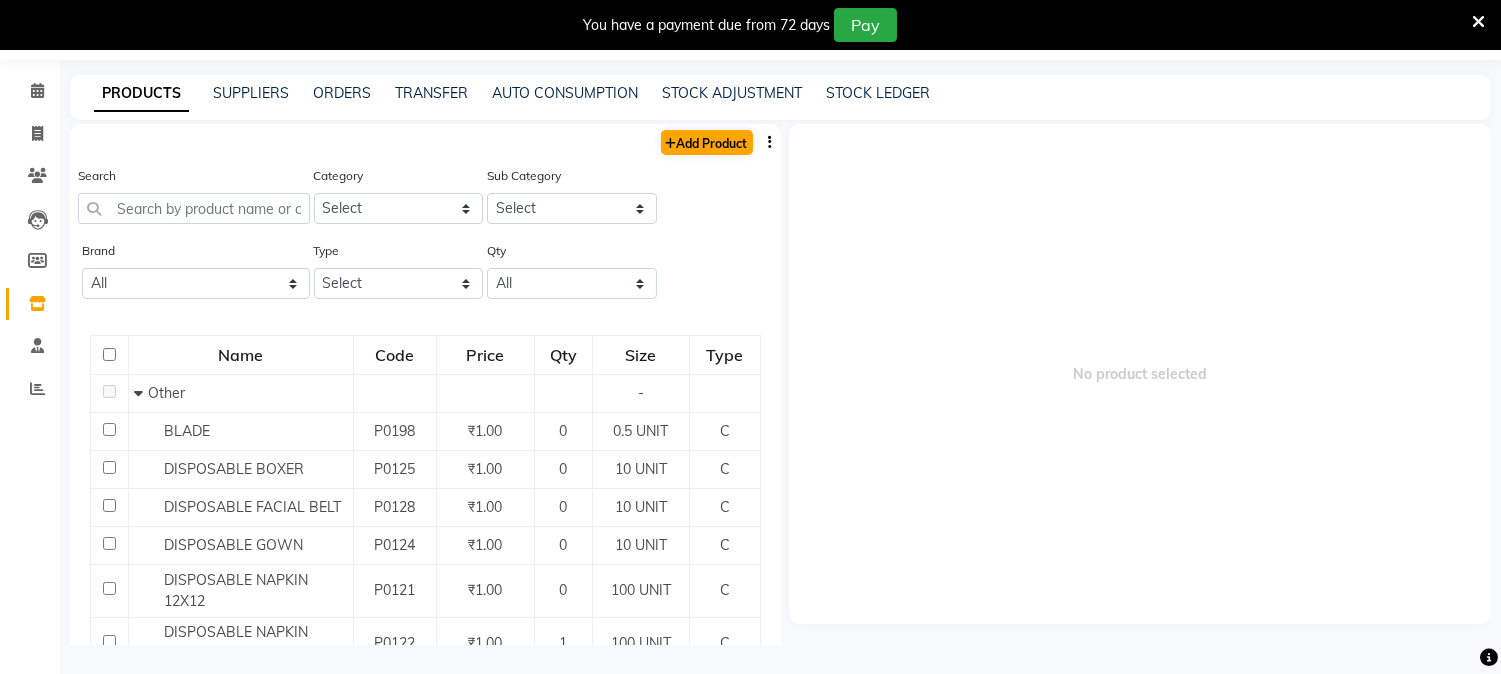 select on "true" 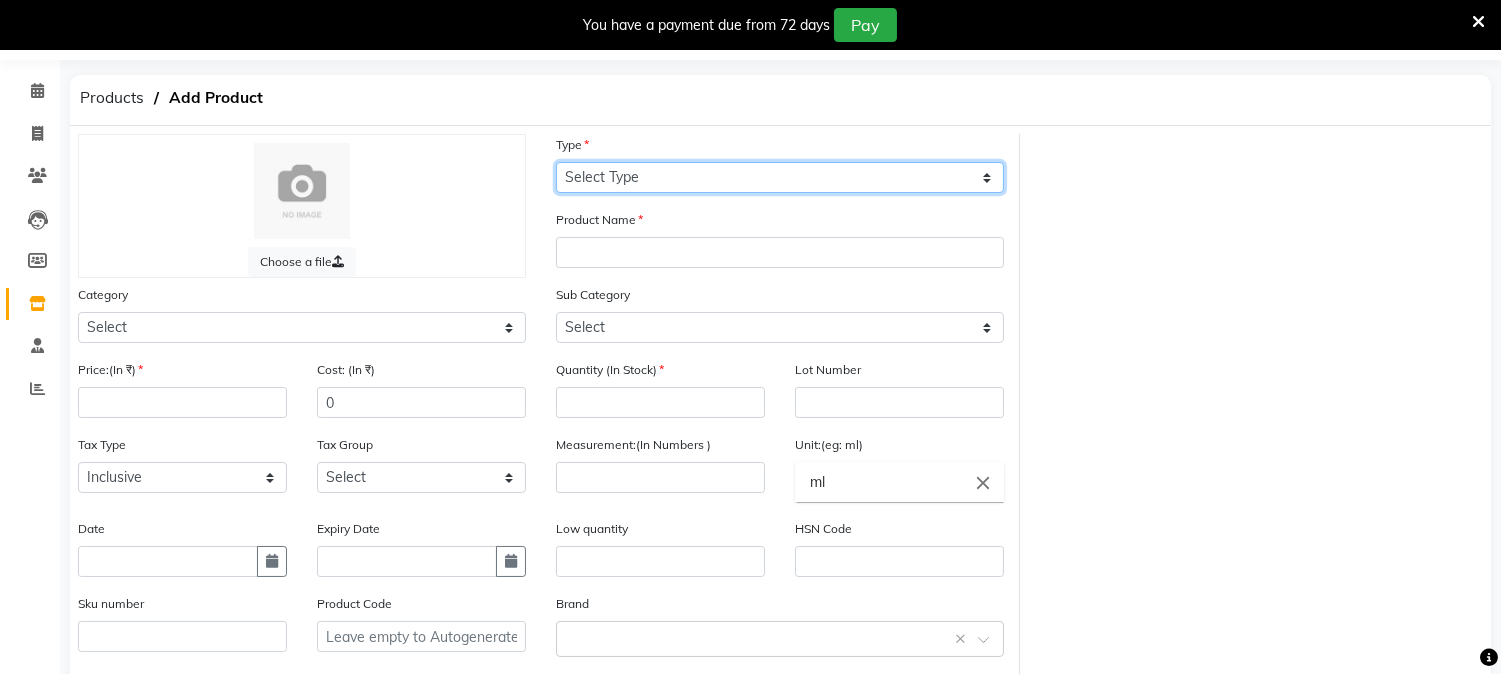 click on "Select Type Both Retail Consumable" 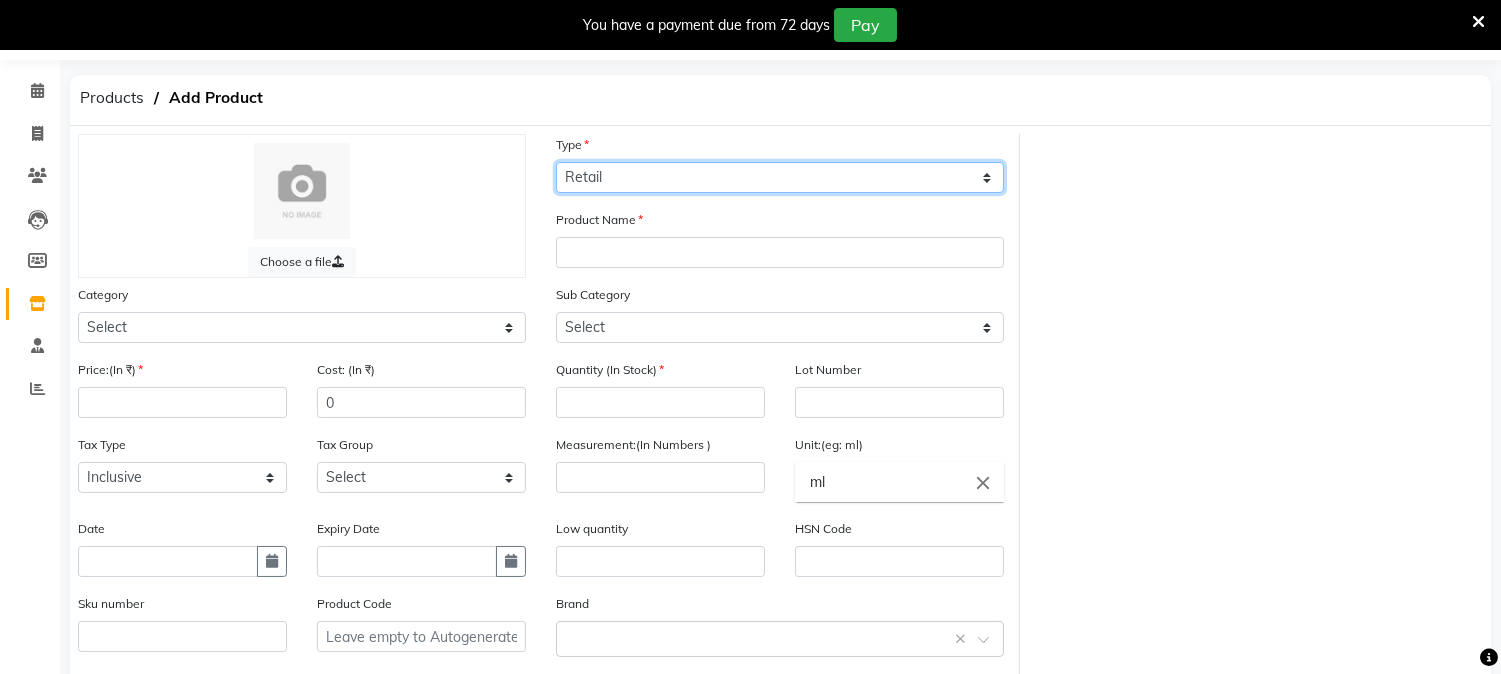 click on "Select Type Both Retail Consumable" 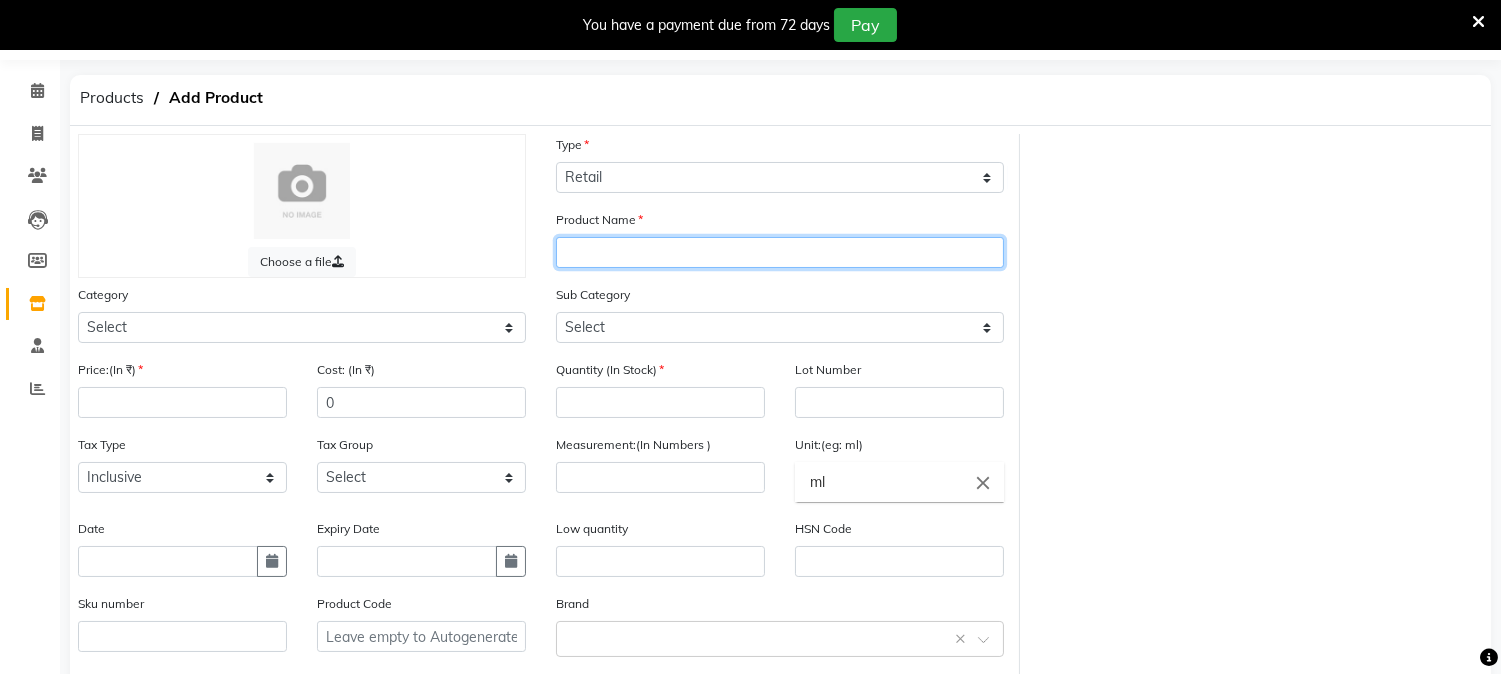 click 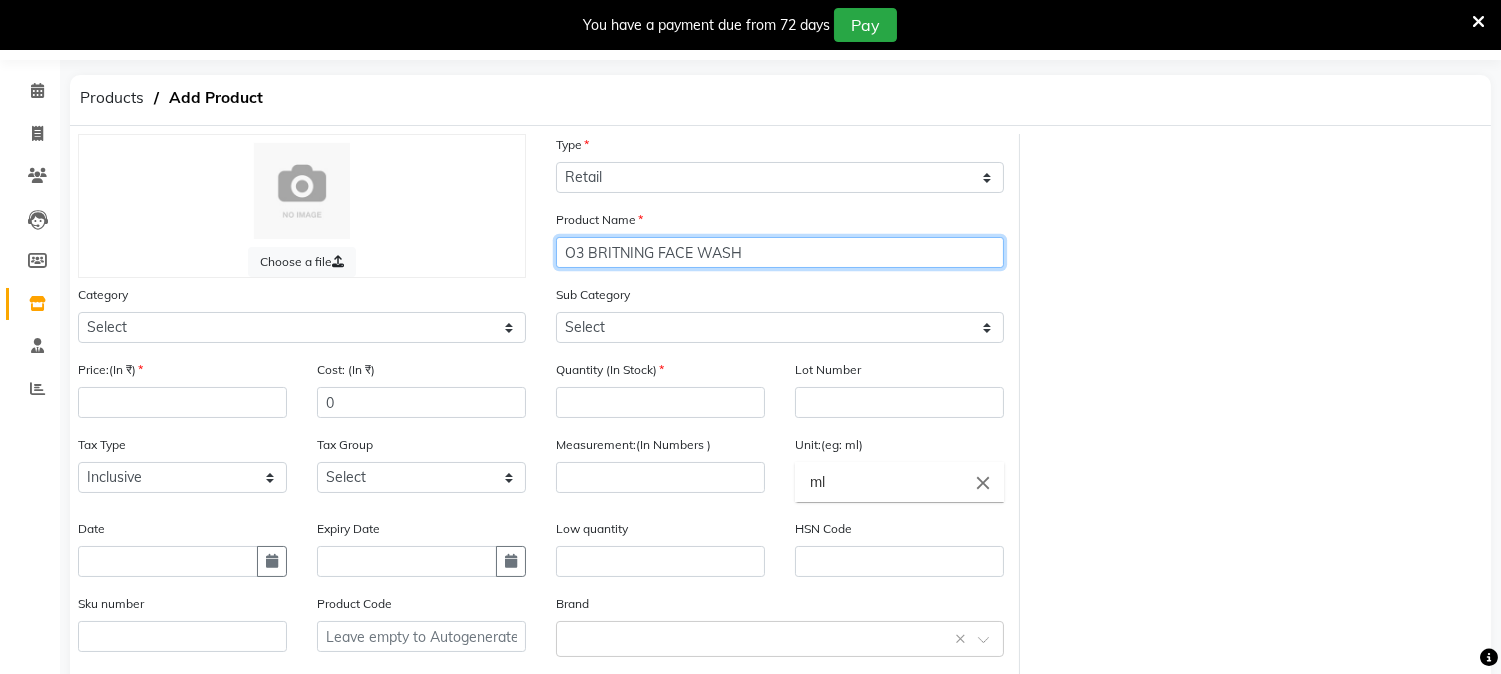 type on "O3 BRITNING FACE WASH" 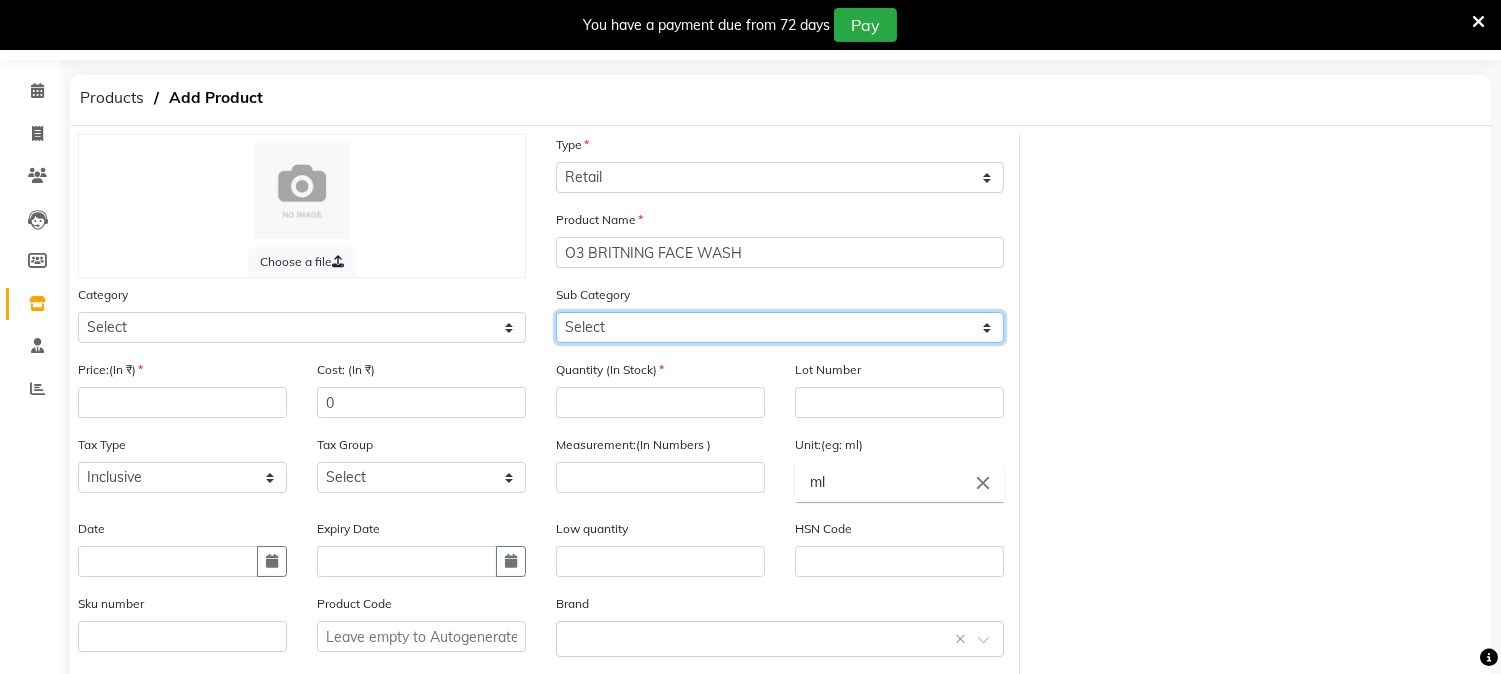 click on "Select" 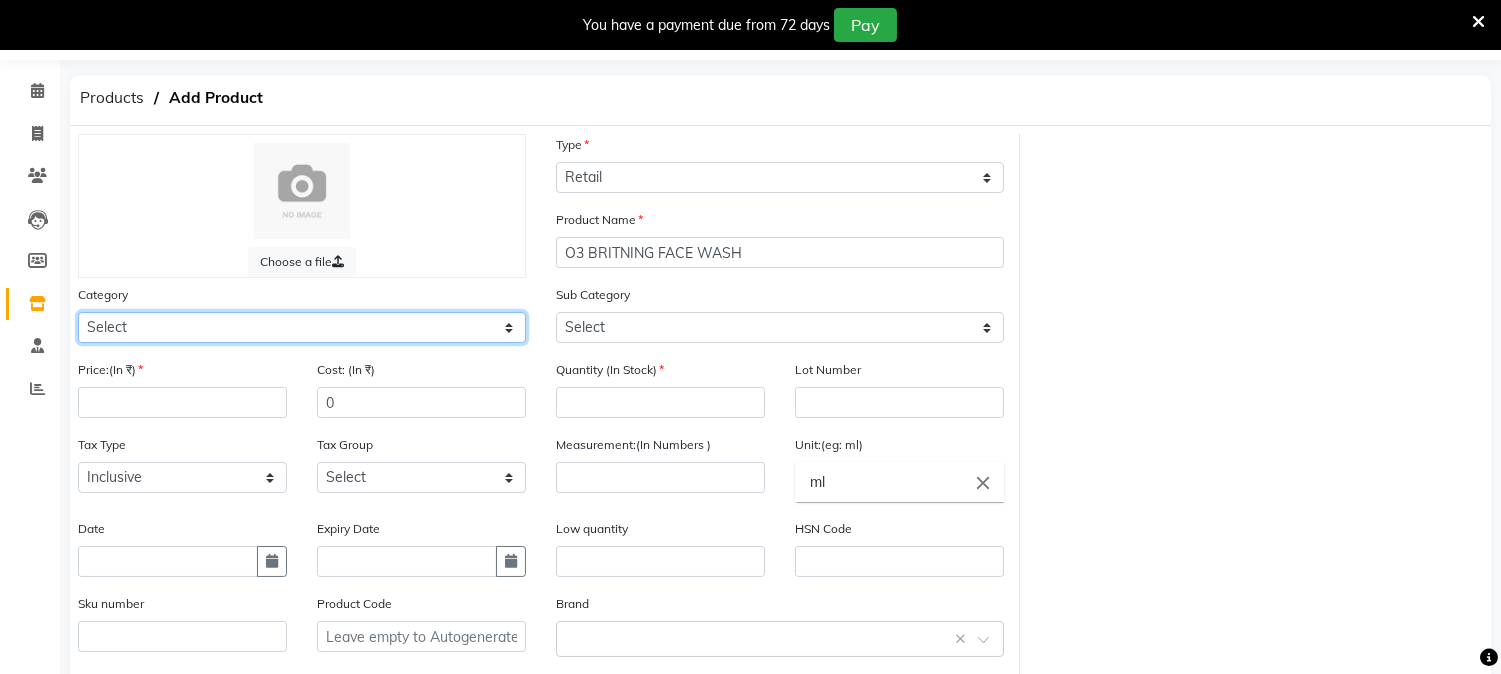 click on "Select Hair Skin Makeup Personal Care Appliances Beard Waxing Disposable Threading Hands and Feet Beauty Planet Botox Cadiveu Casmara Cheryls Loreal Olaplex Other" 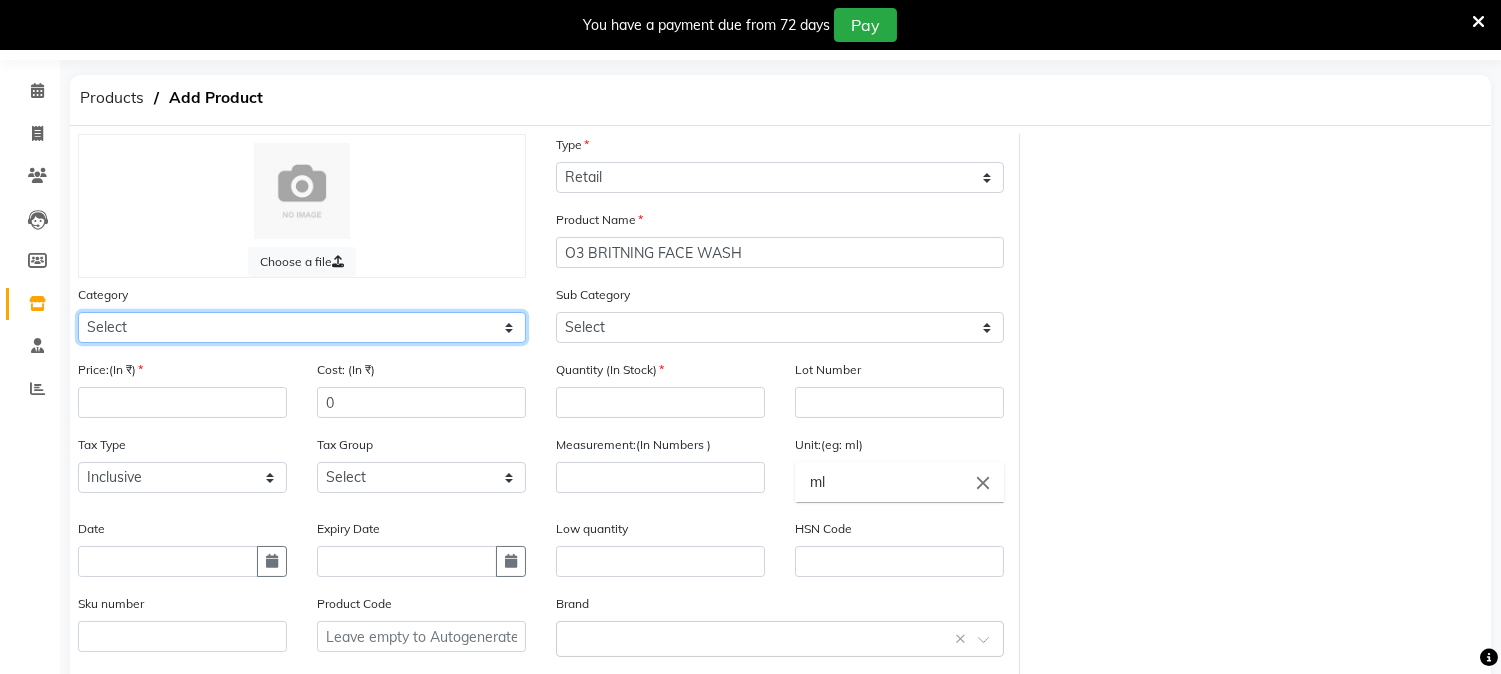 select on "1150" 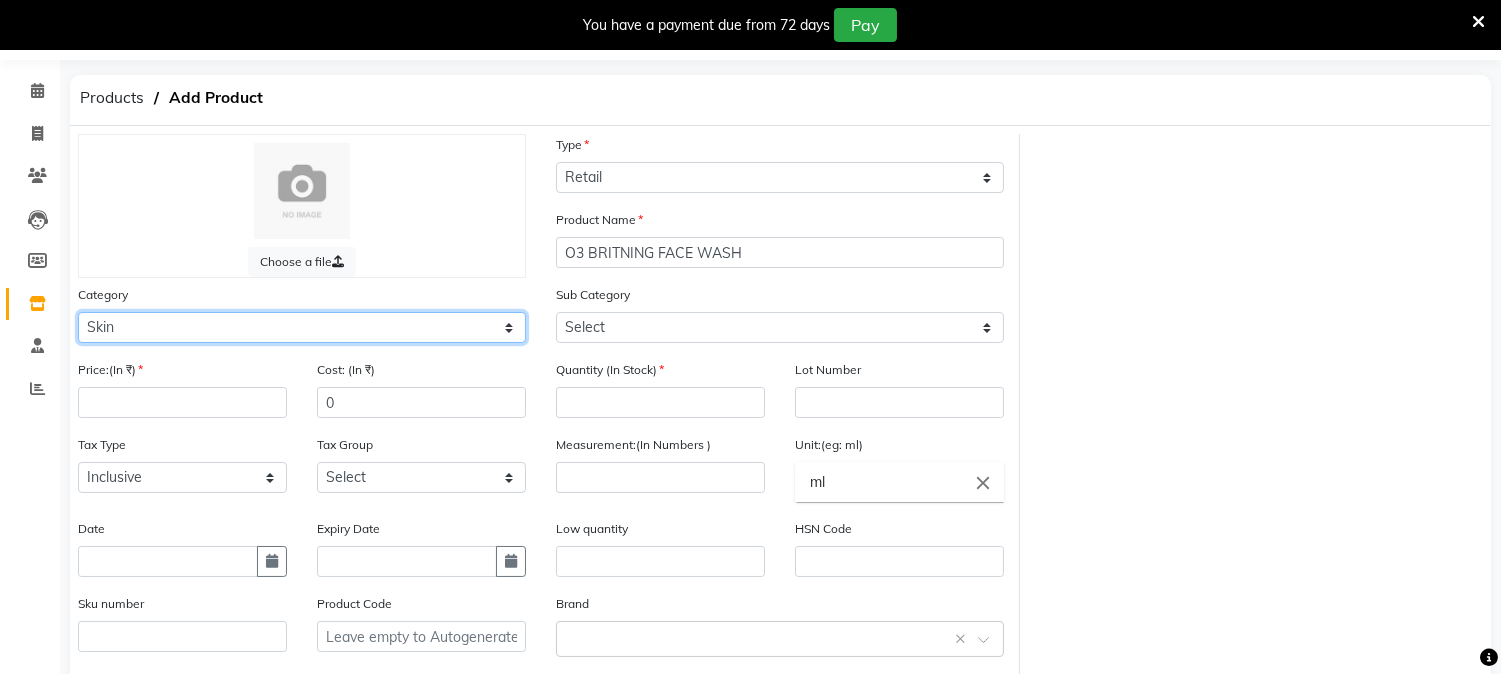 click on "Select Hair Skin Makeup Personal Care Appliances Beard Waxing Disposable Threading Hands and Feet Beauty Planet Botox Cadiveu Casmara Cheryls Loreal Olaplex Other" 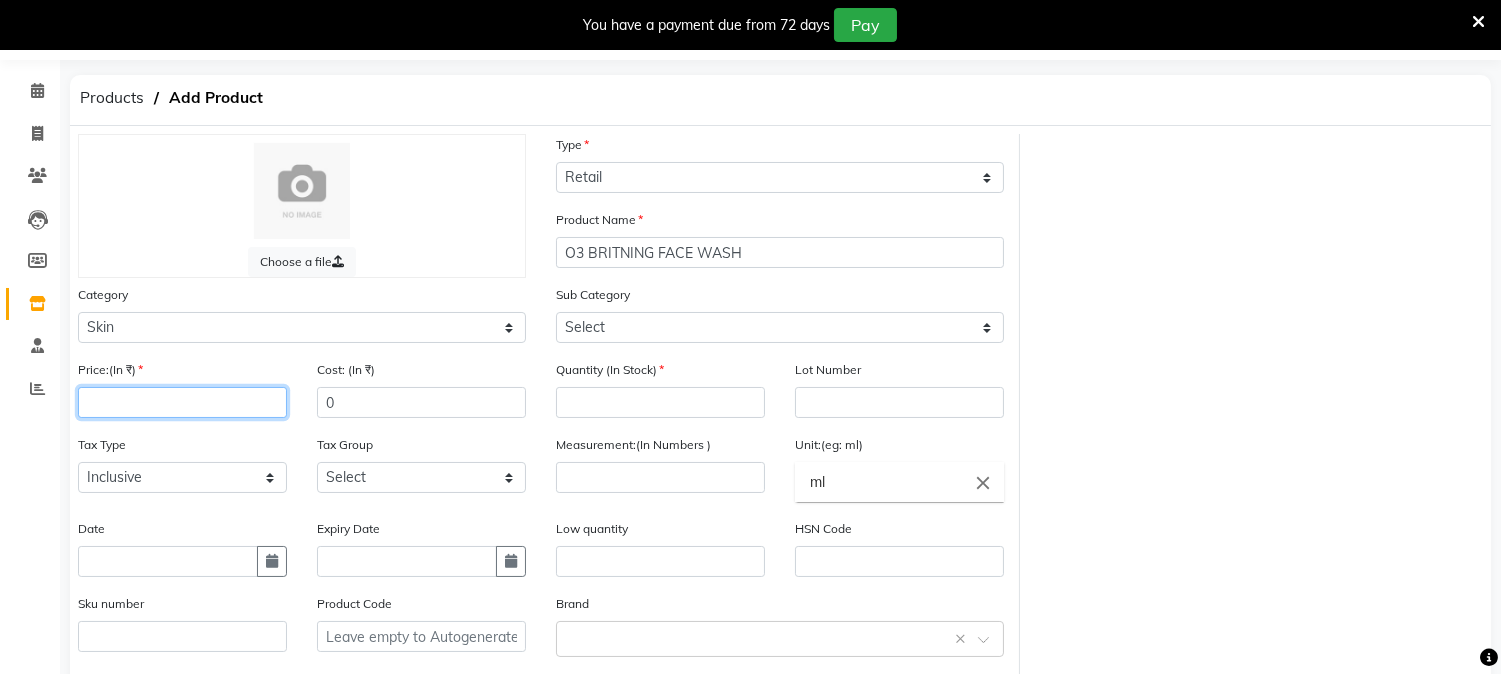 click 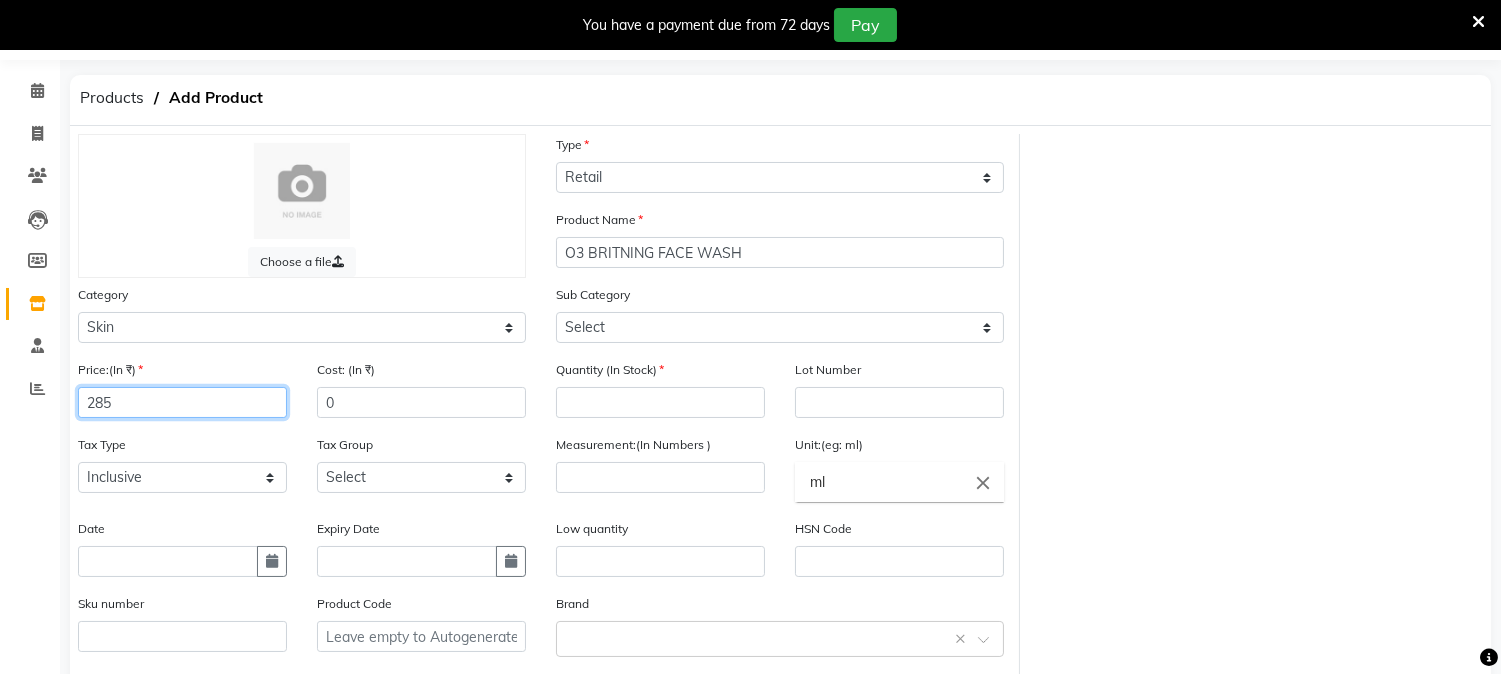 type on "285" 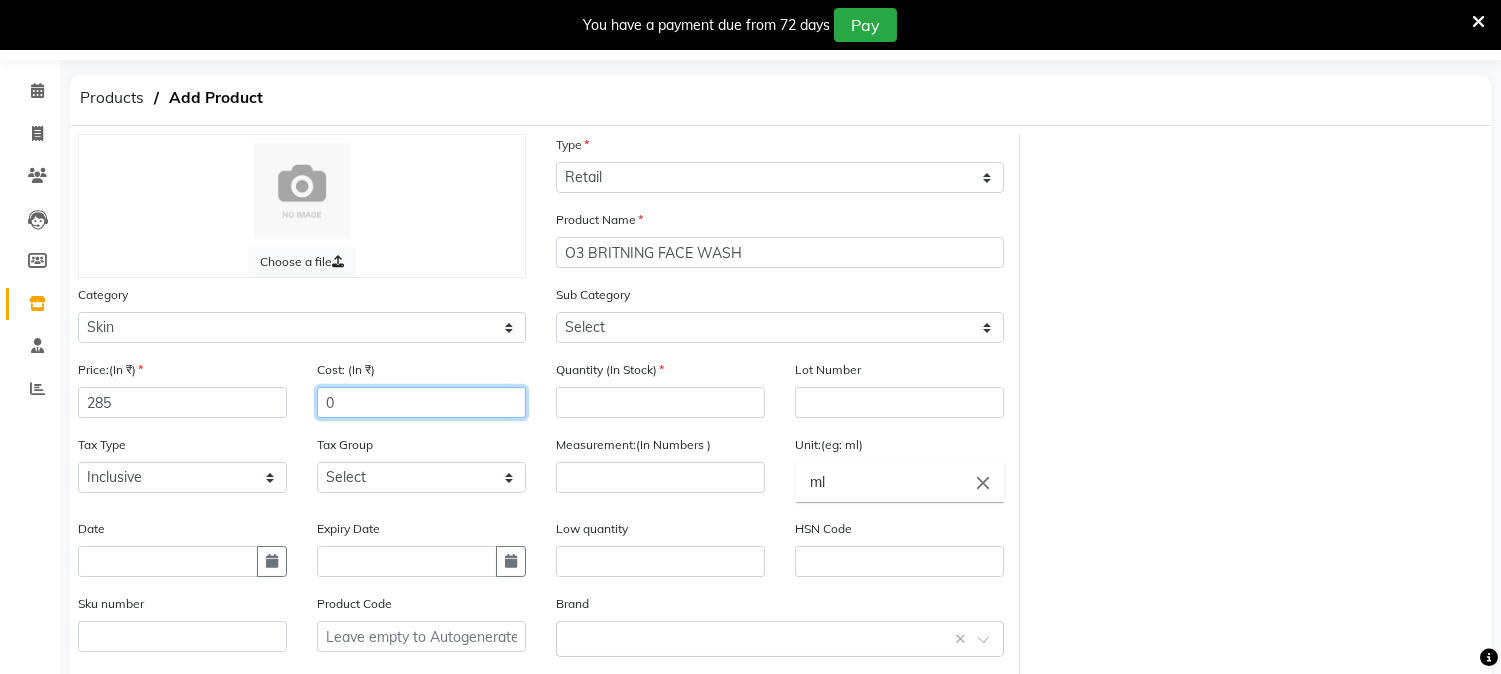 click on "0" 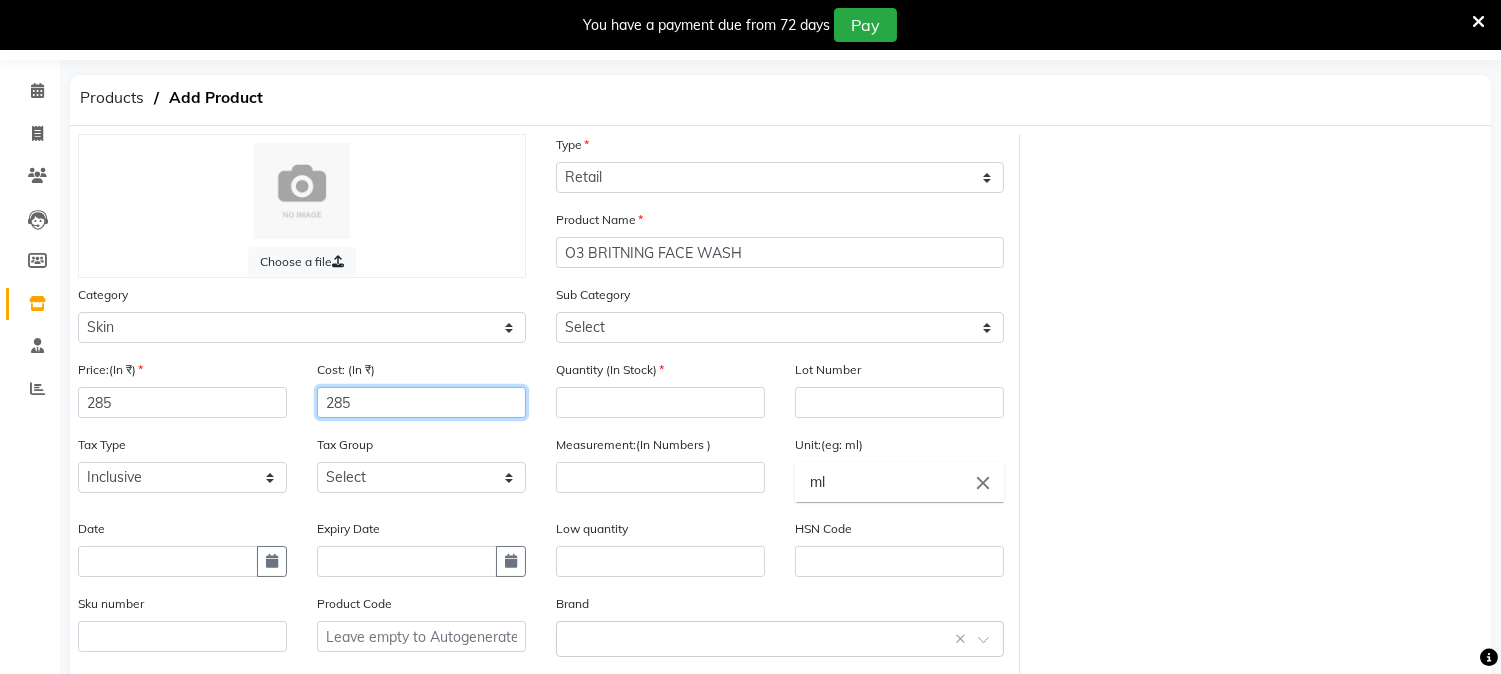 type on "285" 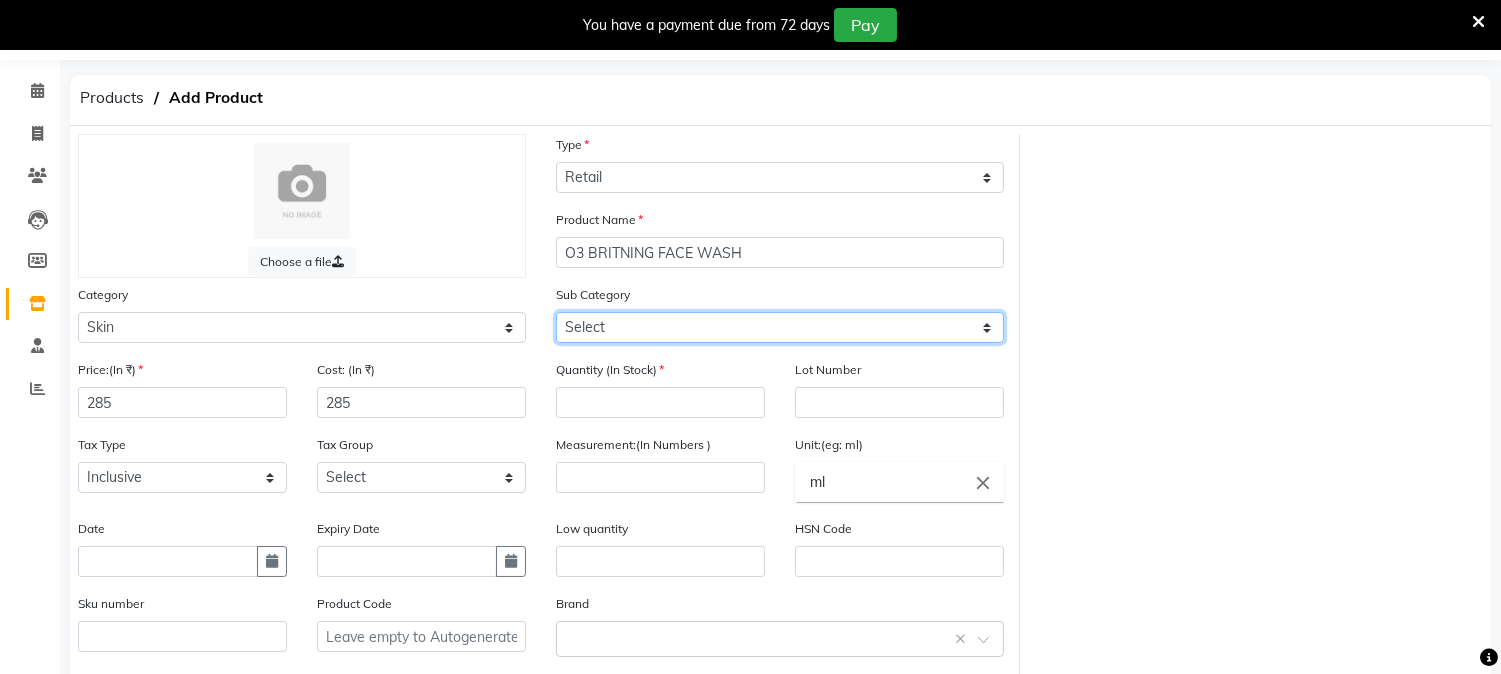 click on "Select Cleanser Facial Moisturiser Serum Toner Sun Care Masks Lip Care Eye Care Body Care Hand & Feet Kit & Combo Treatment Appliances Other Skin" 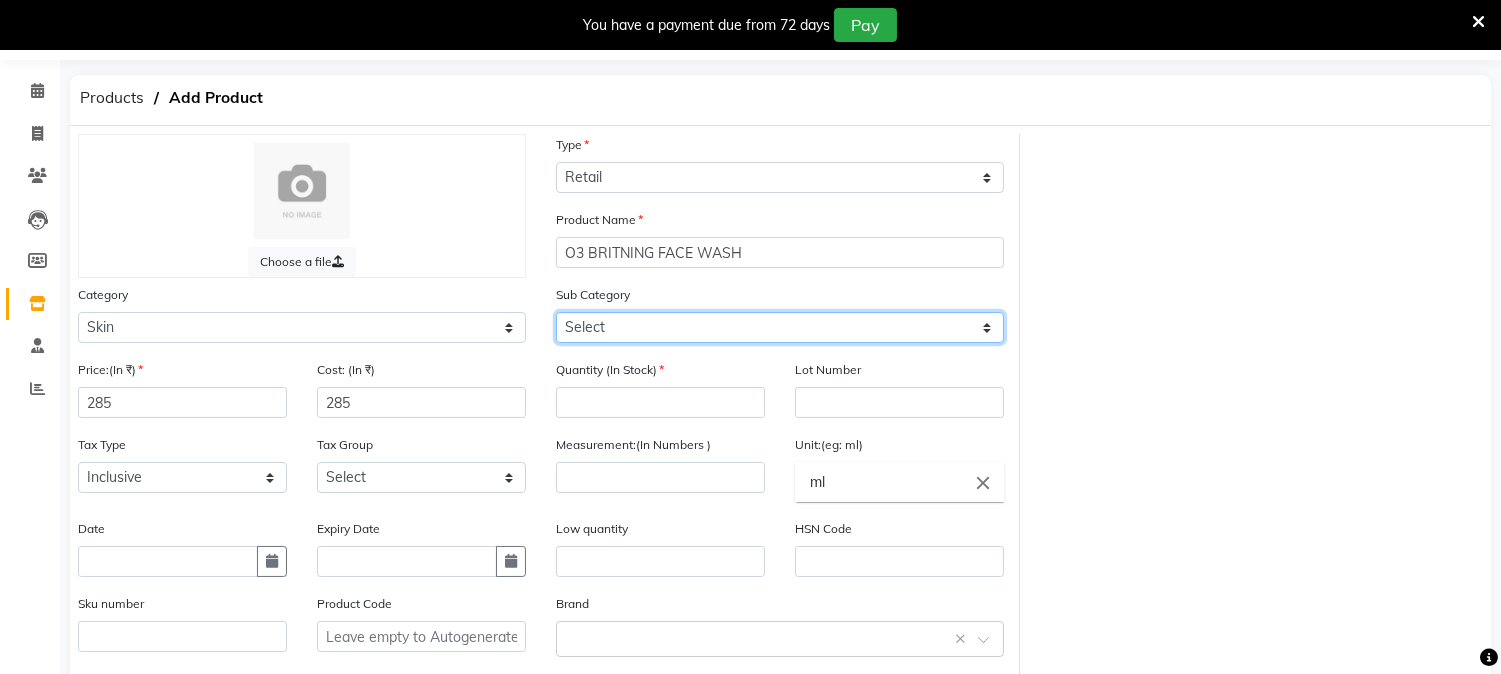 select on "1151" 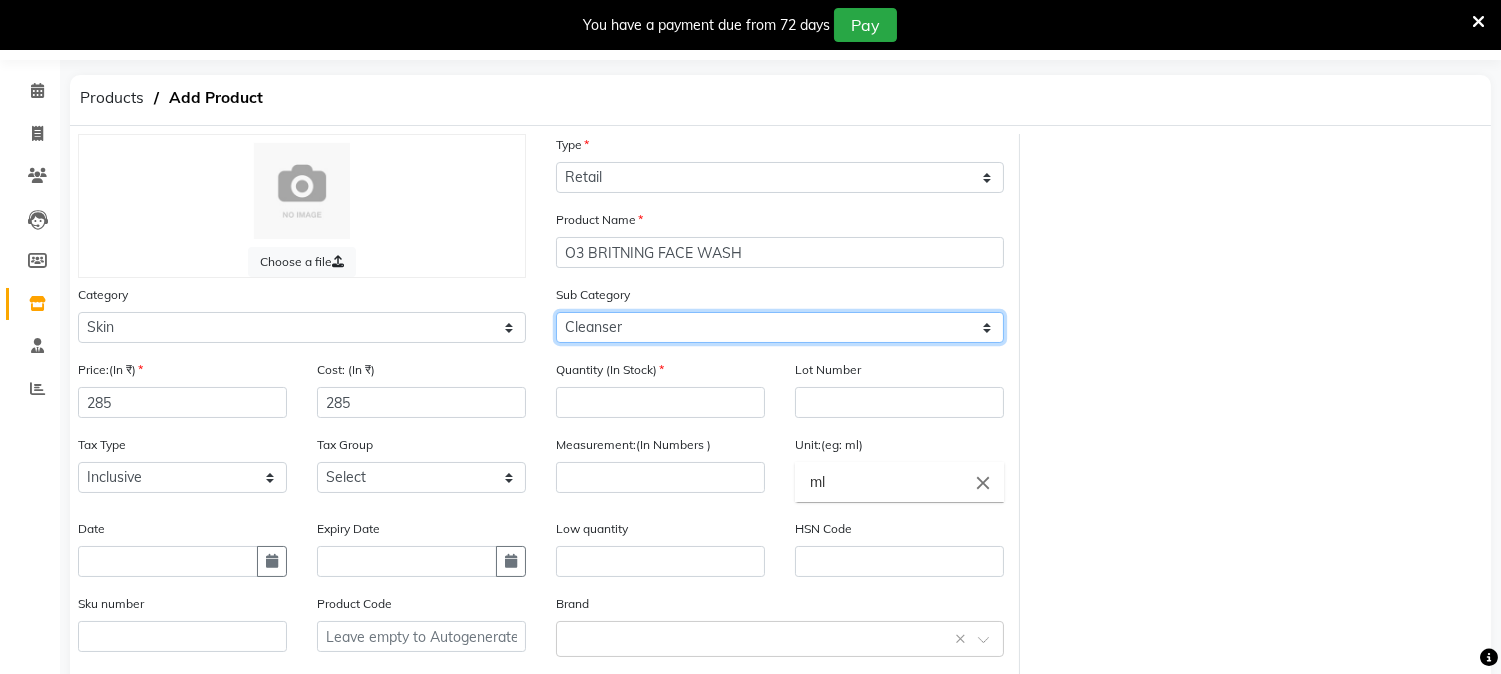 click on "Select Cleanser Facial Moisturiser Serum Toner Sun Care Masks Lip Care Eye Care Body Care Hand & Feet Kit & Combo Treatment Appliances Other Skin" 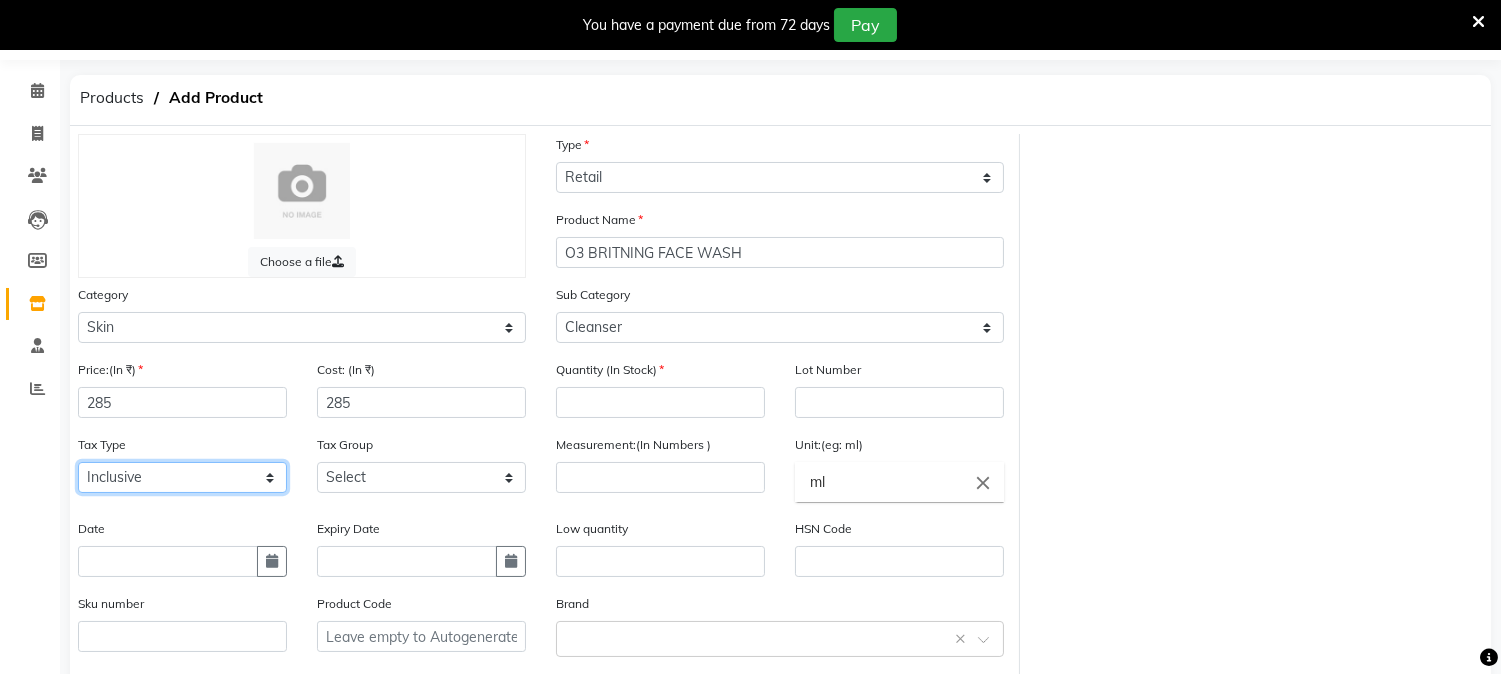 click on "Select Inclusive Exclusive" 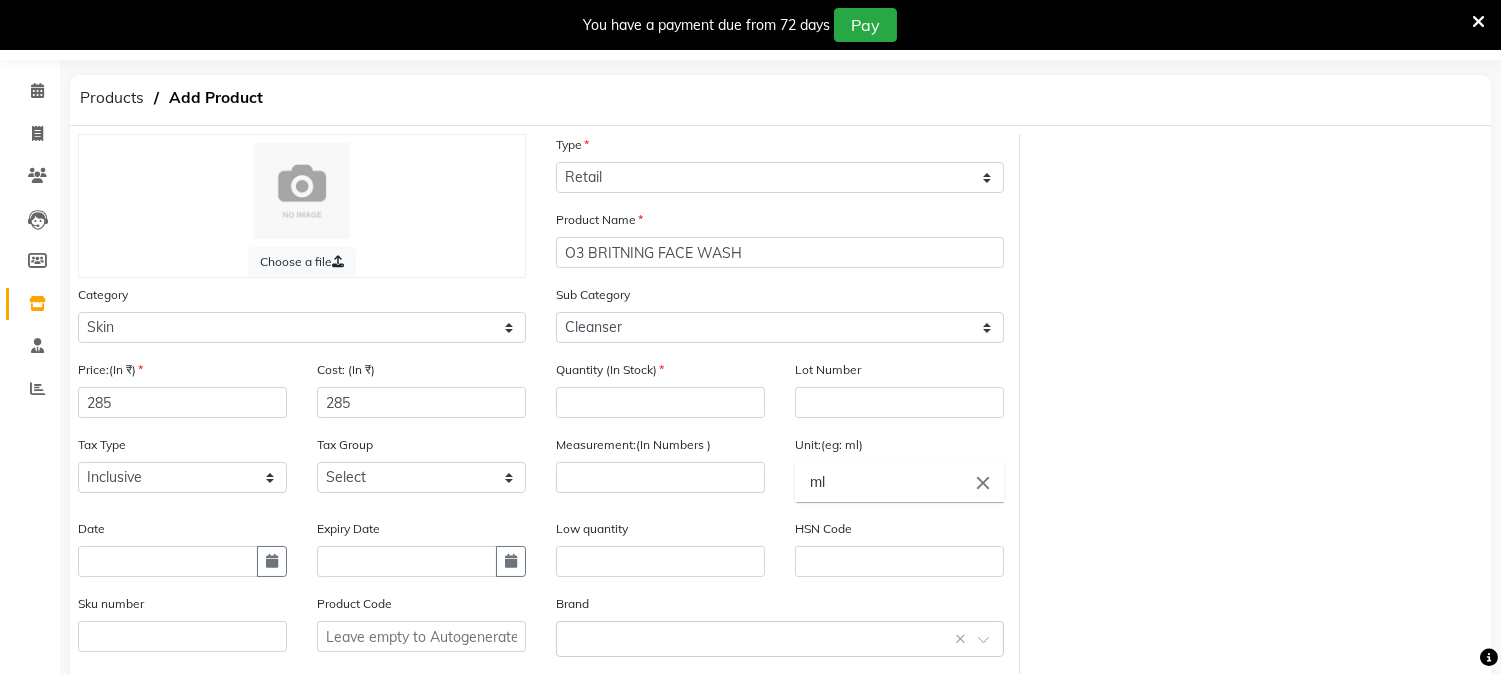 click on "Category Select Hair Skin Makeup Personal Care Appliances Beard Waxing Disposable Threading Hands and Feet Beauty Planet Botox Cadiveu Casmara Cheryls Loreal Olaplex Other" 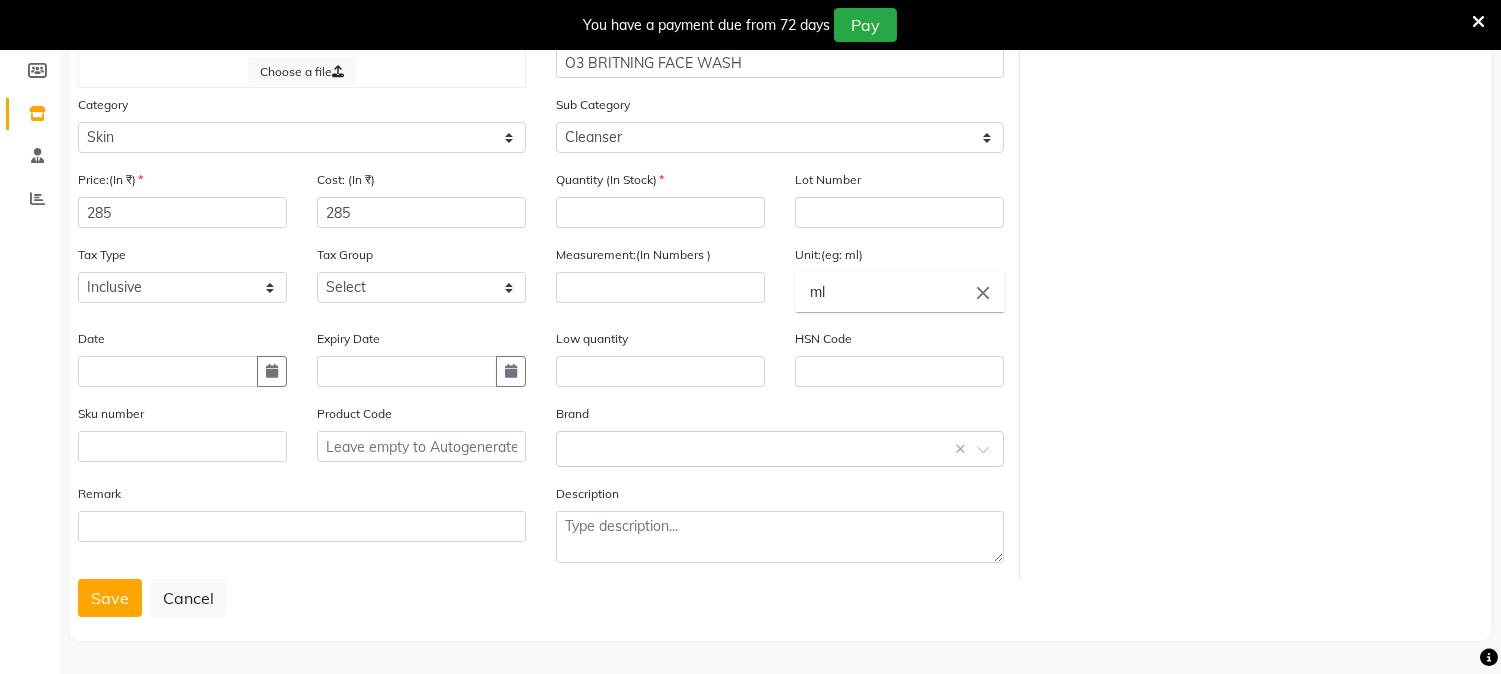 scroll, scrollTop: 254, scrollLeft: 0, axis: vertical 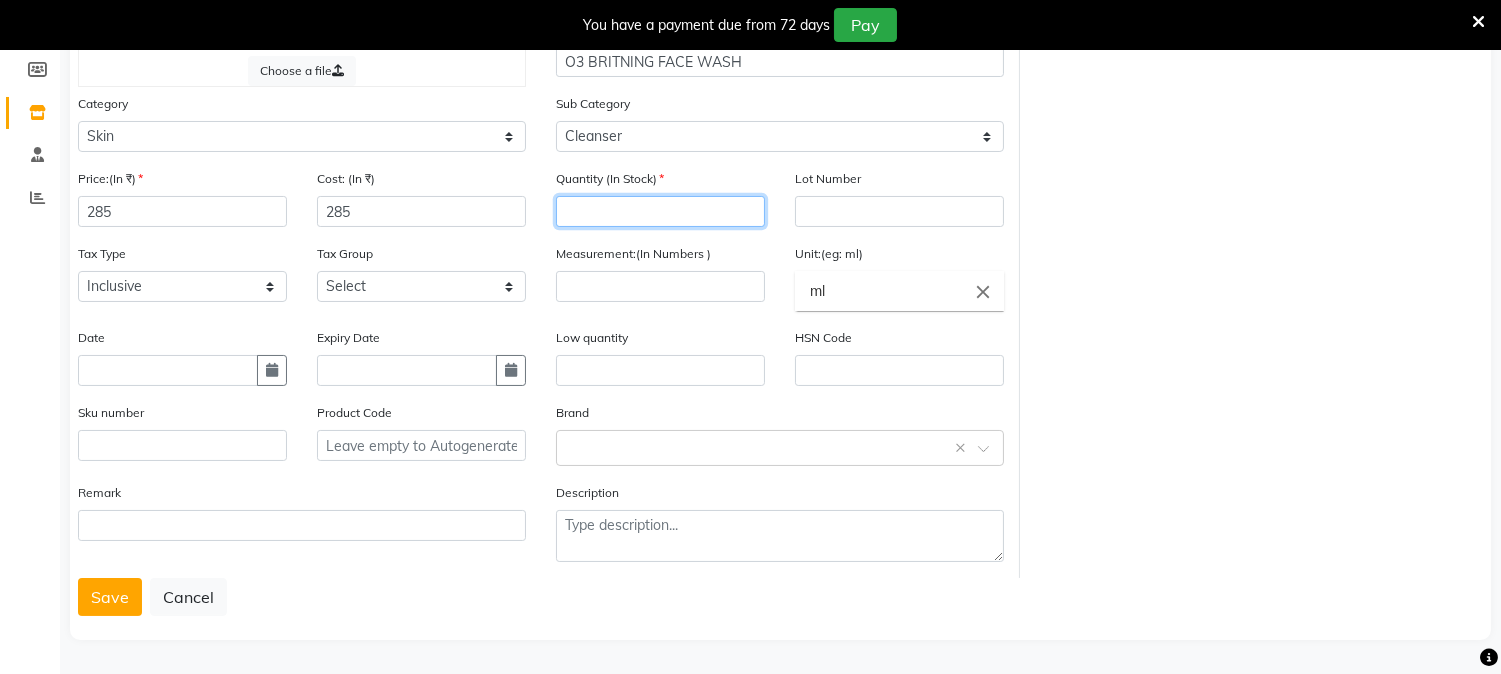 click 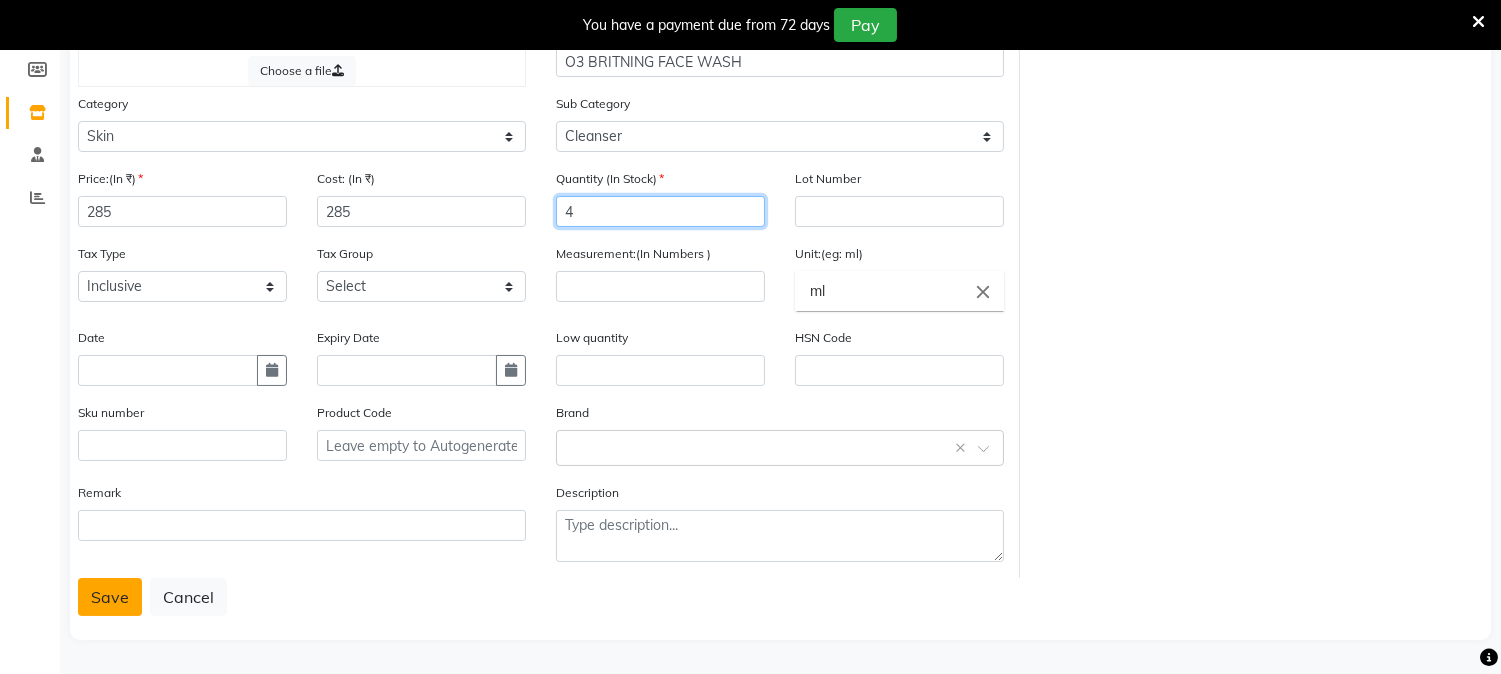 type on "4" 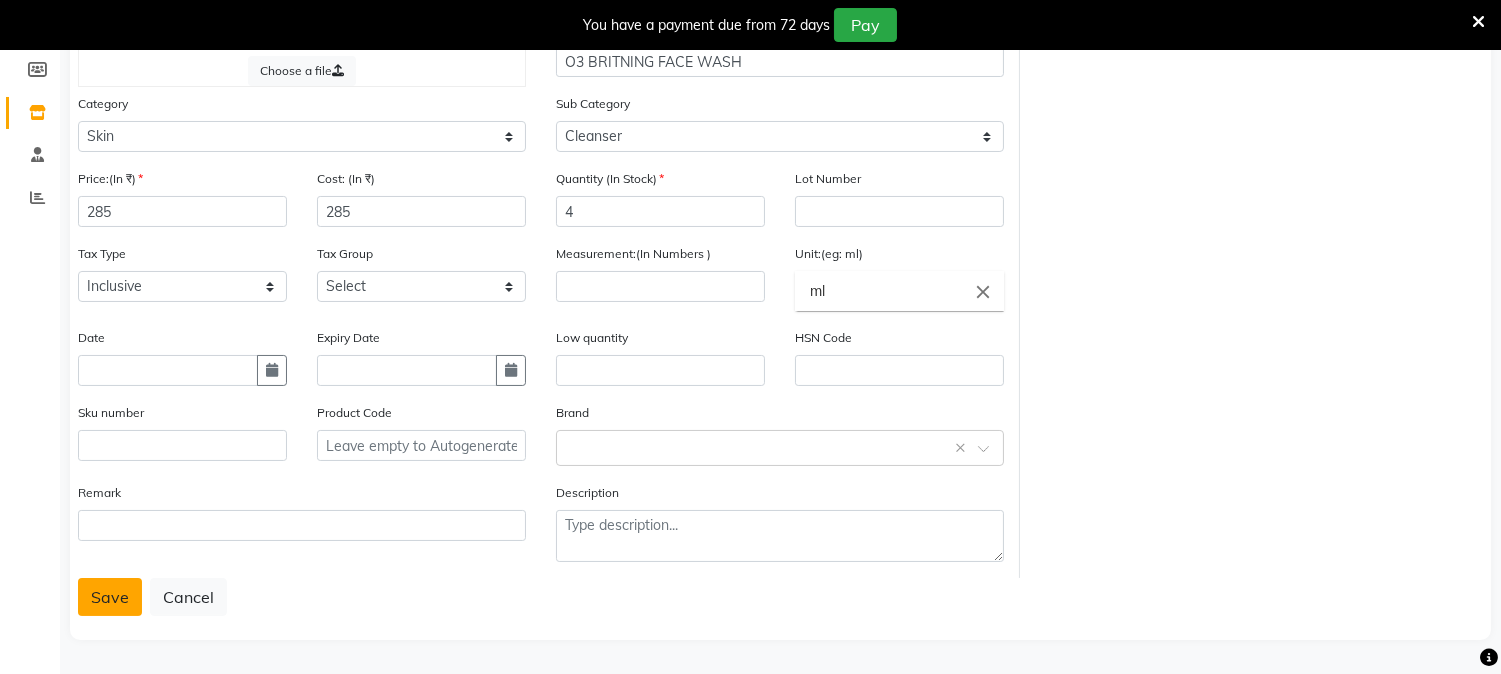 click on "Save" 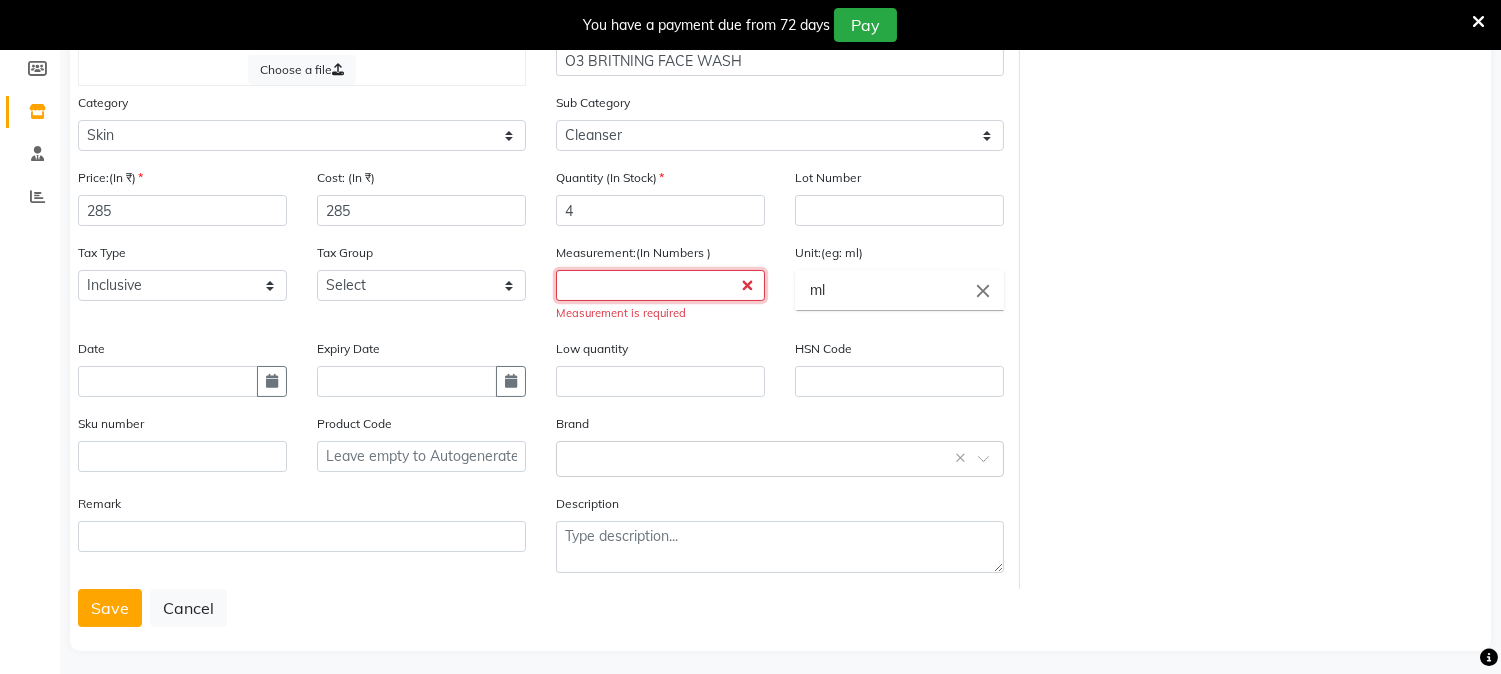 click 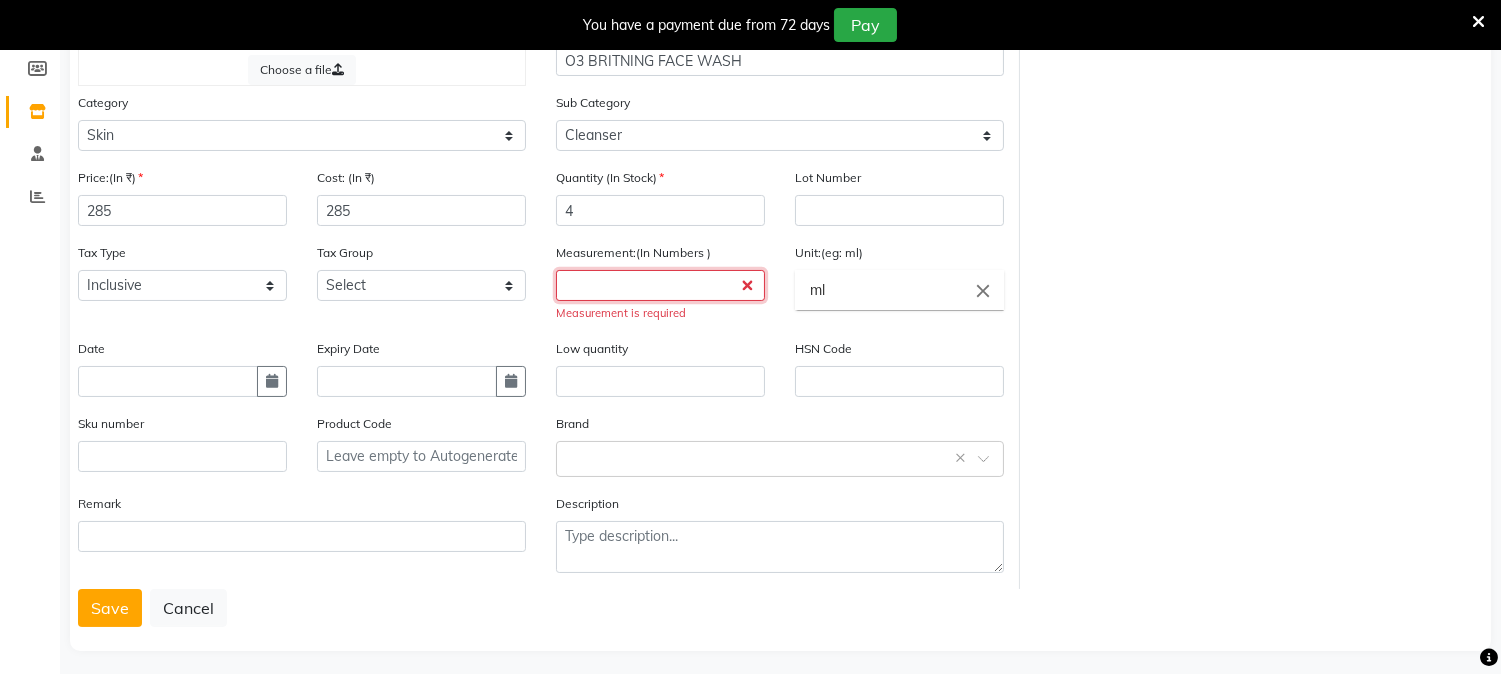 type on "5" 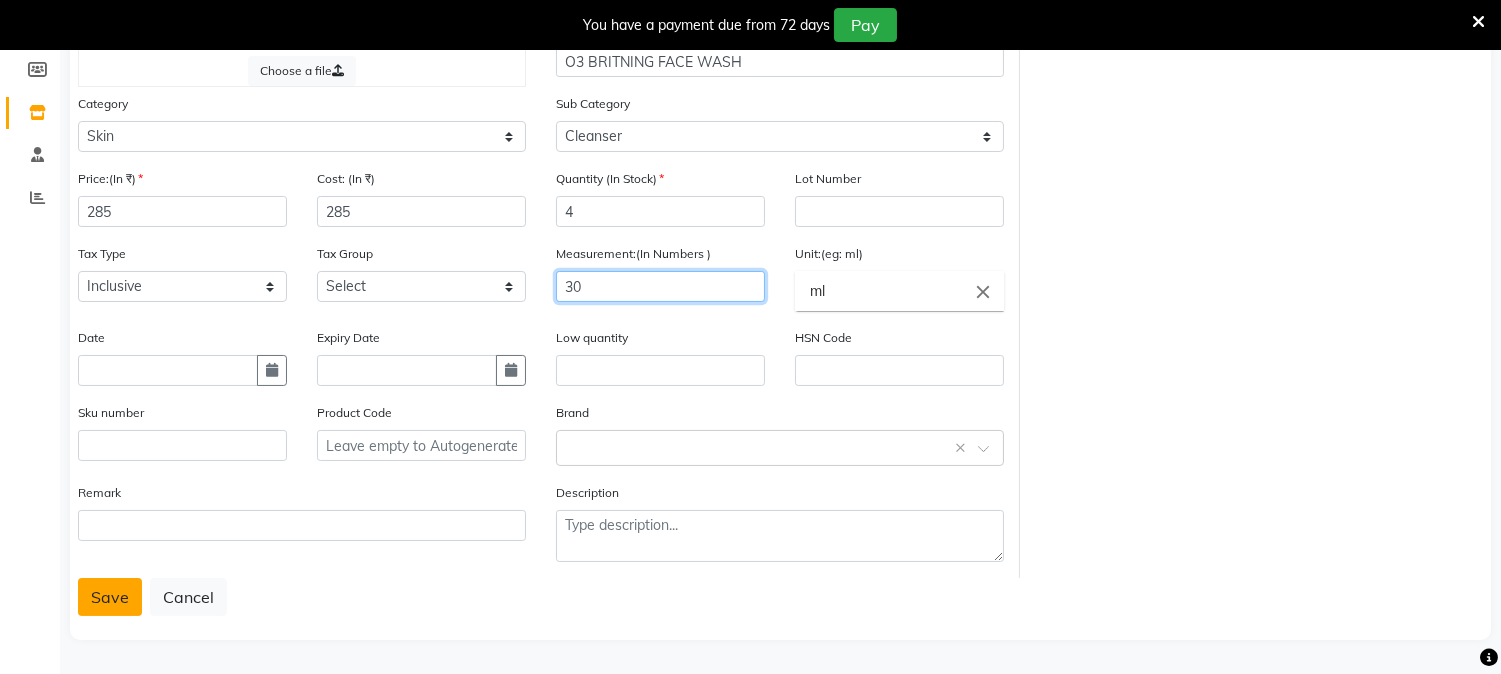 type on "30" 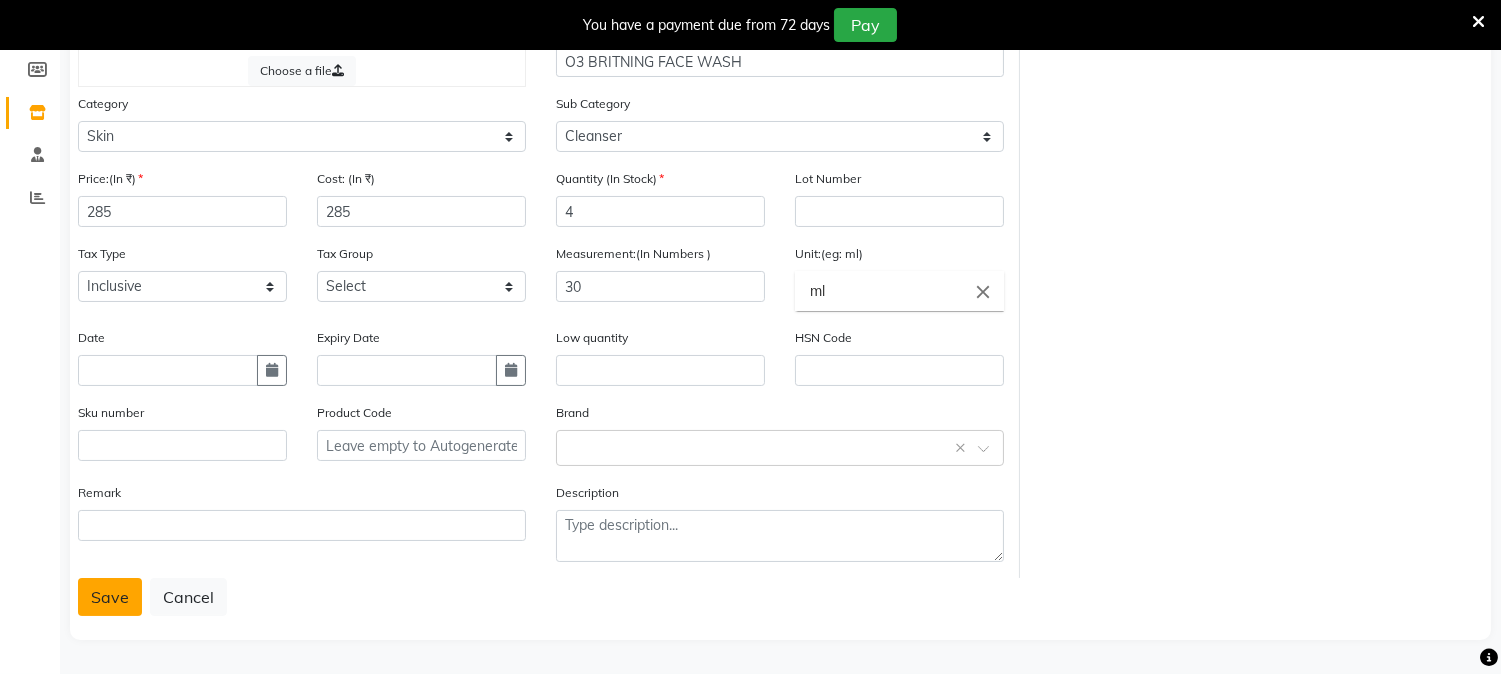 click on "Save" 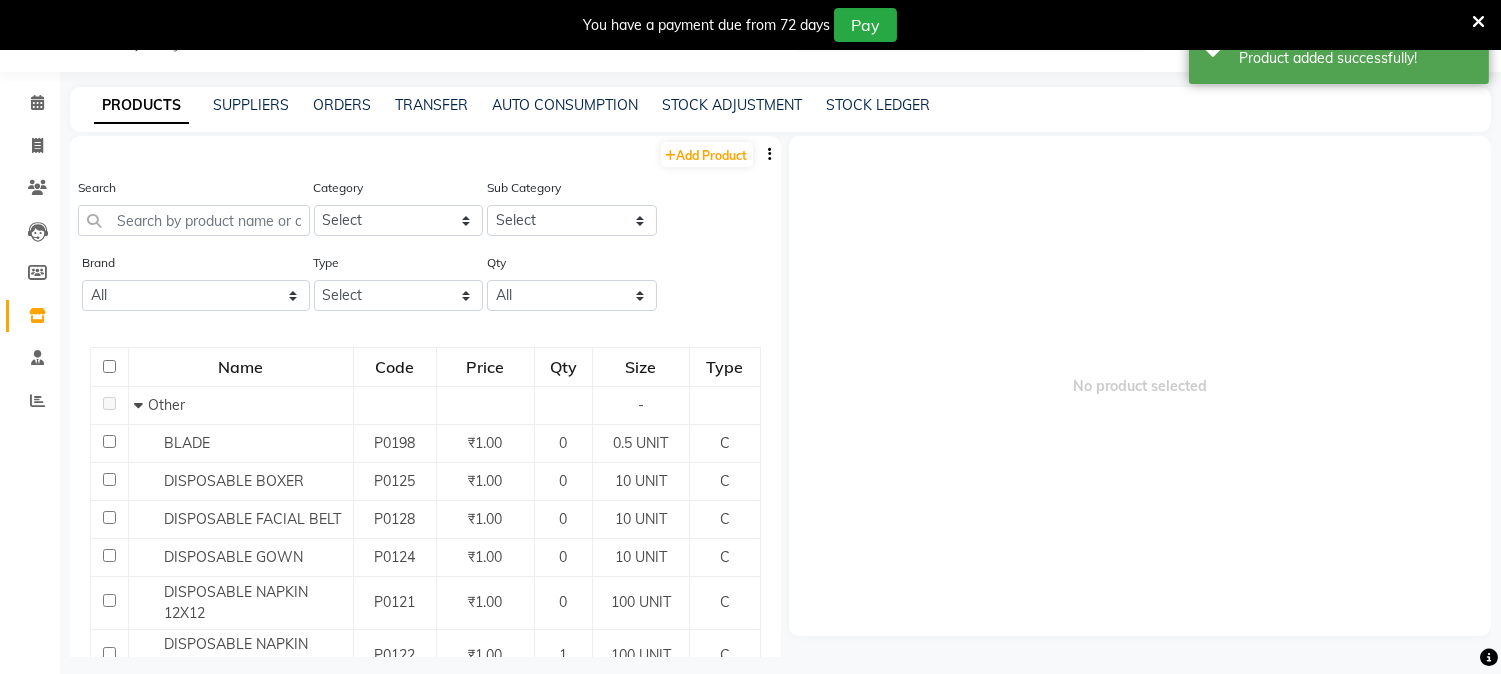 scroll, scrollTop: 62, scrollLeft: 0, axis: vertical 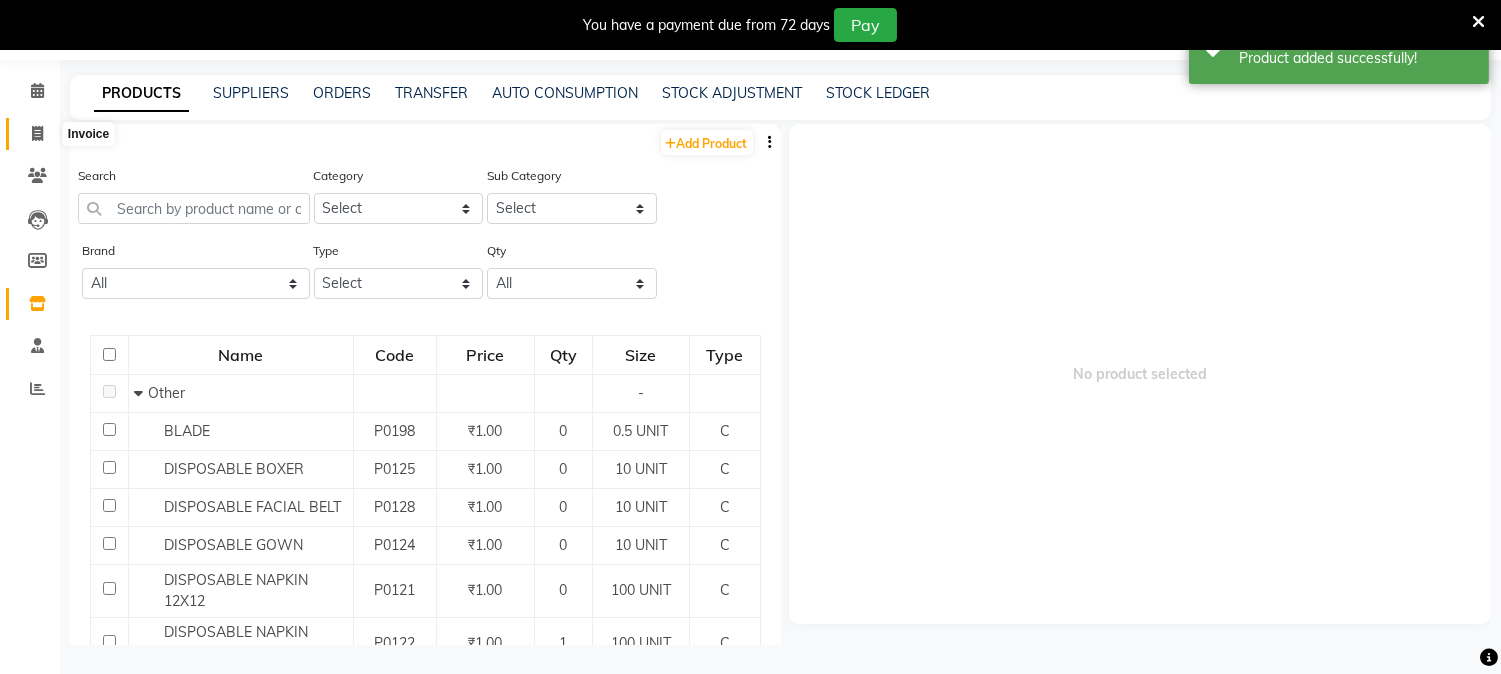 click 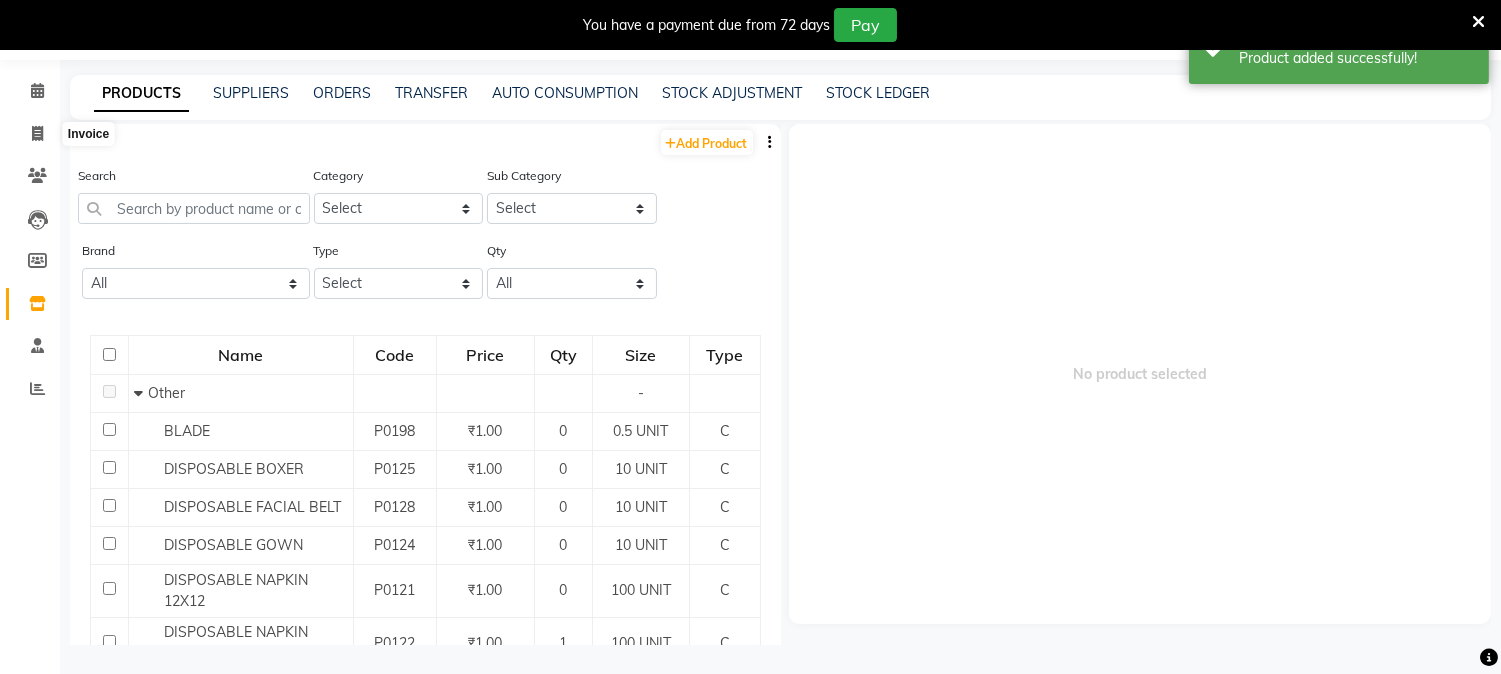 scroll, scrollTop: 50, scrollLeft: 0, axis: vertical 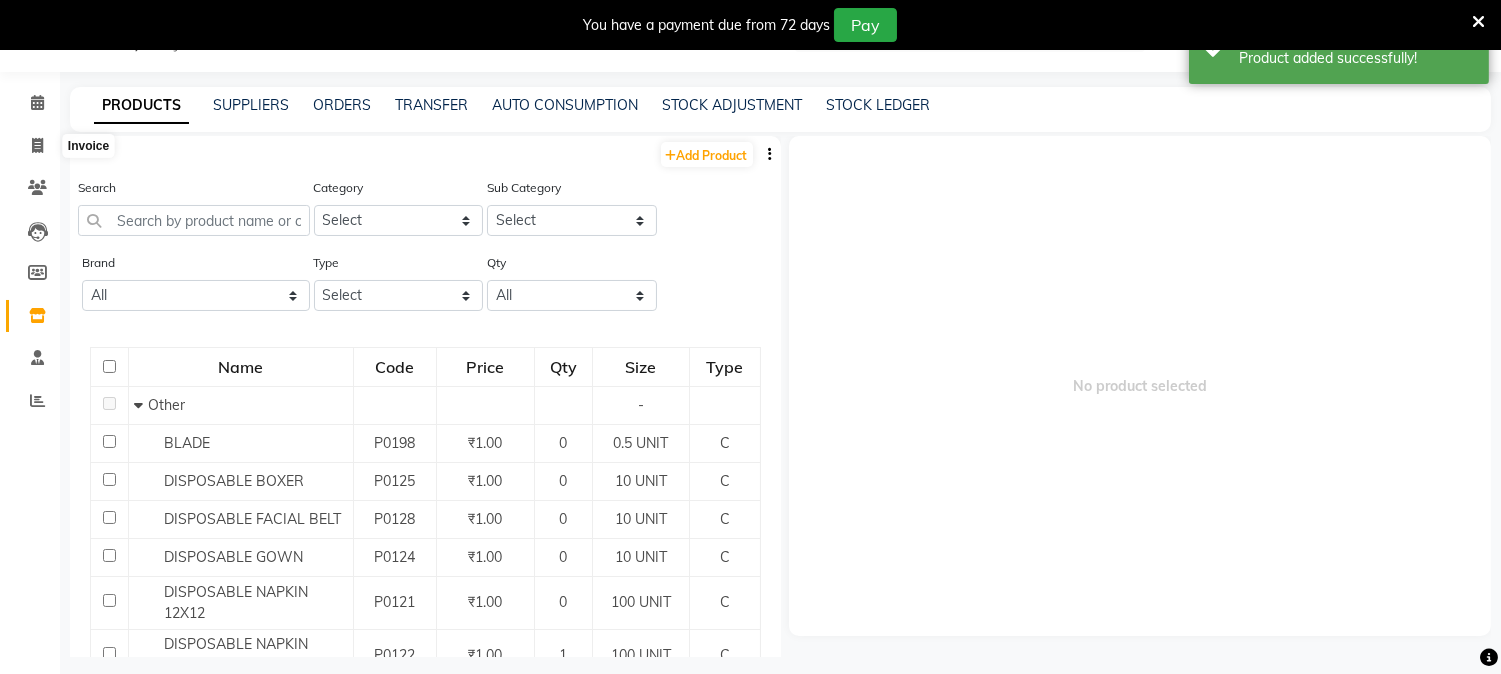 select on "service" 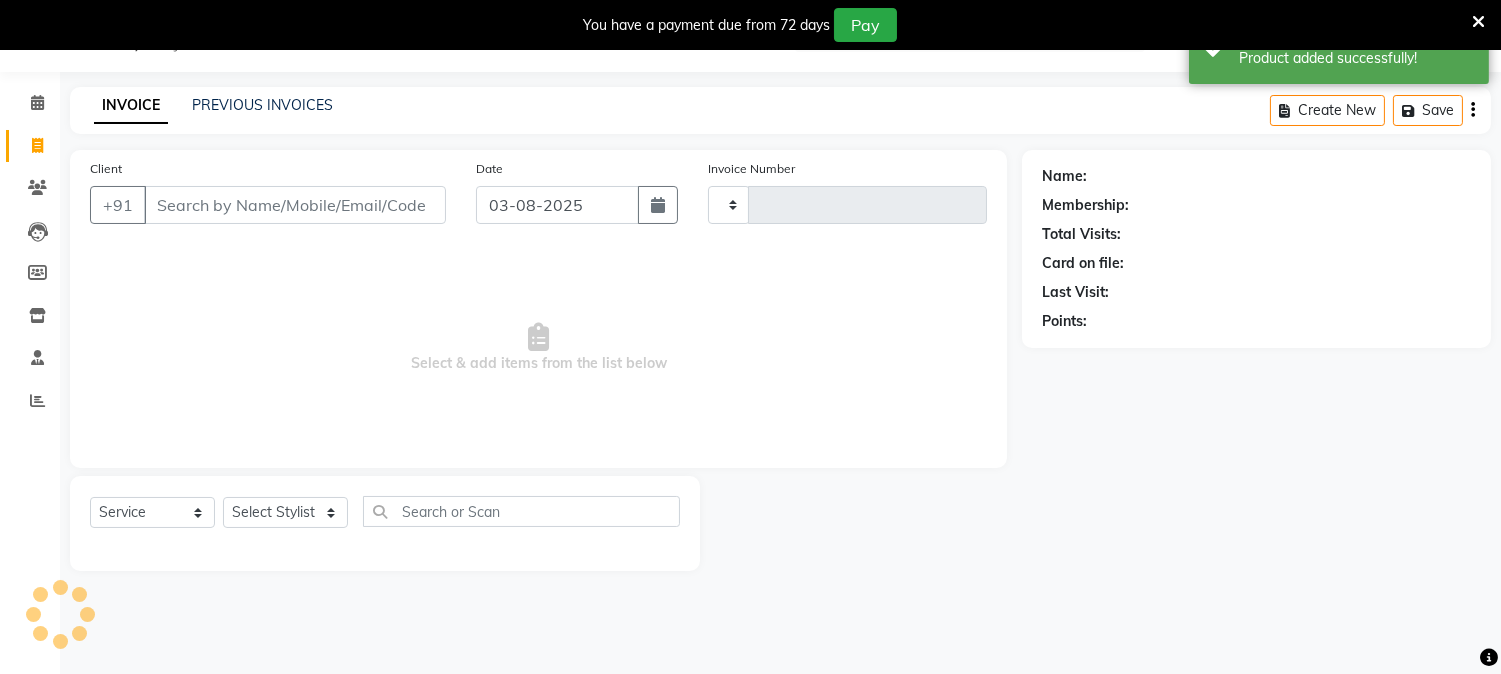 type on "1467" 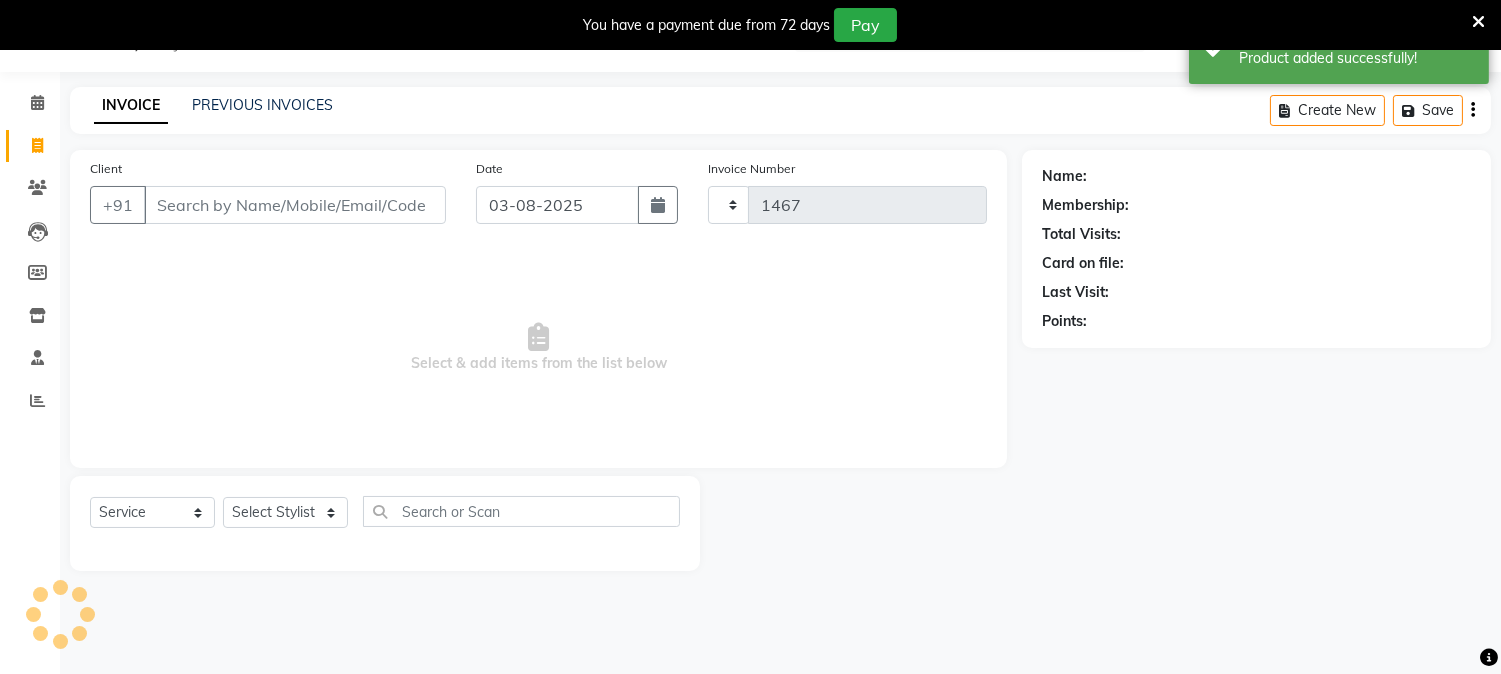 select on "144" 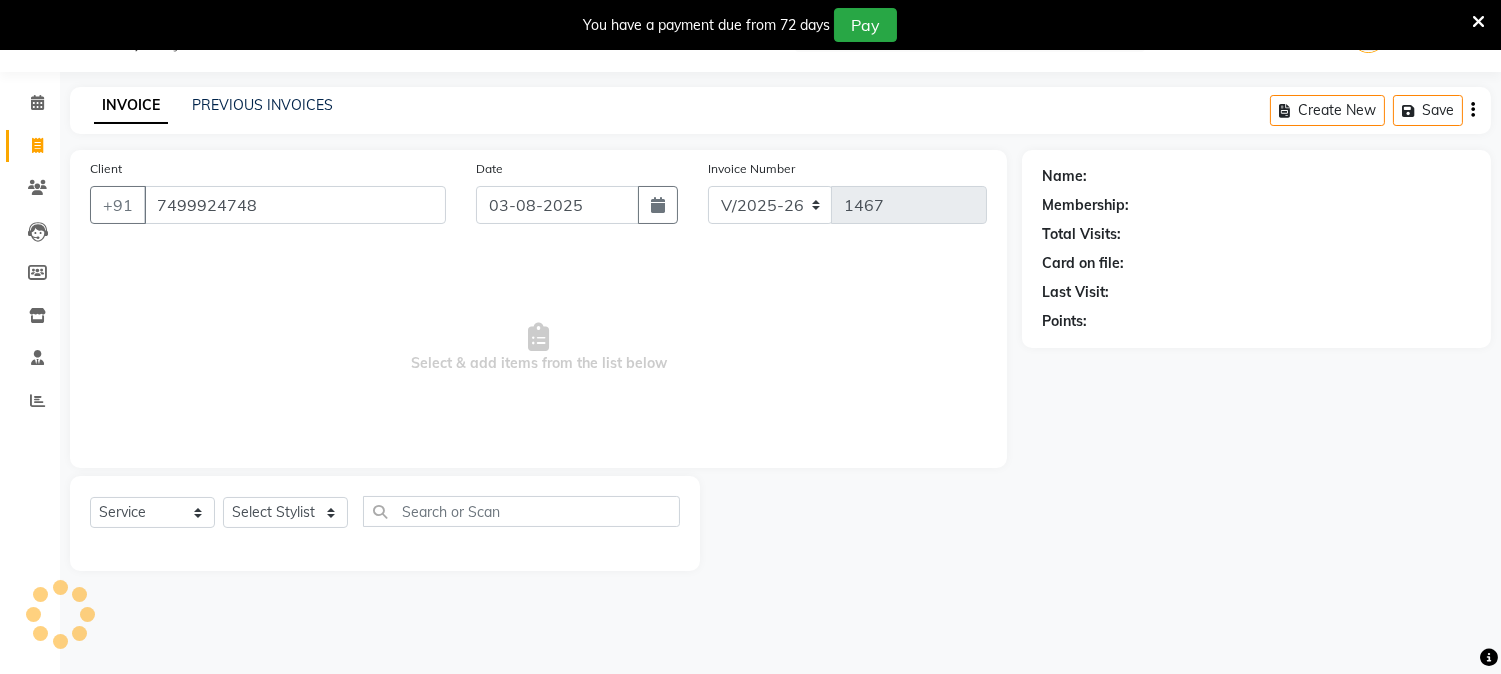 type on "7499924748" 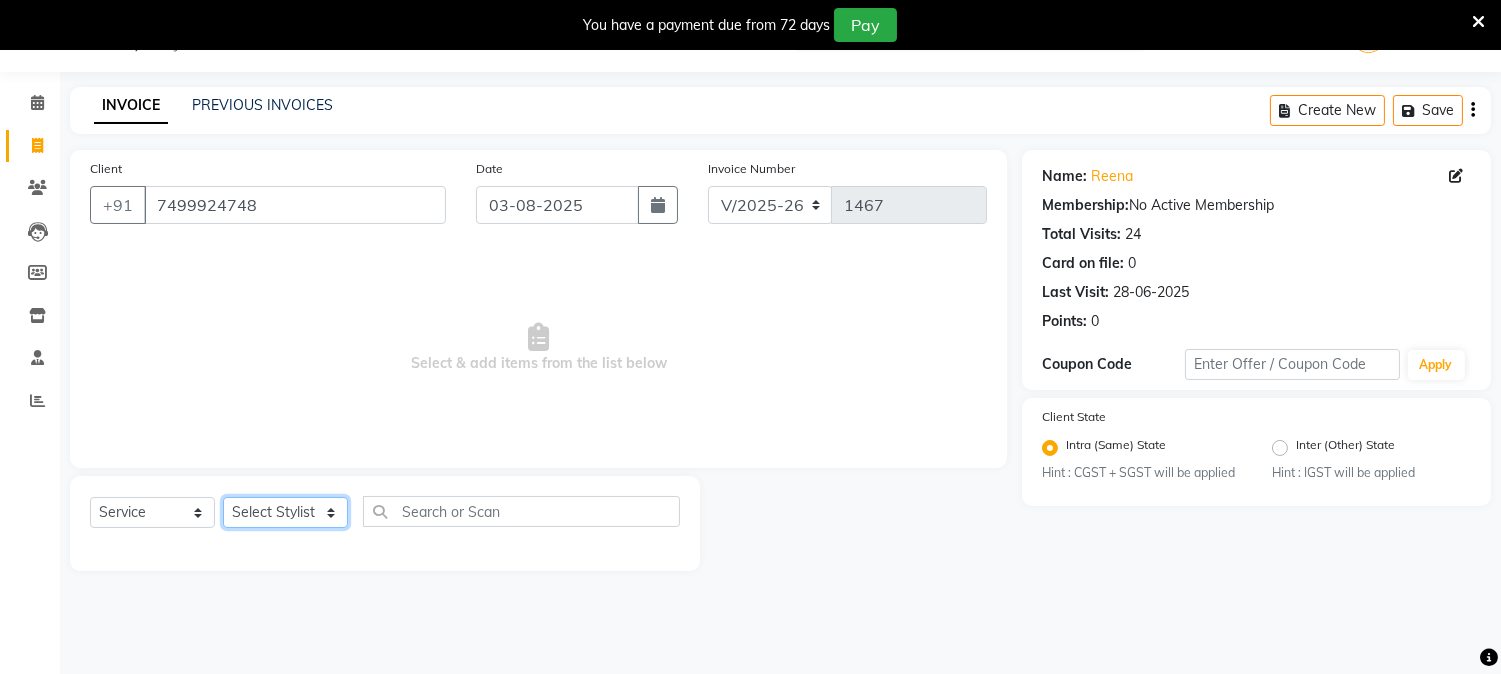 click on "Select Stylist [FIRST] [LAST] [FIRST] [LAST] [FIRST] [LAST]  Reception [FIRST] [LAST] [FIRST] [LAST] [FIRST] [LAST] [FIRST] [LAST] [FIRST] Sir" 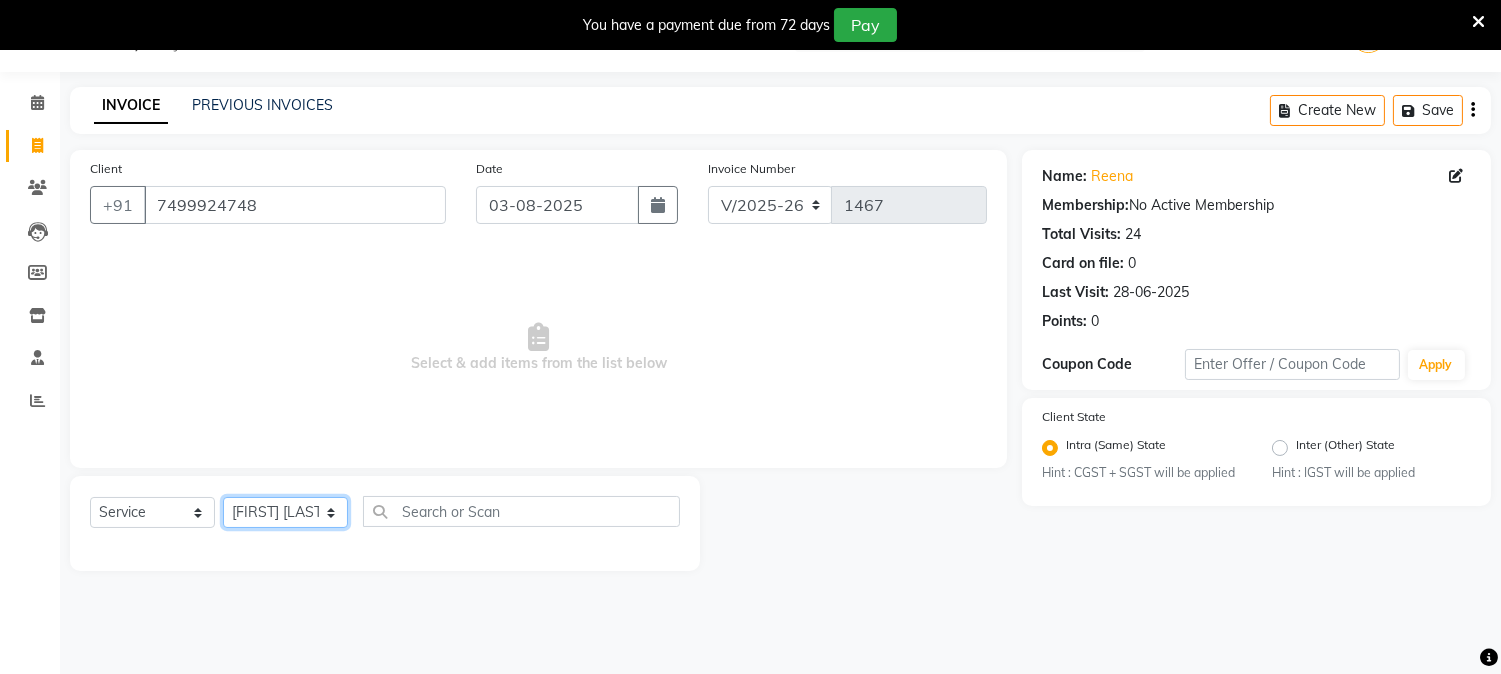 click on "Select Stylist [FIRST] [LAST] [FIRST] [LAST] [FIRST] [LAST]  Reception [FIRST] [LAST] [FIRST] [LAST] [FIRST] [LAST] [FIRST] [LAST] [FIRST] Sir" 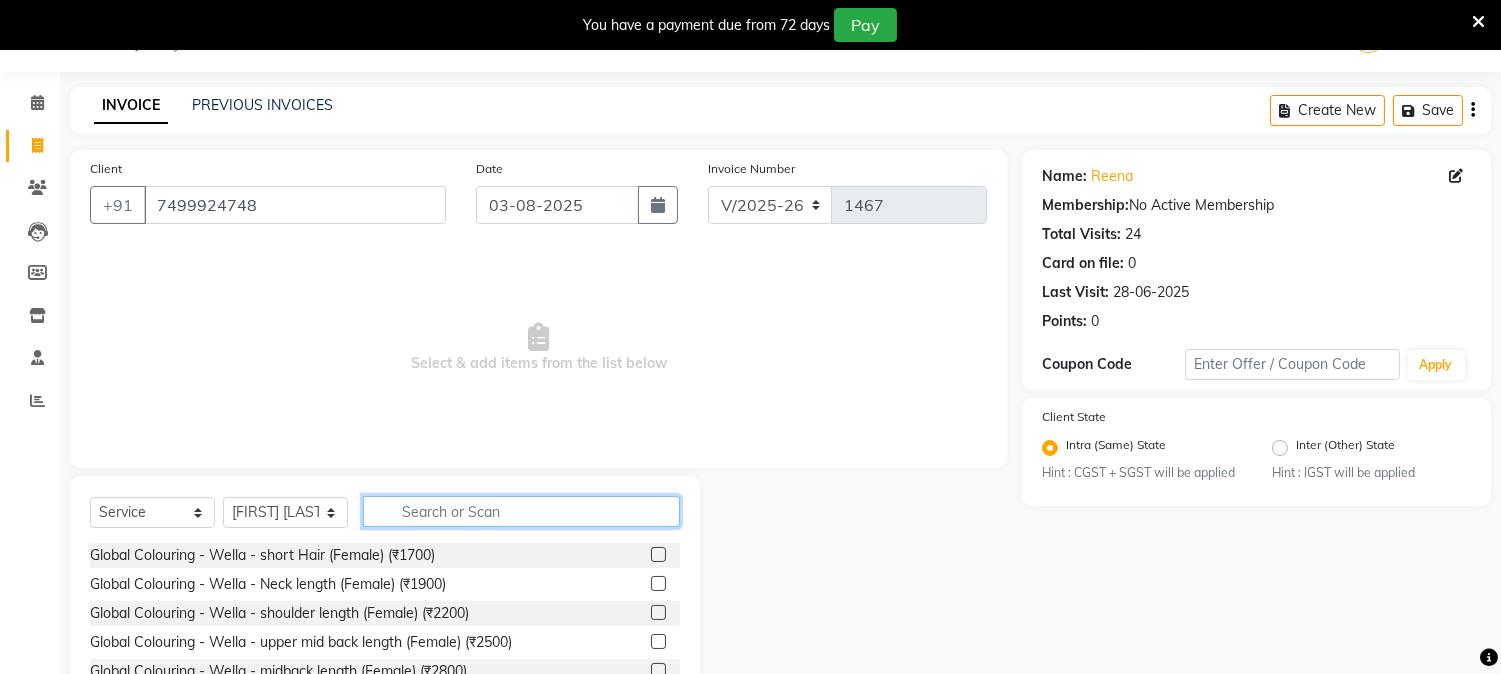 click 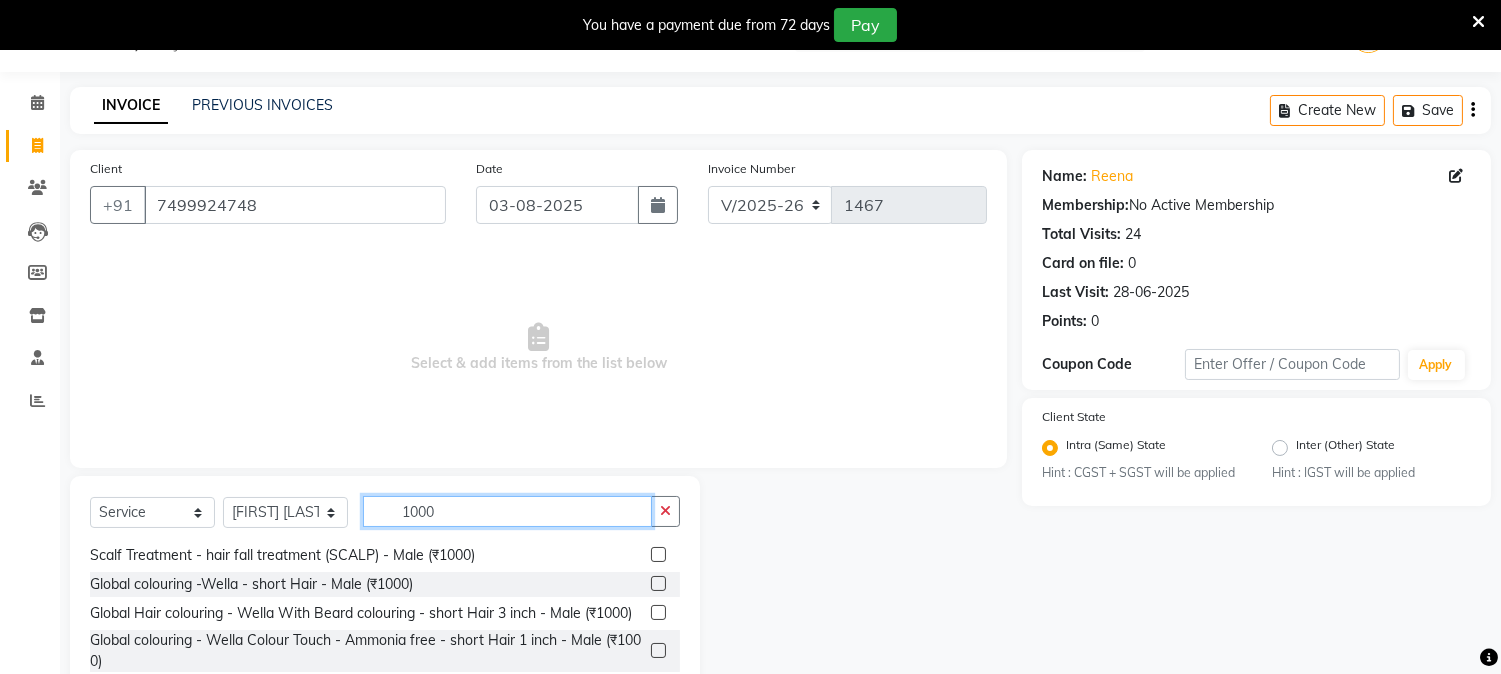scroll, scrollTop: 534, scrollLeft: 0, axis: vertical 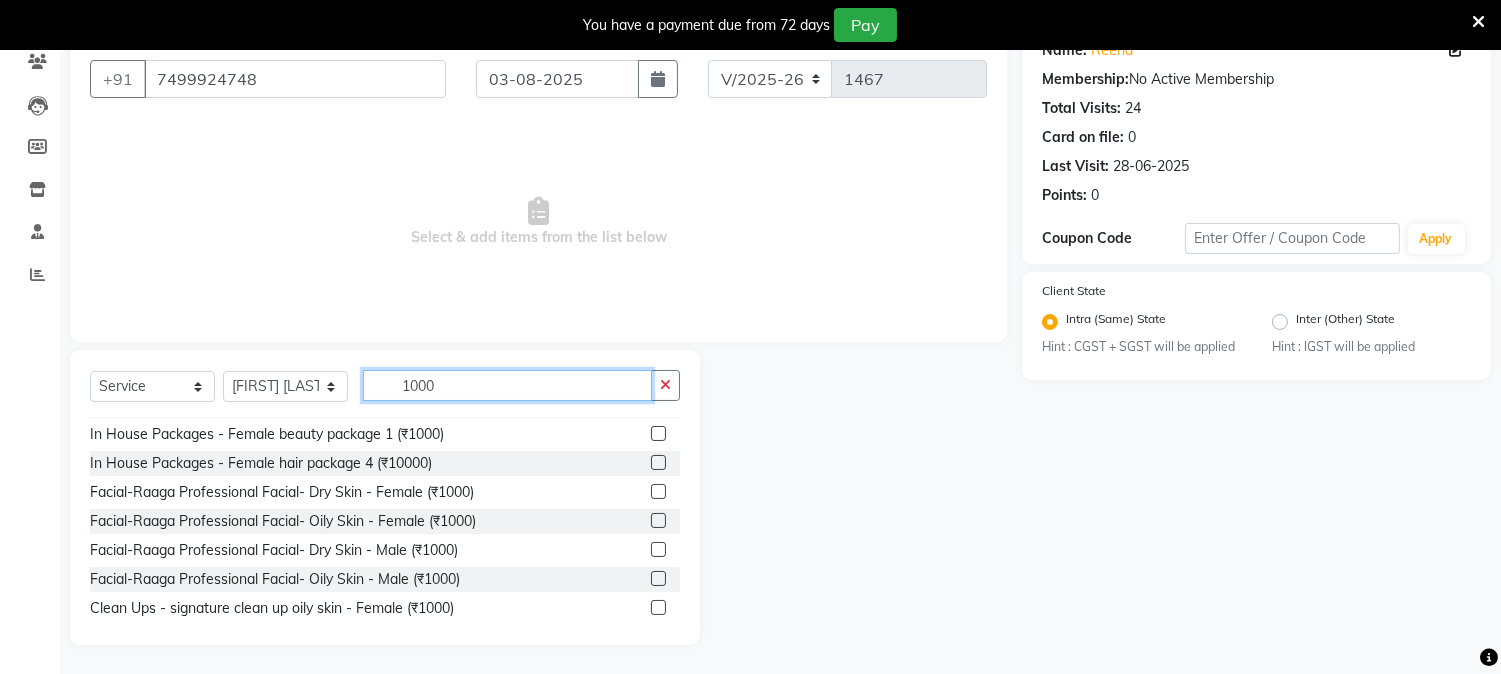 type on "1000" 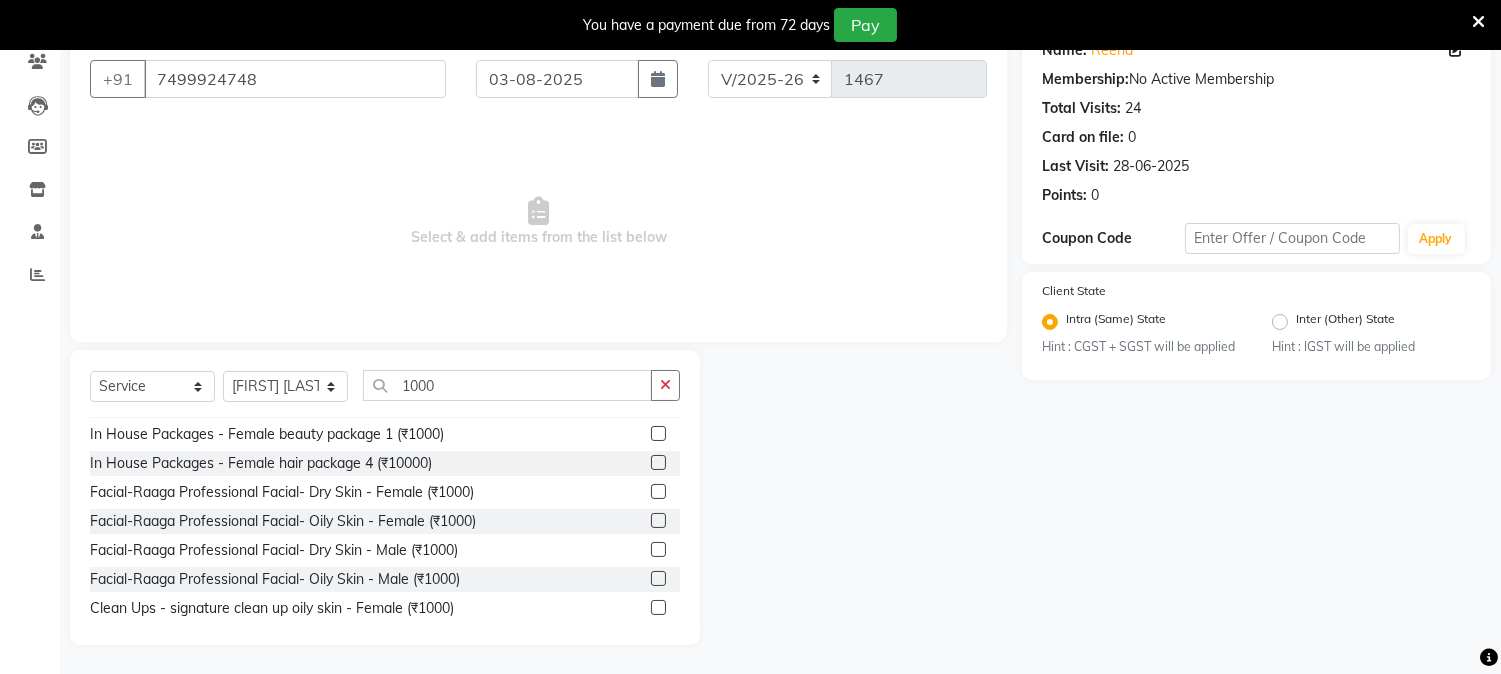 click 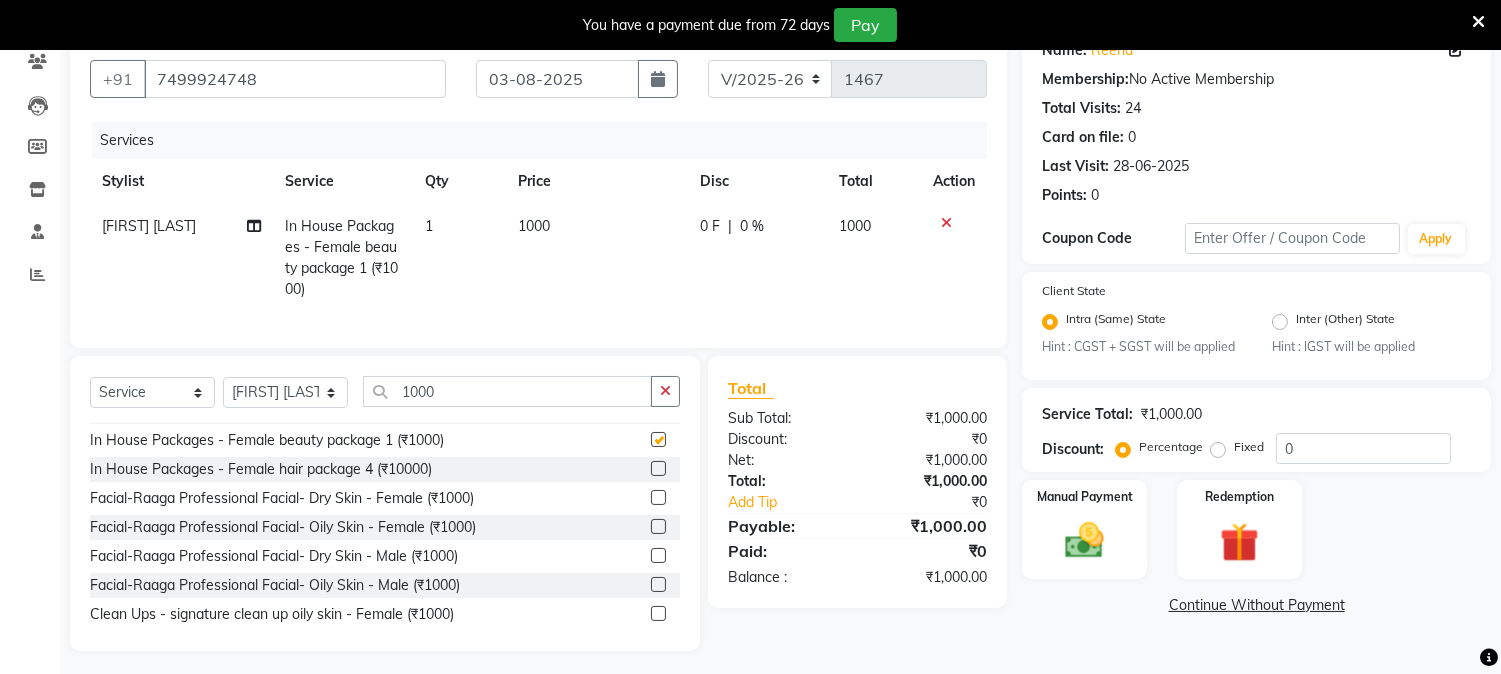 checkbox on "false" 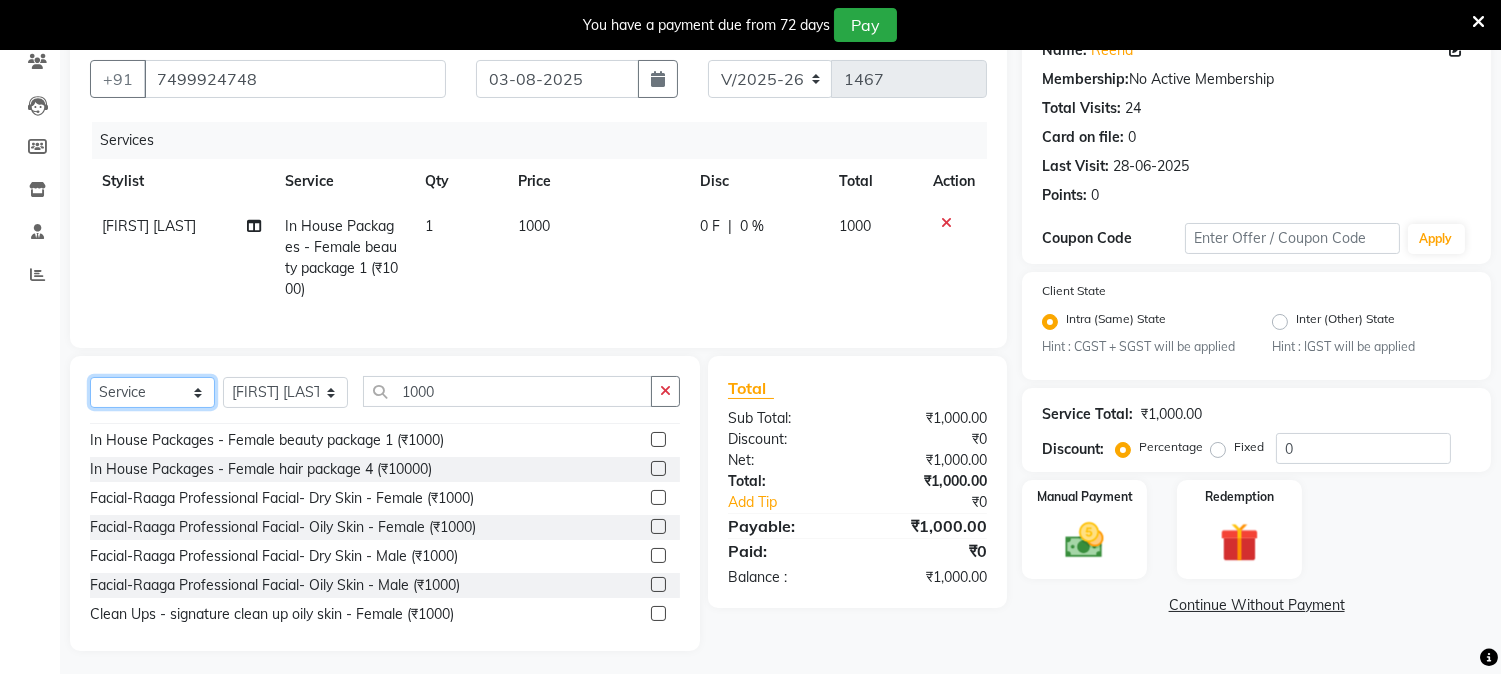 click on "Select  Service  Product  Membership  Package Voucher Prepaid Gift Card" 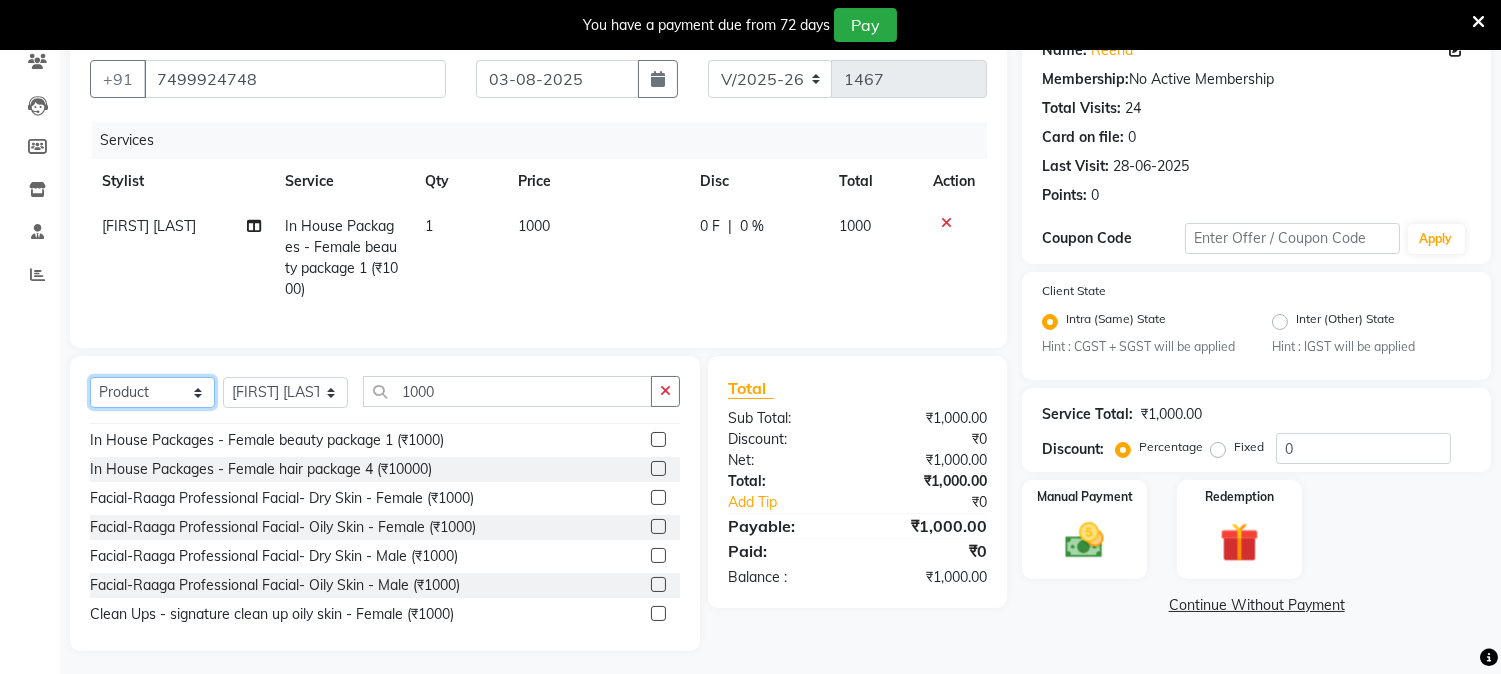 click on "Select  Service  Product  Membership  Package Voucher Prepaid Gift Card" 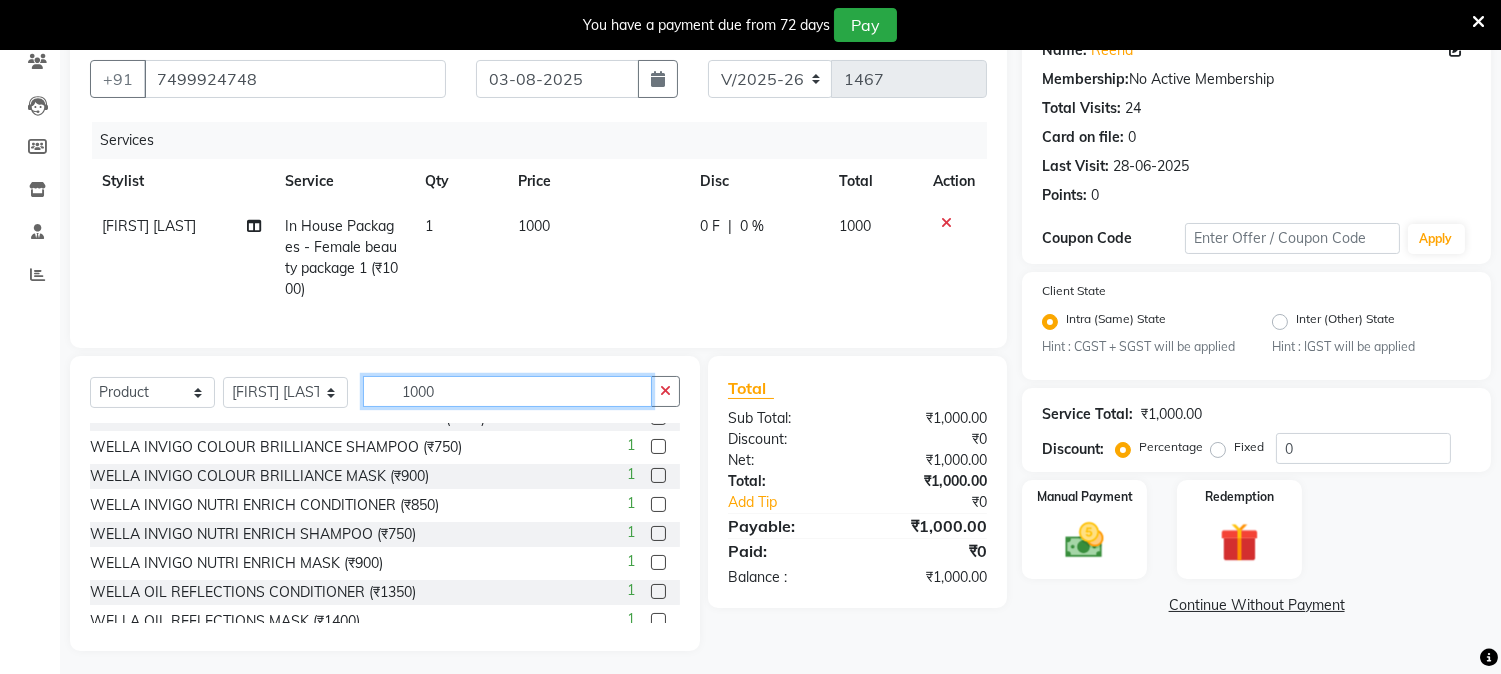 click on "1000" 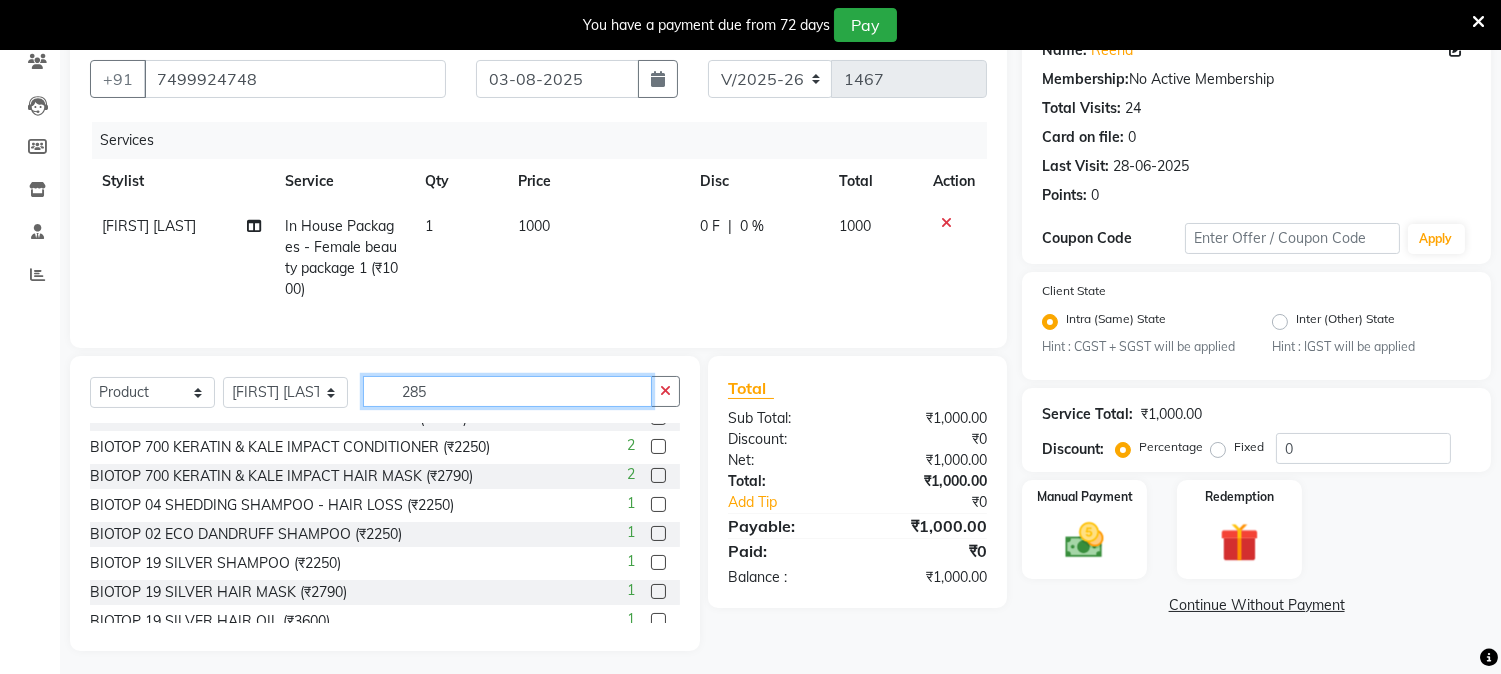 scroll, scrollTop: 0, scrollLeft: 0, axis: both 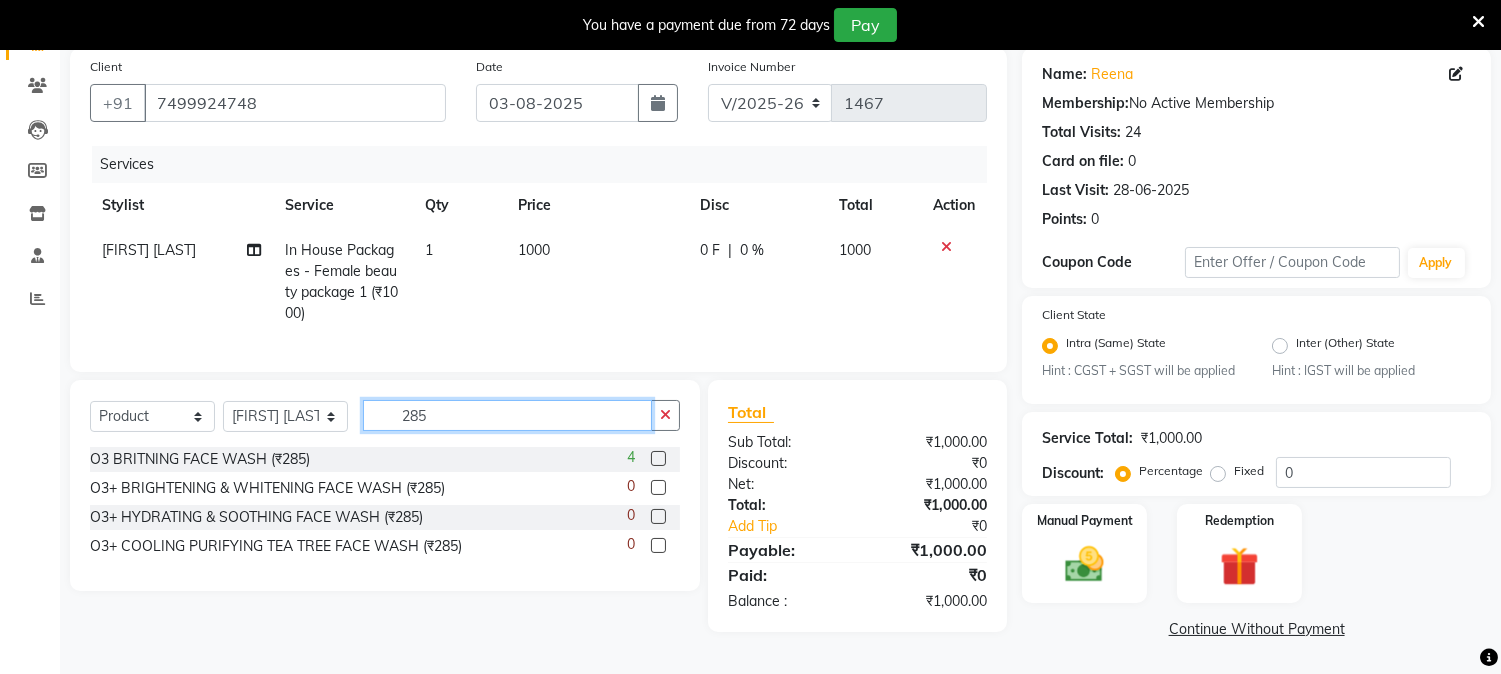 type on "285" 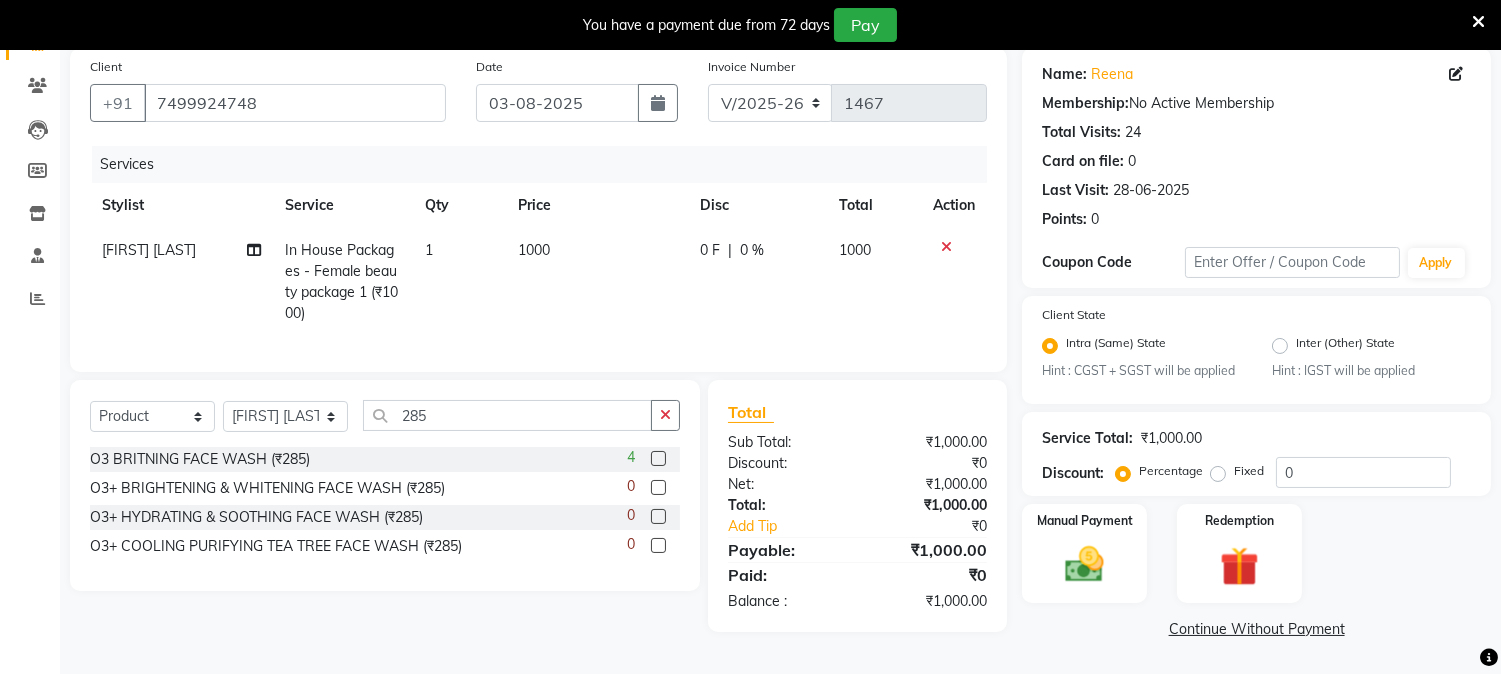 click 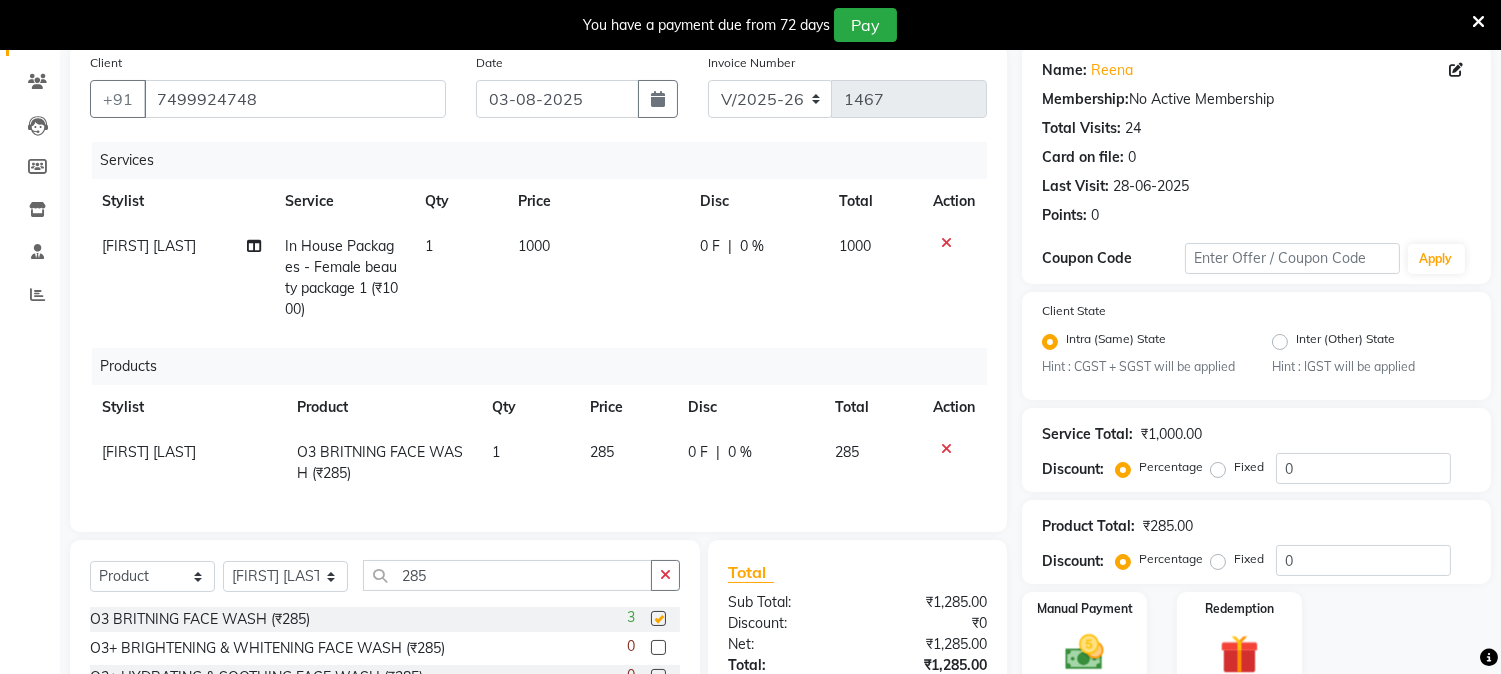checkbox on "false" 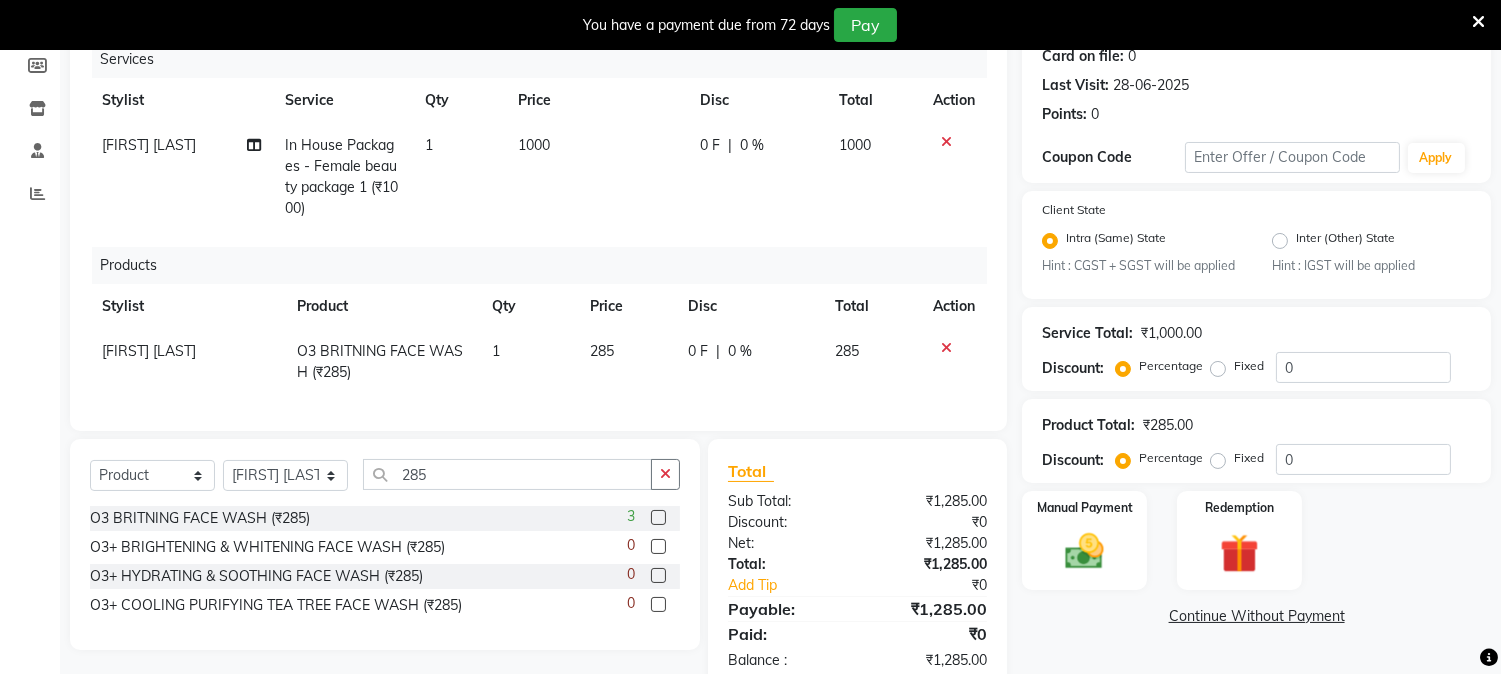 scroll, scrollTop: 320, scrollLeft: 0, axis: vertical 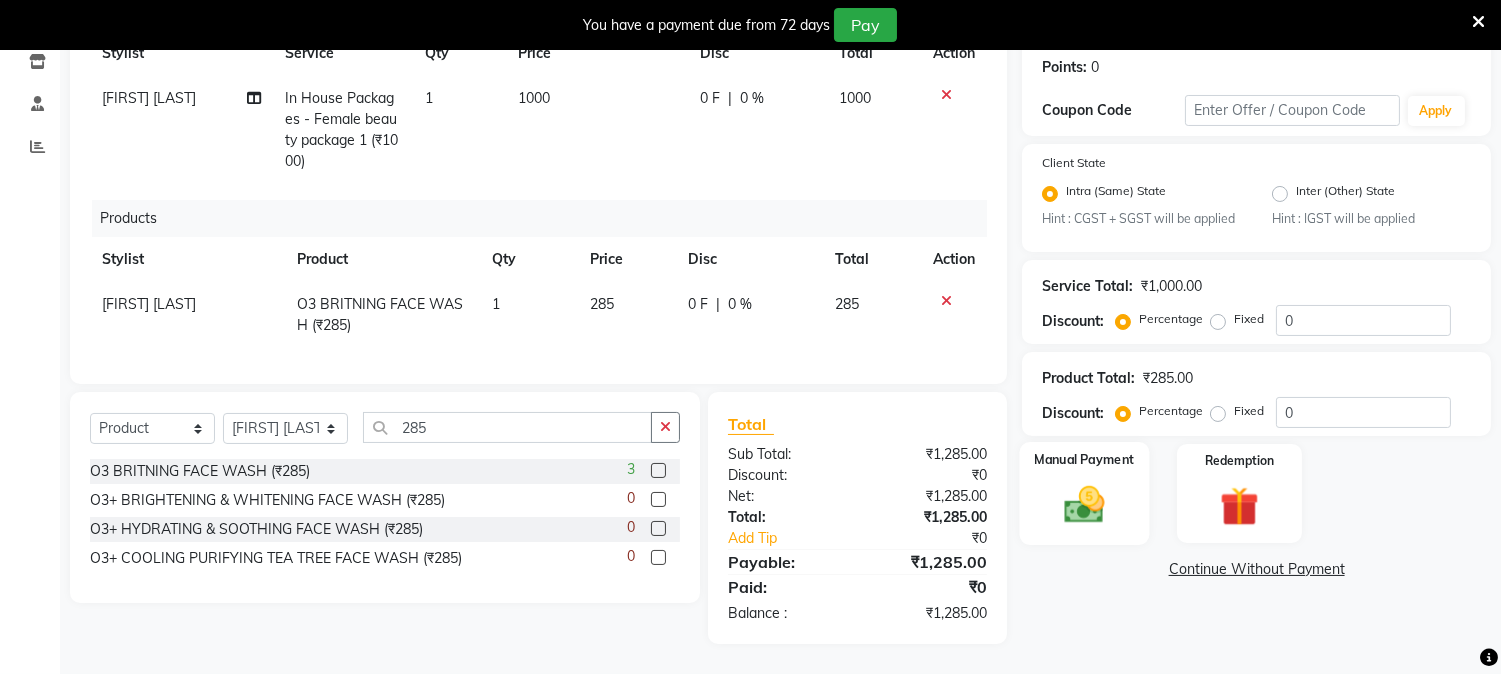 click 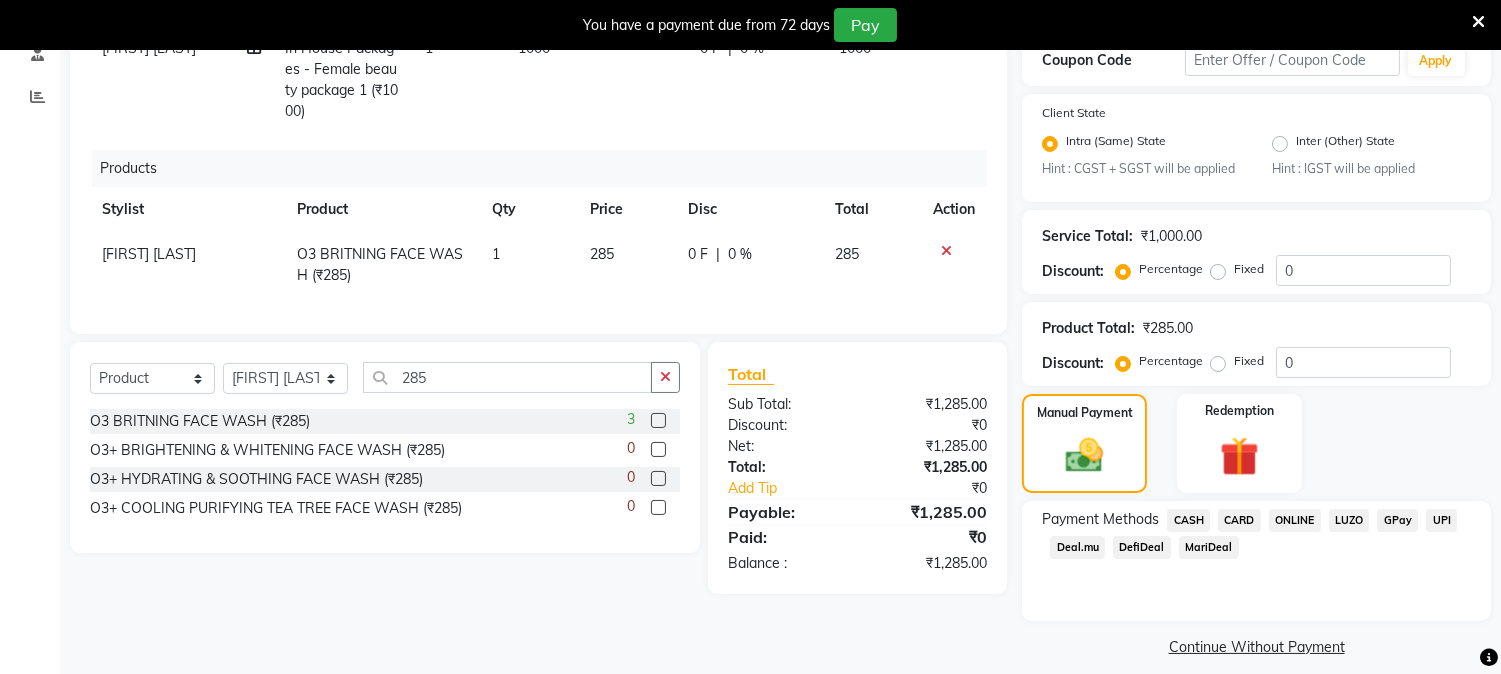 scroll, scrollTop: 371, scrollLeft: 0, axis: vertical 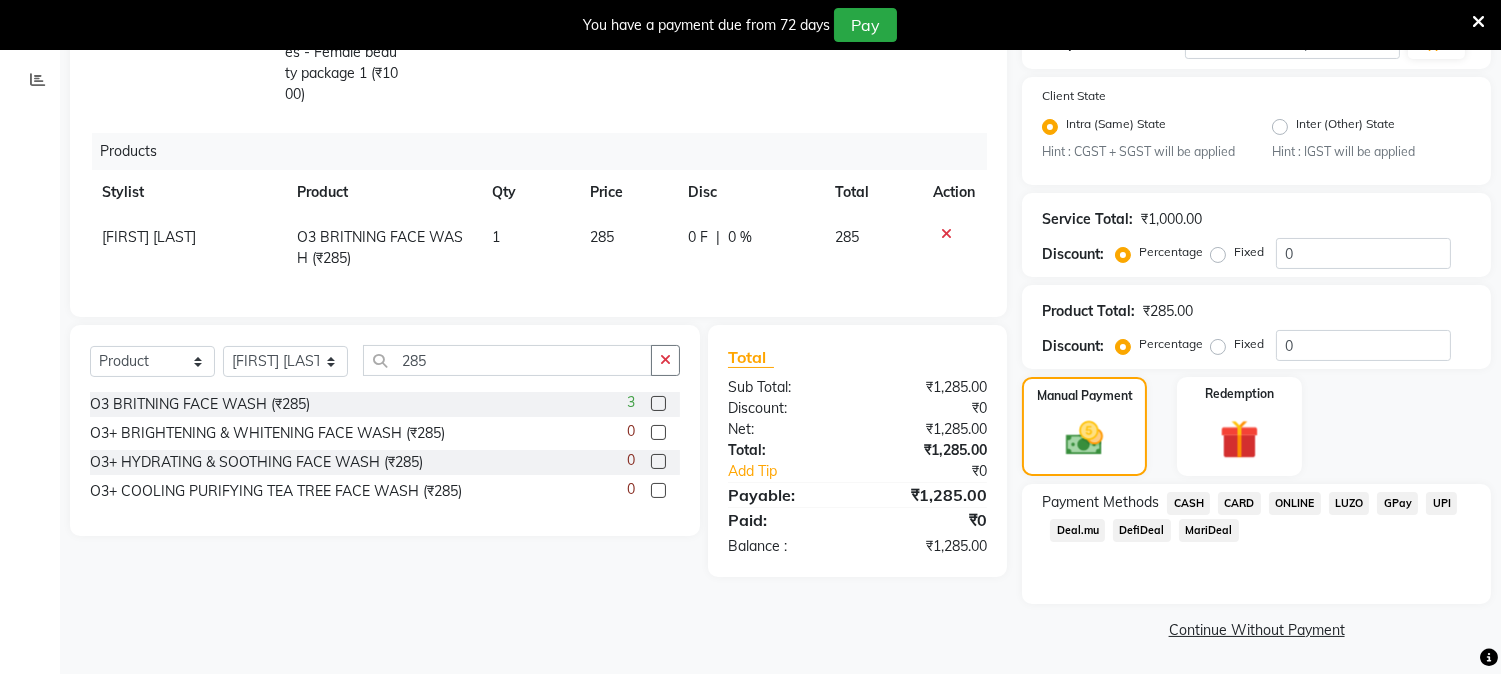 click on "ONLINE" 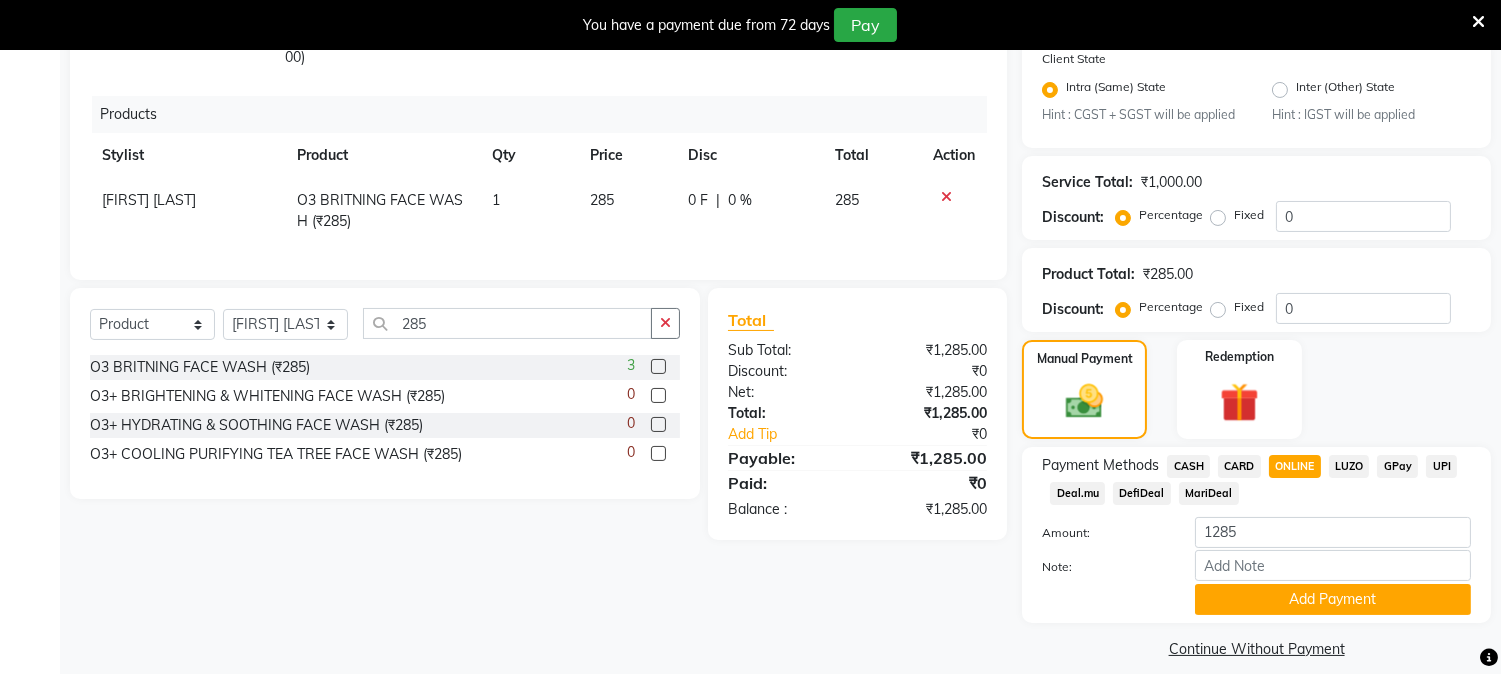 scroll, scrollTop: 428, scrollLeft: 0, axis: vertical 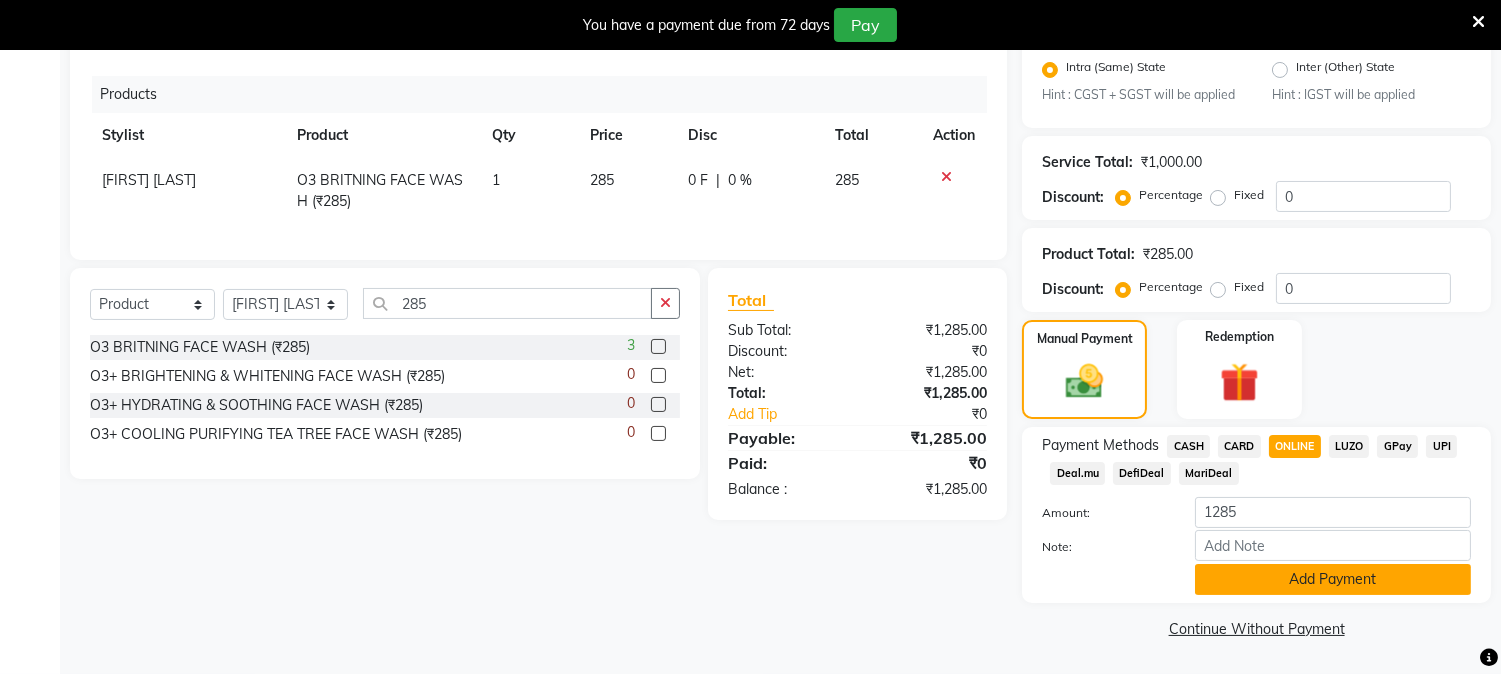 click on "Add Payment" 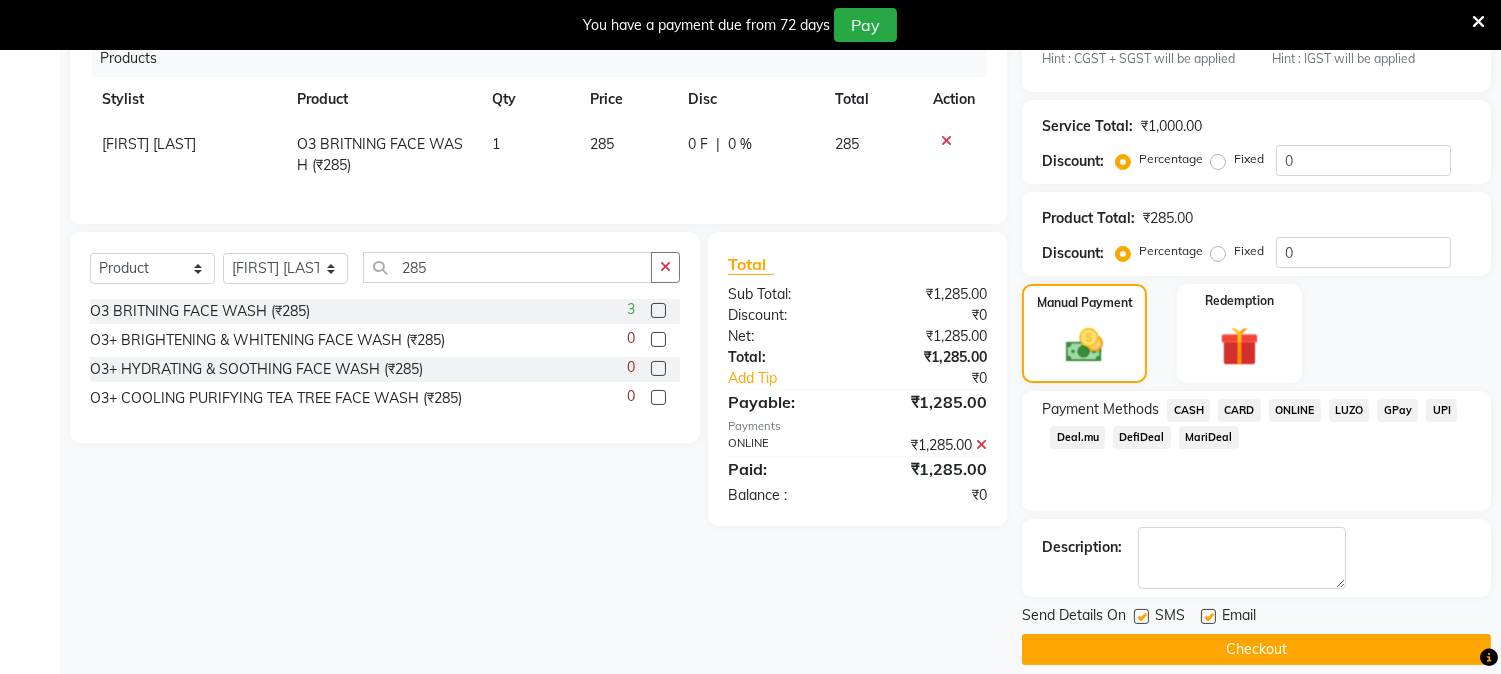 scroll, scrollTop: 484, scrollLeft: 0, axis: vertical 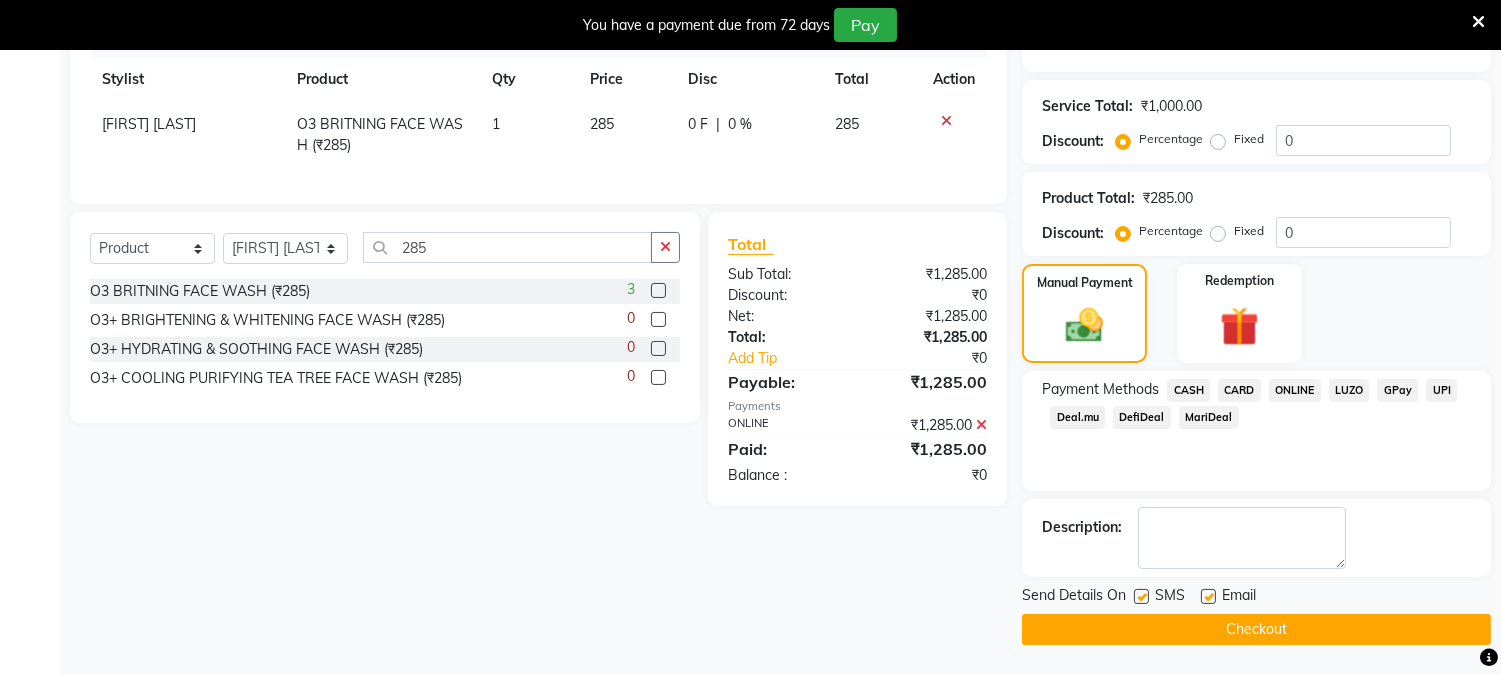 drag, startPoint x: 1253, startPoint y: 626, endPoint x: 1206, endPoint y: 588, distance: 60.440052 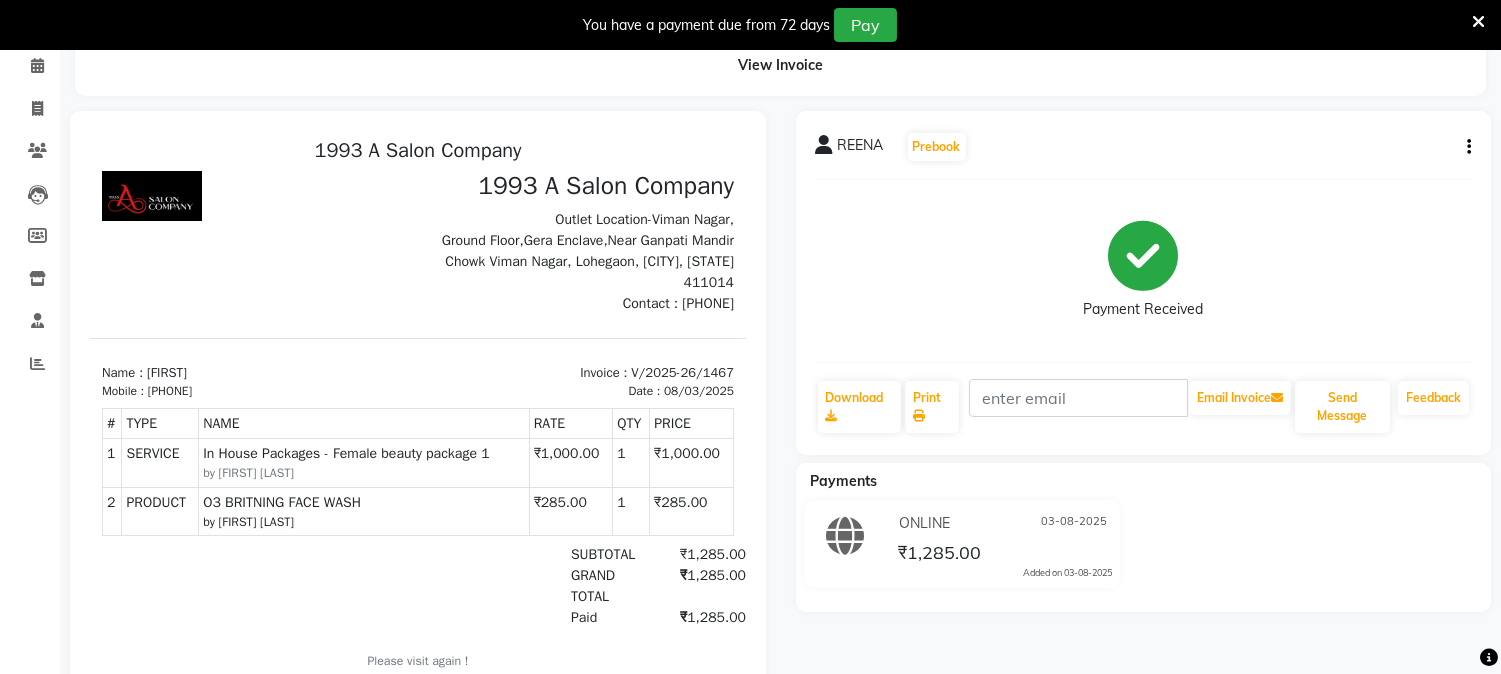 scroll, scrollTop: 0, scrollLeft: 0, axis: both 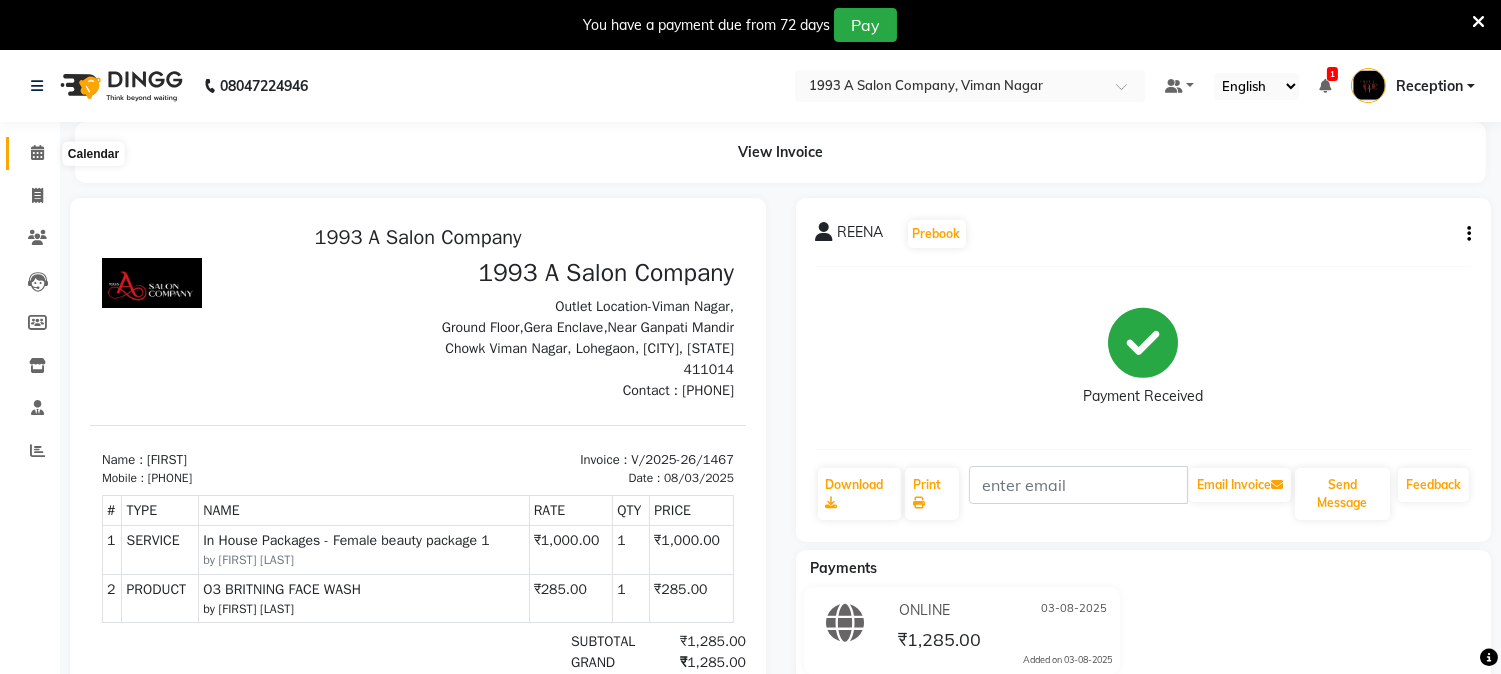 click 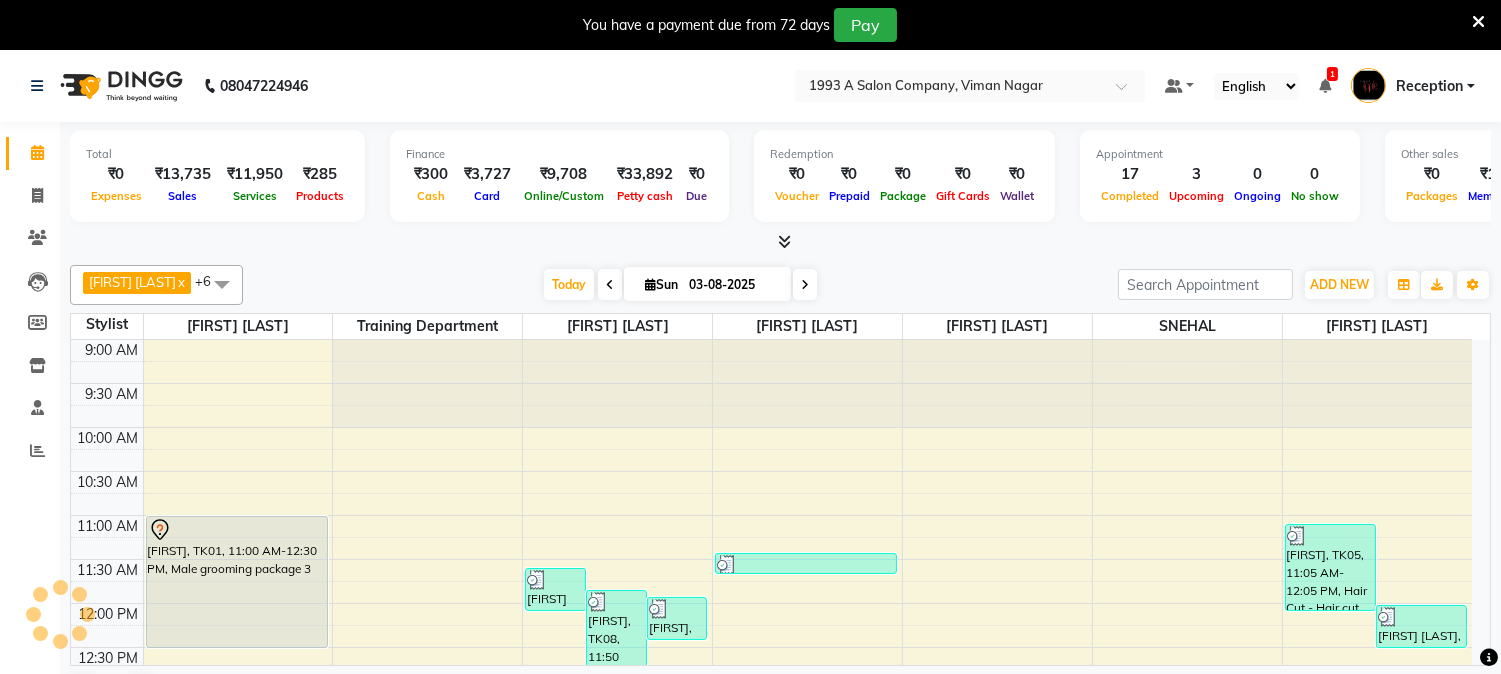 scroll, scrollTop: 0, scrollLeft: 0, axis: both 